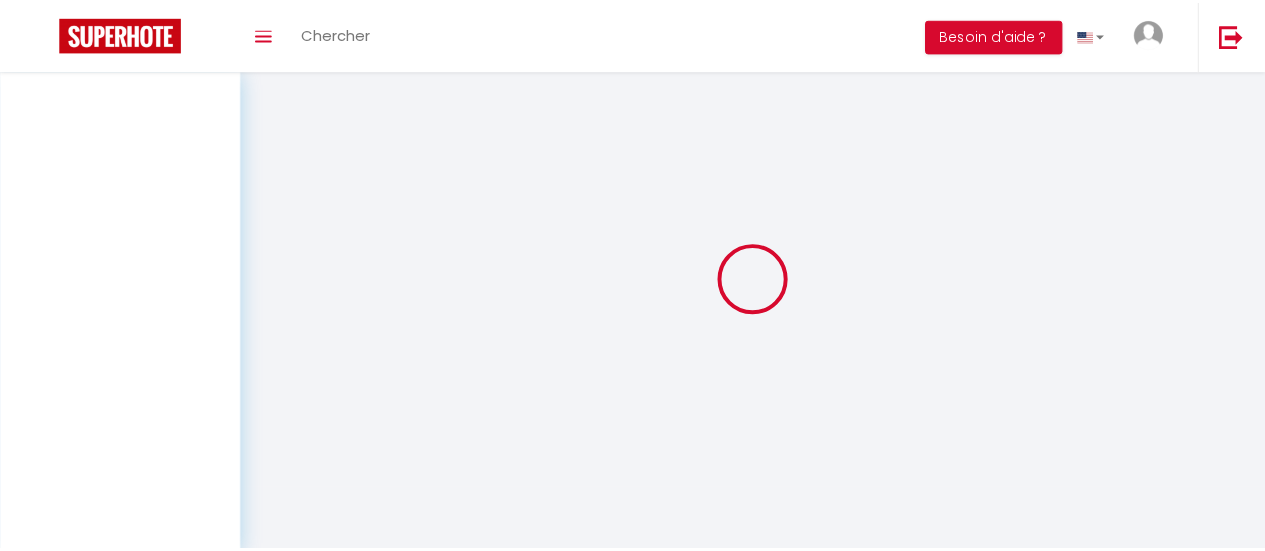 scroll, scrollTop: 0, scrollLeft: 0, axis: both 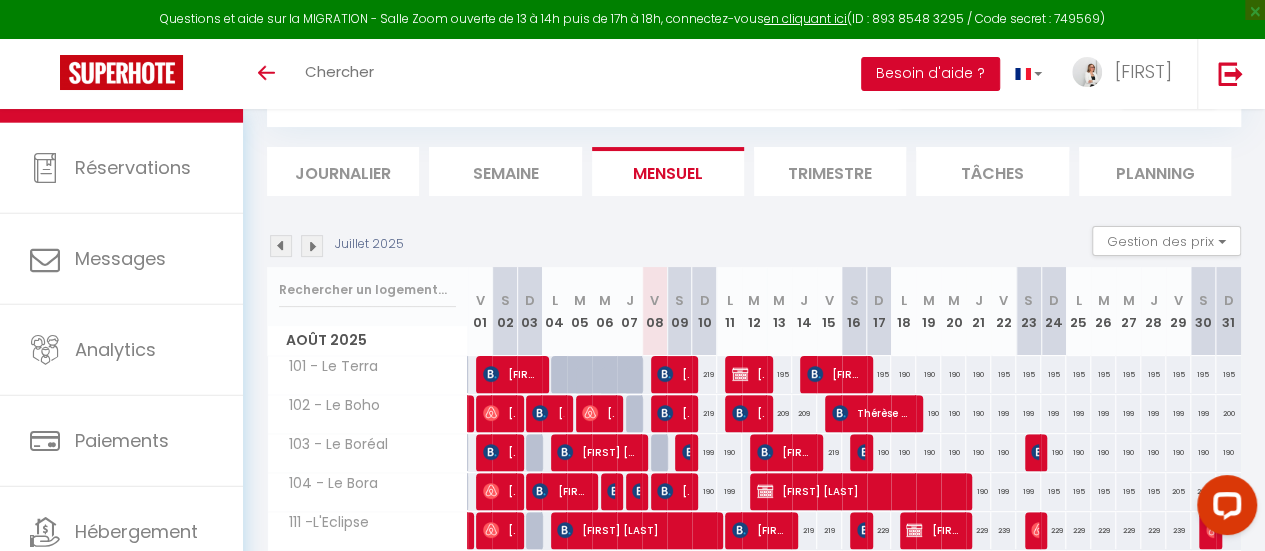 click on "Besoin d'aide ?" at bounding box center [930, 74] 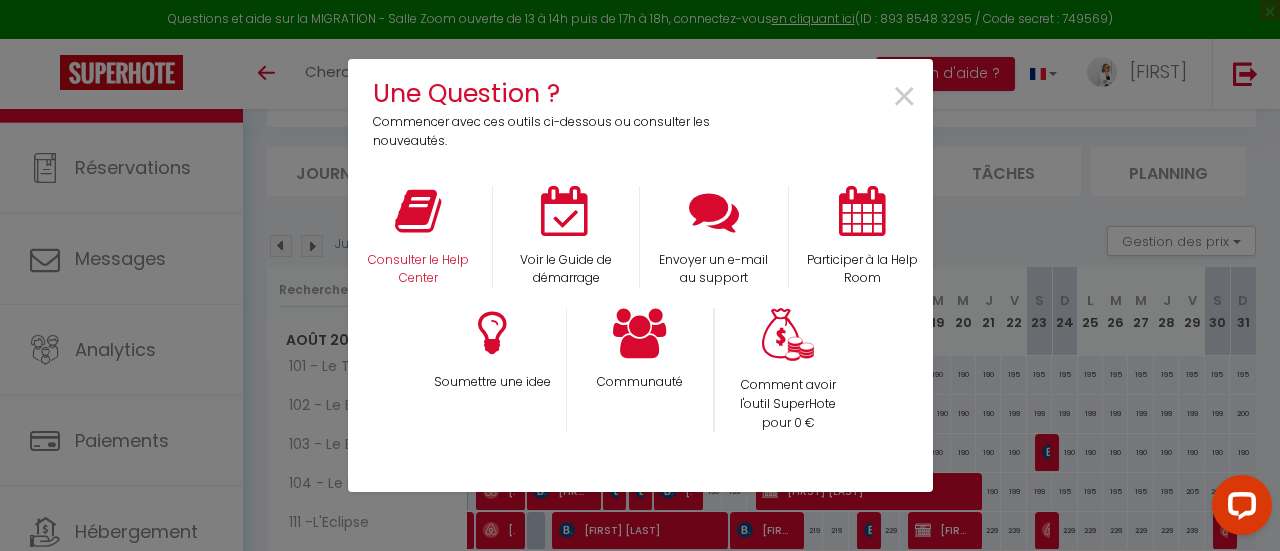 click on "Consulter le Help Center" at bounding box center [418, 237] 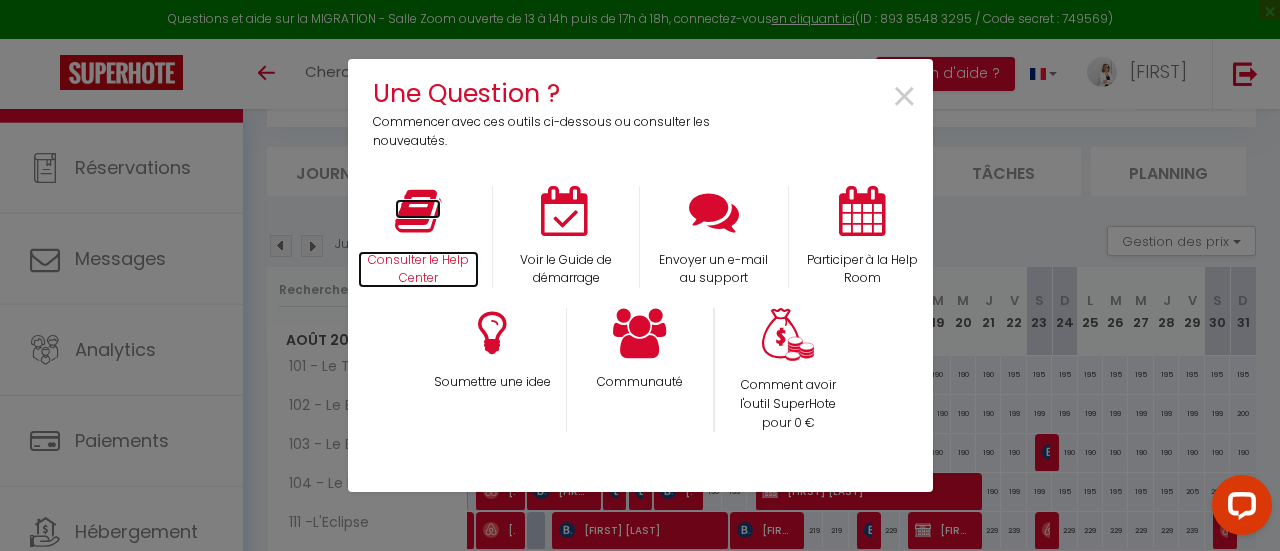 click on "Consulter le Help Center" at bounding box center (419, 270) 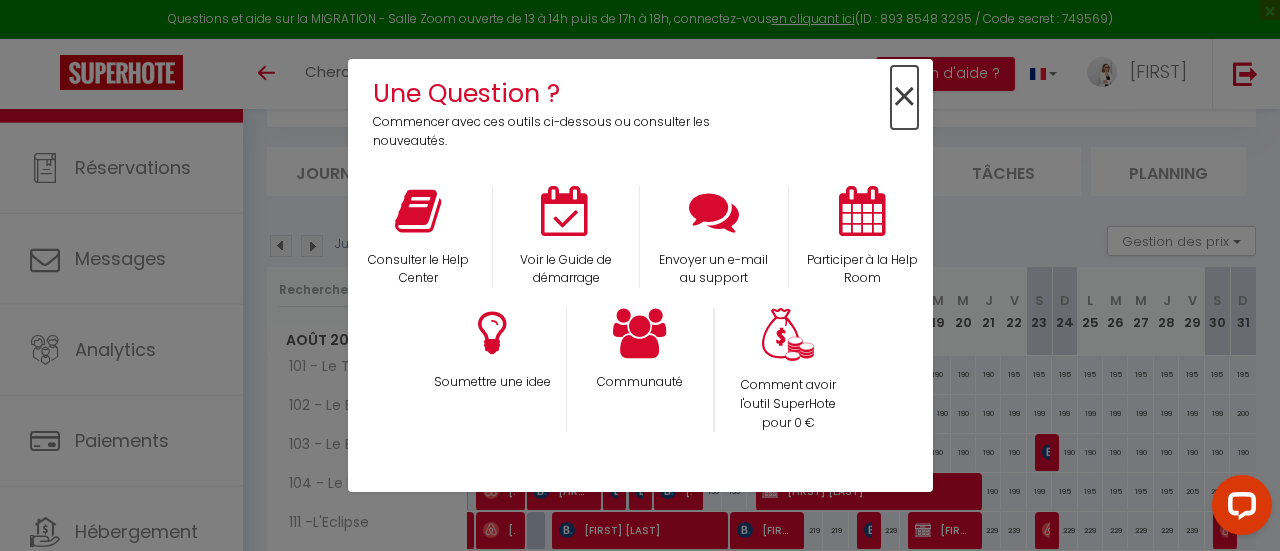drag, startPoint x: 908, startPoint y: 91, endPoint x: 890, endPoint y: 51, distance: 43.863426 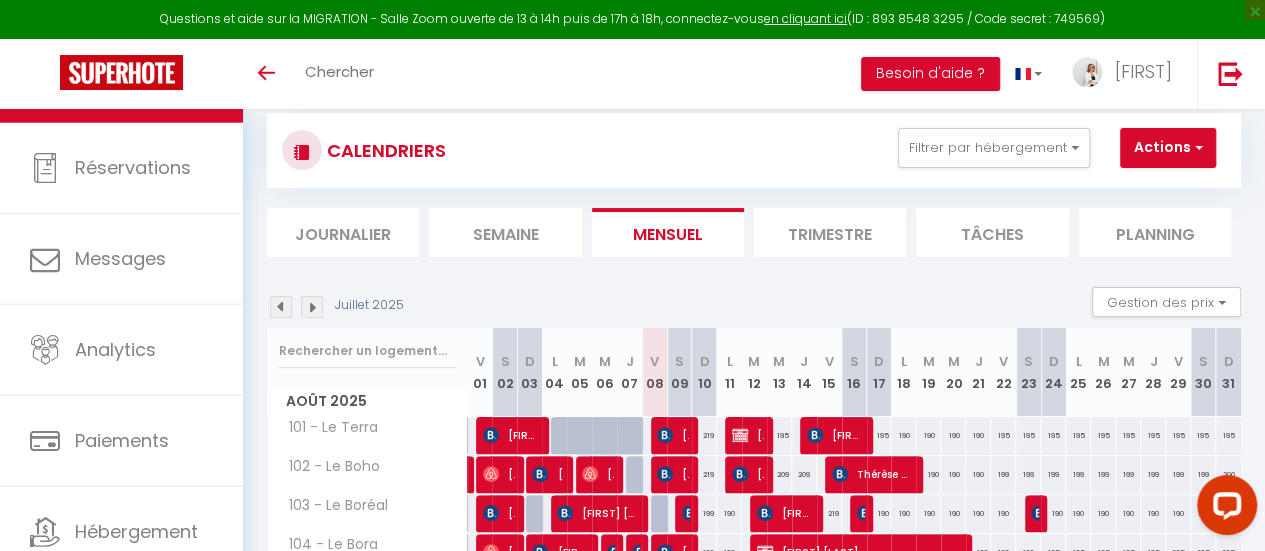 scroll, scrollTop: 0, scrollLeft: 0, axis: both 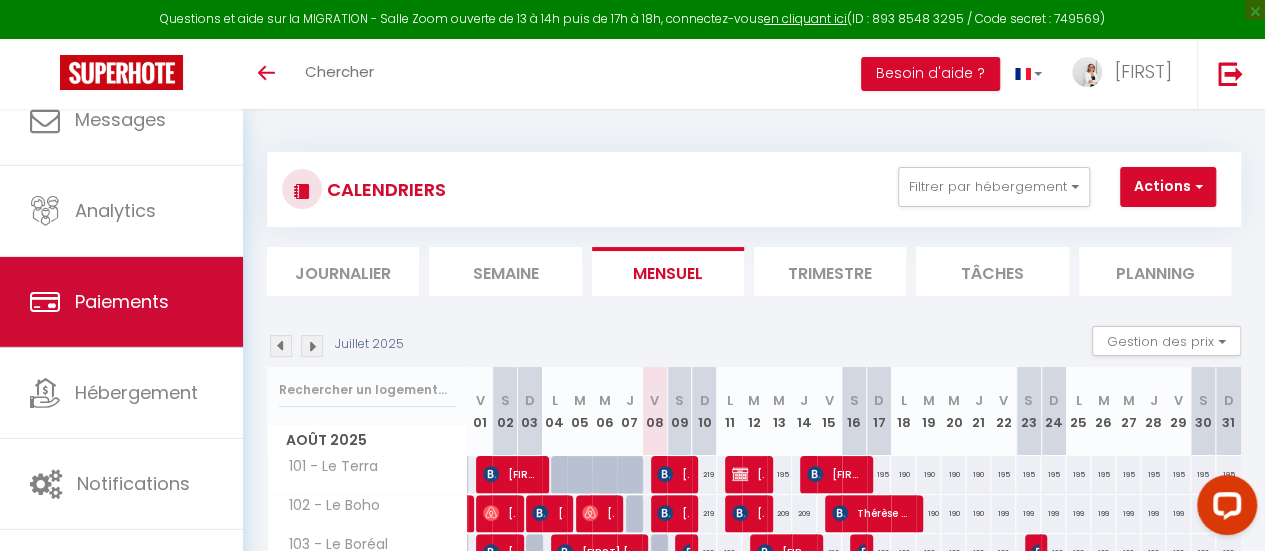 click on "Paiements" at bounding box center [121, 302] 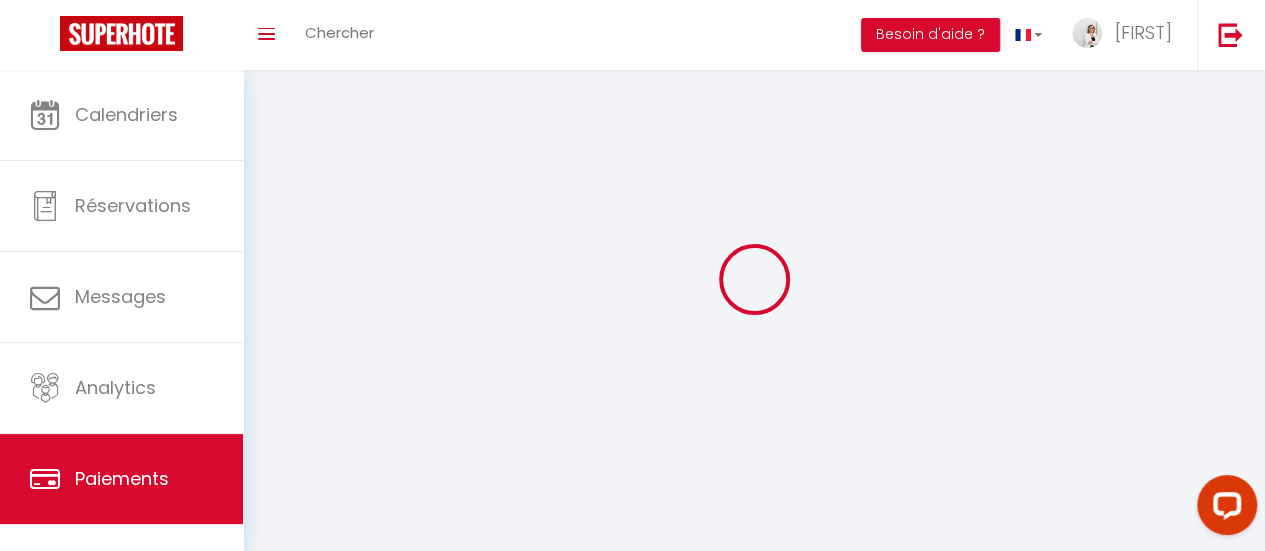 select on "2" 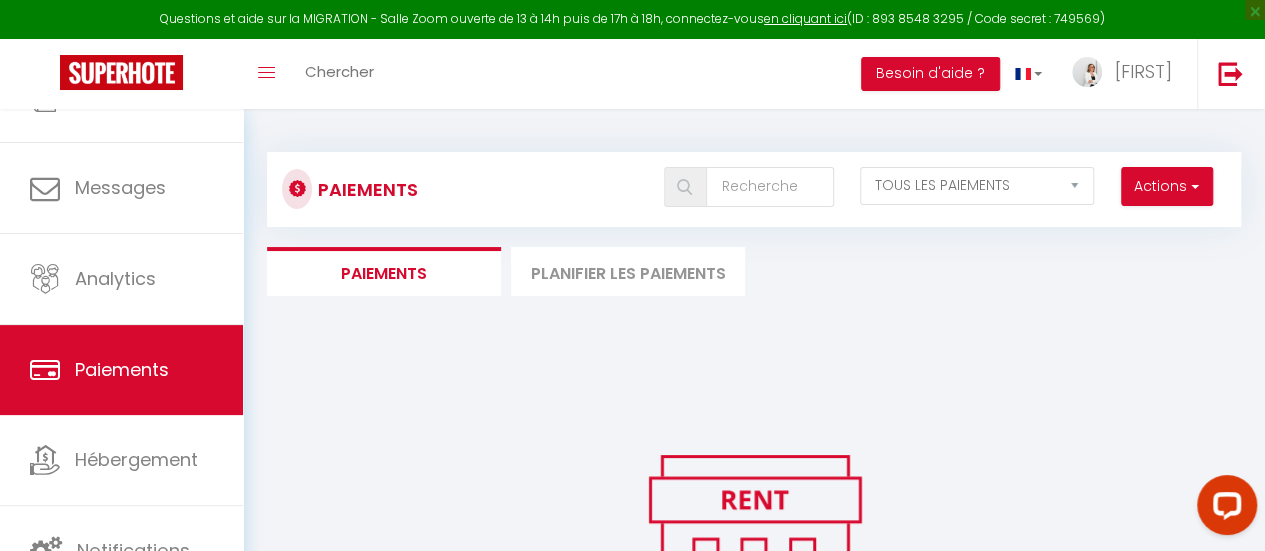 scroll, scrollTop: 149, scrollLeft: 0, axis: vertical 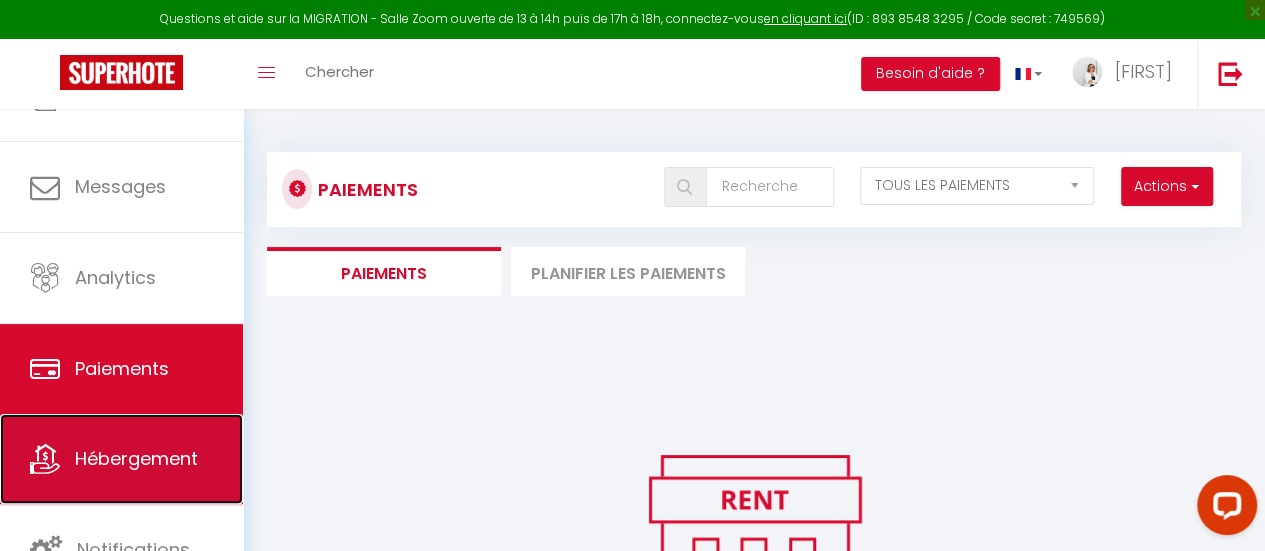click on "Hébergement" at bounding box center [121, 459] 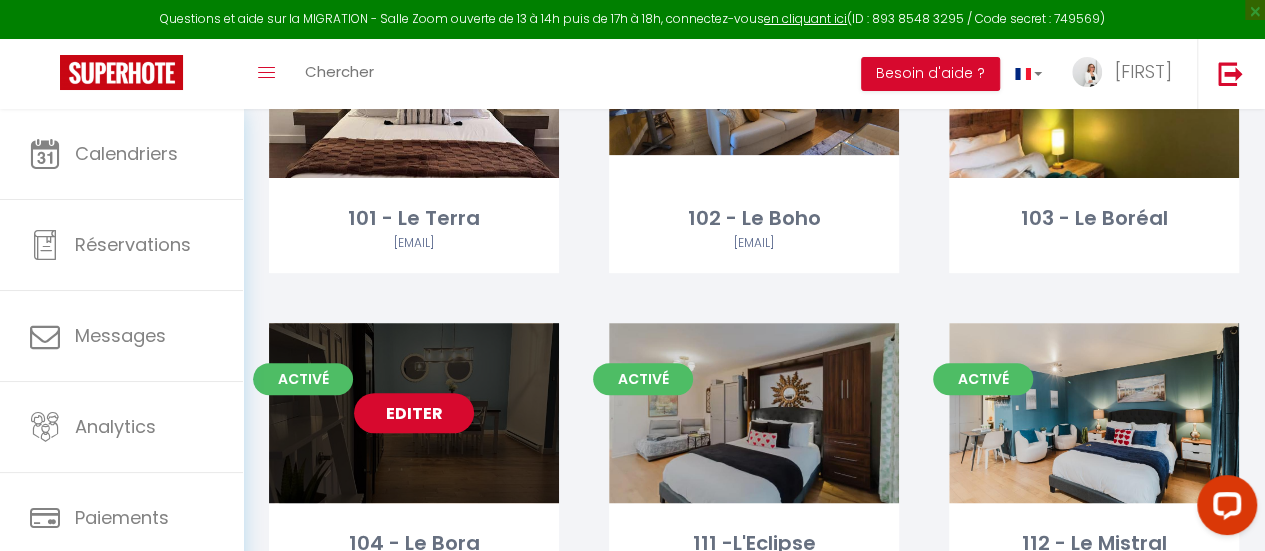 scroll, scrollTop: 300, scrollLeft: 0, axis: vertical 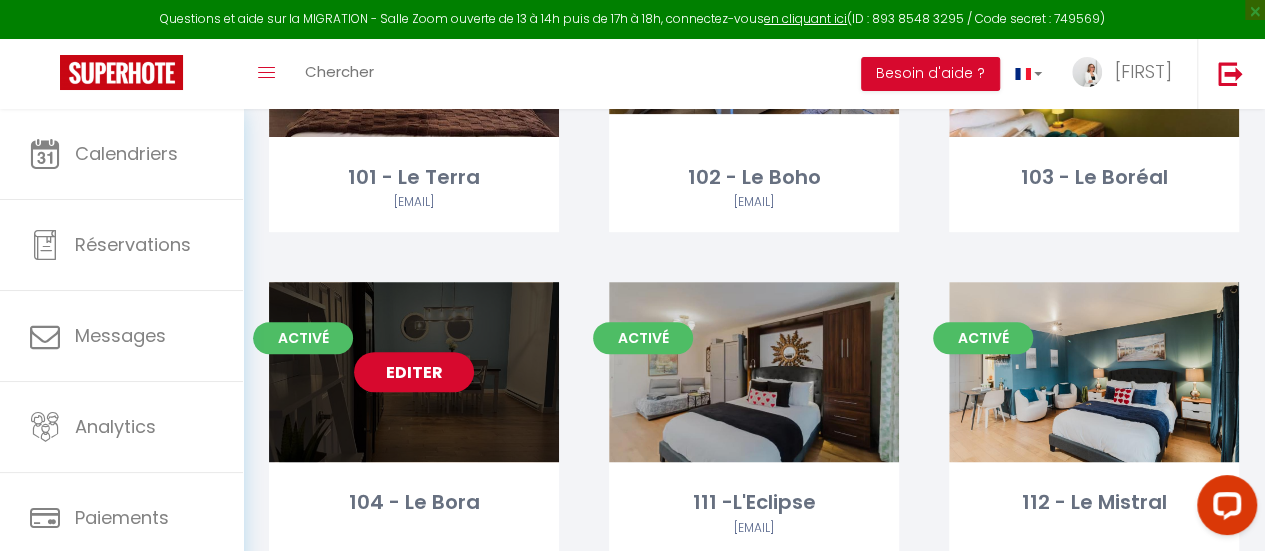 click on "Editer" at bounding box center [414, 372] 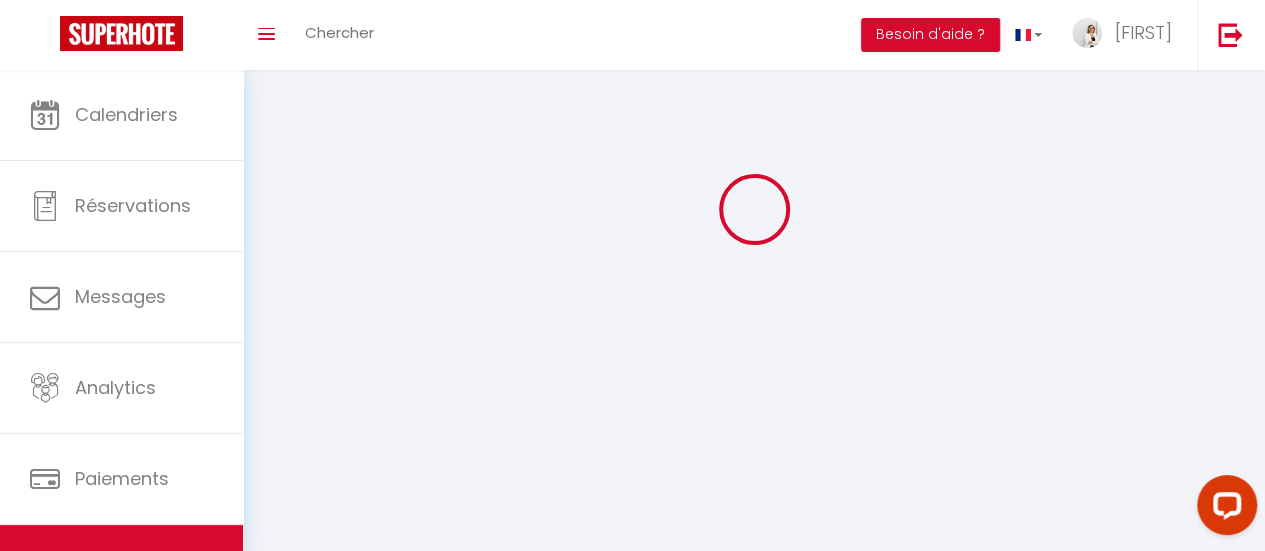 scroll, scrollTop: 0, scrollLeft: 0, axis: both 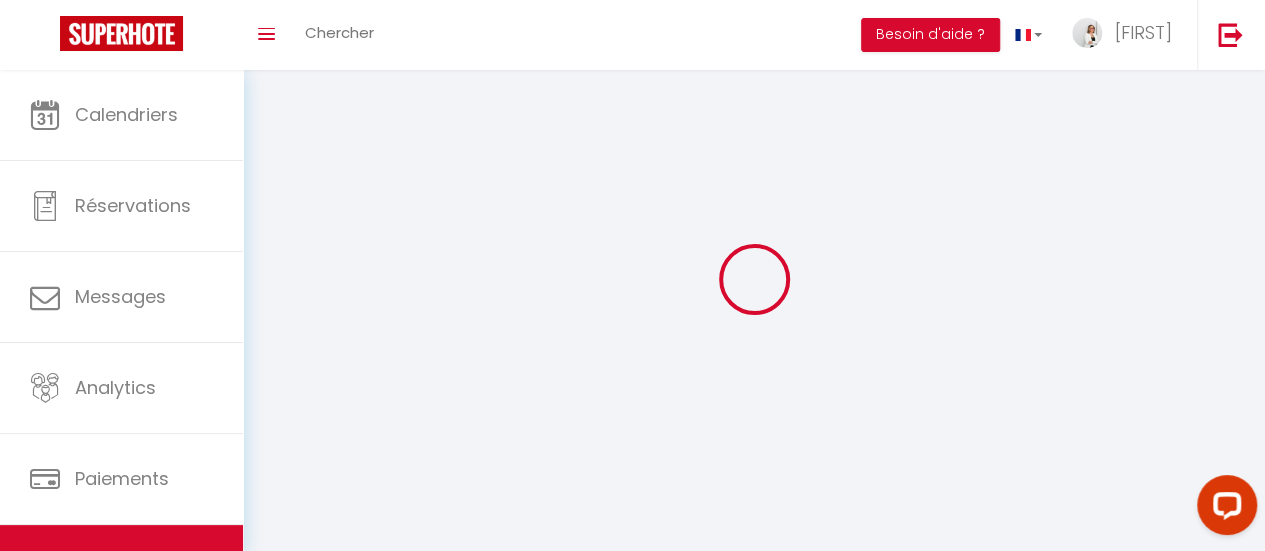 select 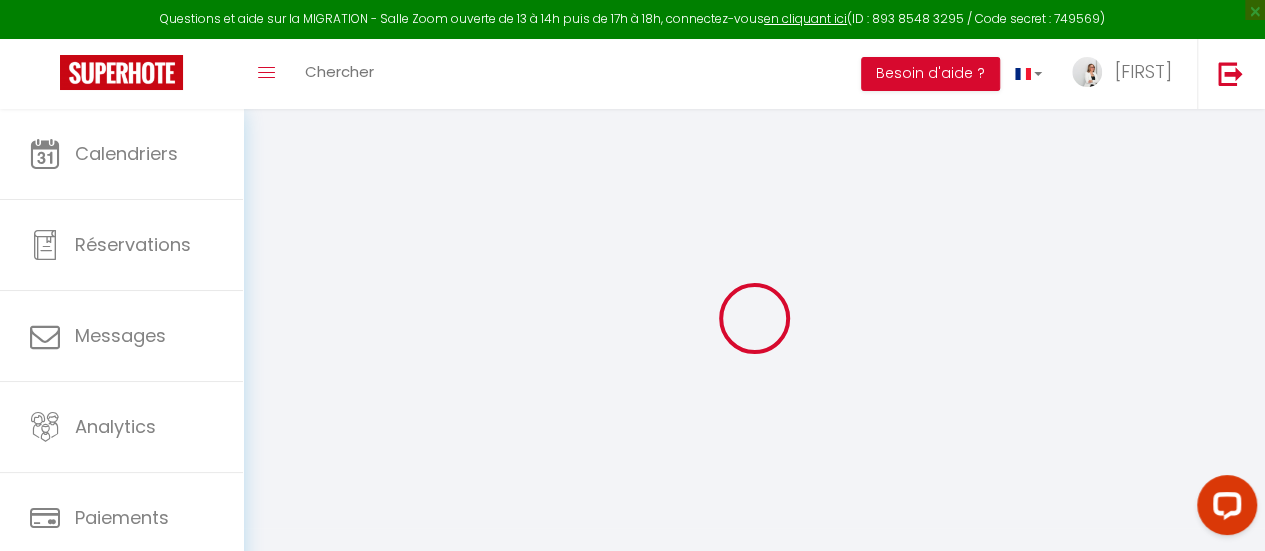 select 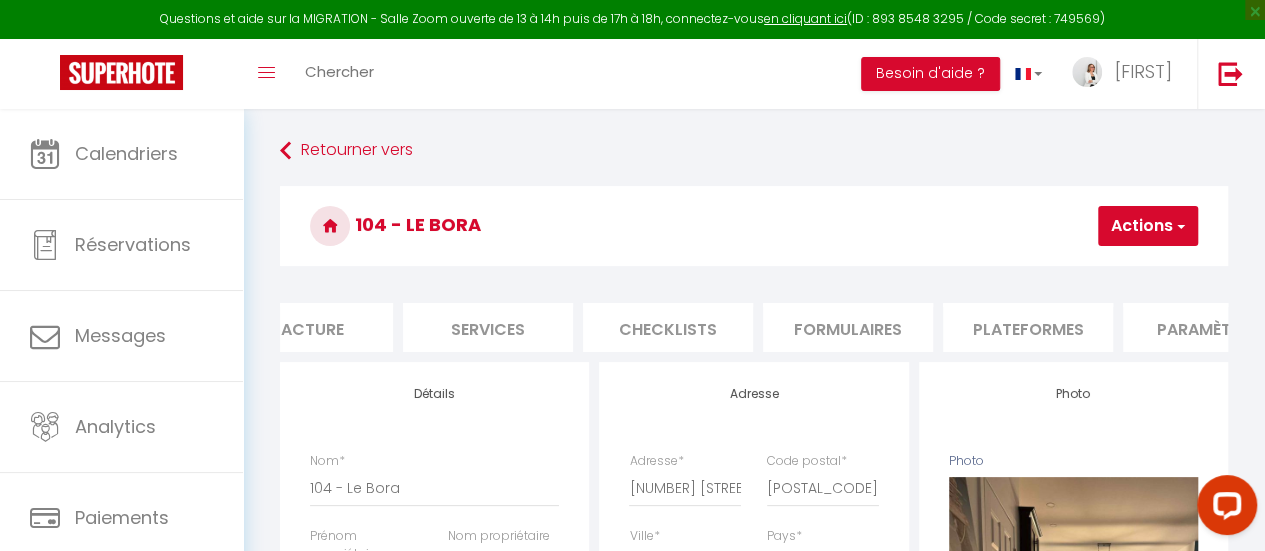 scroll, scrollTop: 0, scrollLeft: 563, axis: horizontal 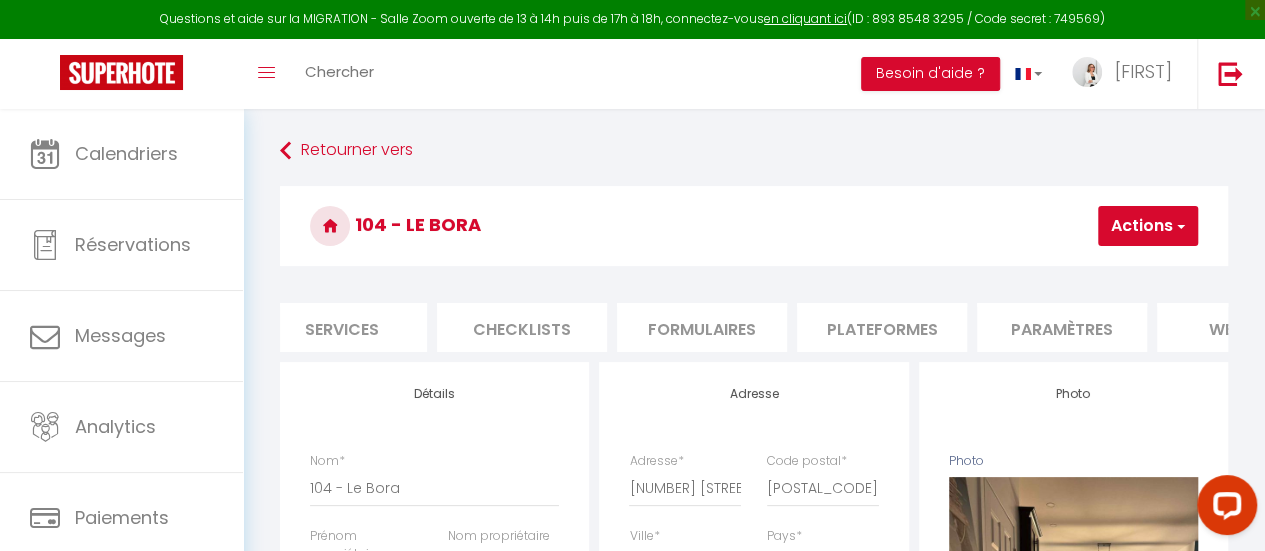 click on "Plateformes" at bounding box center (882, 327) 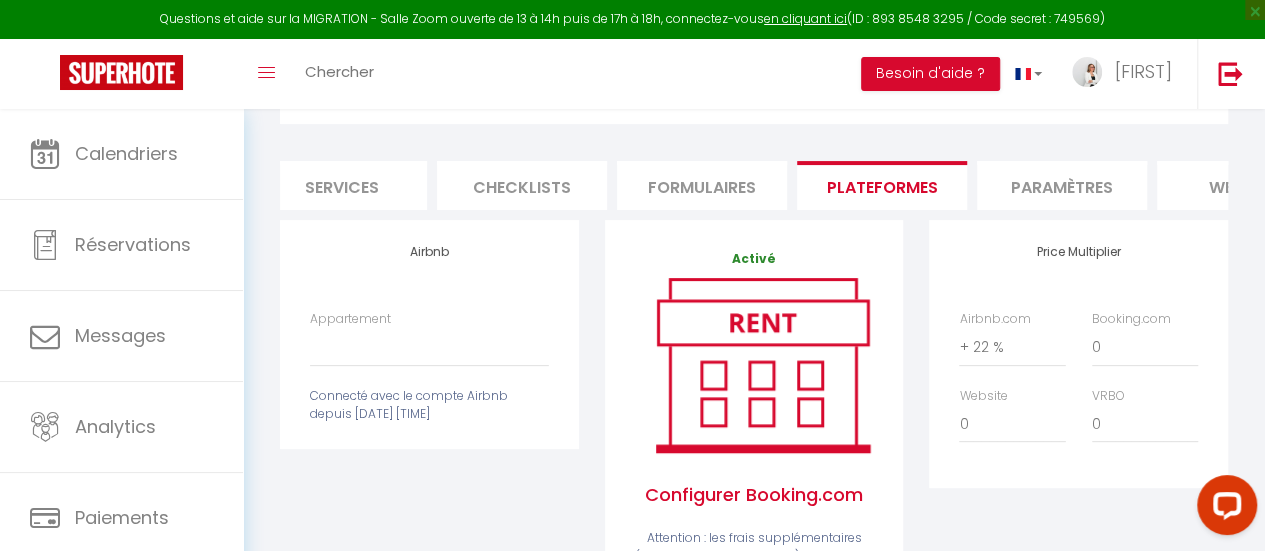 scroll, scrollTop: 100, scrollLeft: 0, axis: vertical 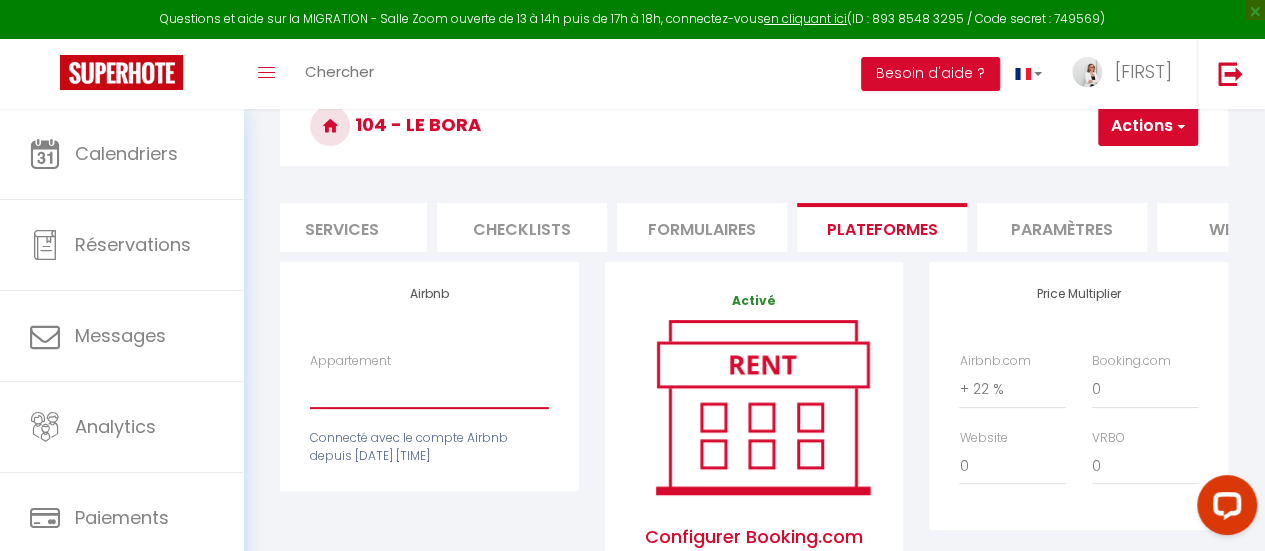click on "Mistral · Orford: Loft Douillet, Spa, Cuisinette! - sophiesosolamontagne@gmail.com
Boréal · Orford: Condo Tout Équipé, Nature & Spa ! - sophiesosolamontagne@gmail.com
104 - Bora  · Loft tout équipé avec piscine et spa - sophiesosolamontagne@gmail.com" at bounding box center (429, 389) 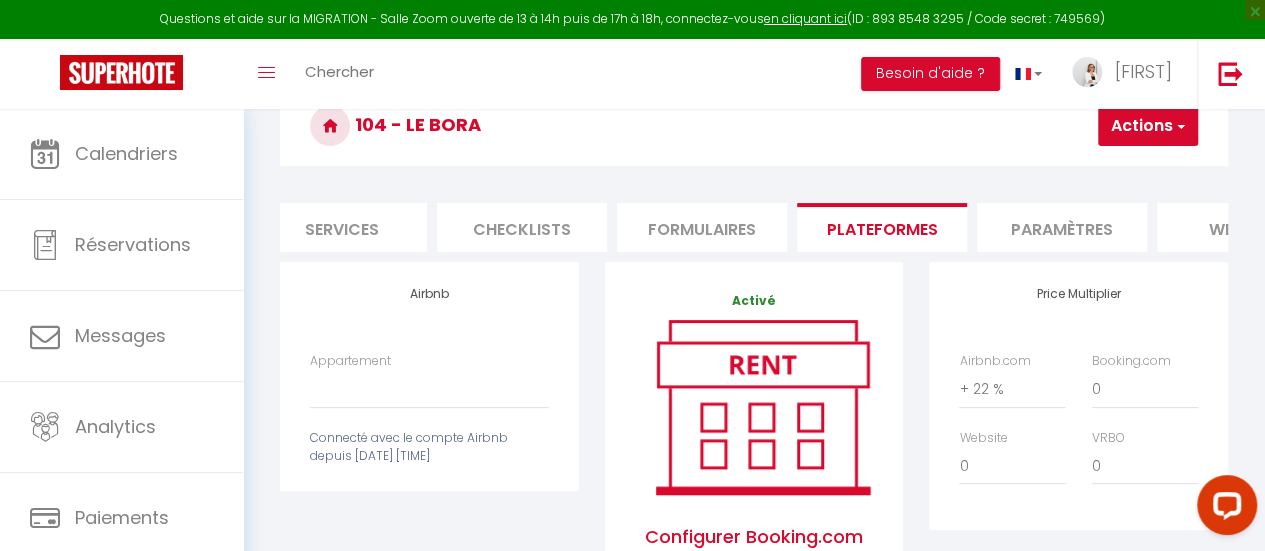 checkbox on "true" 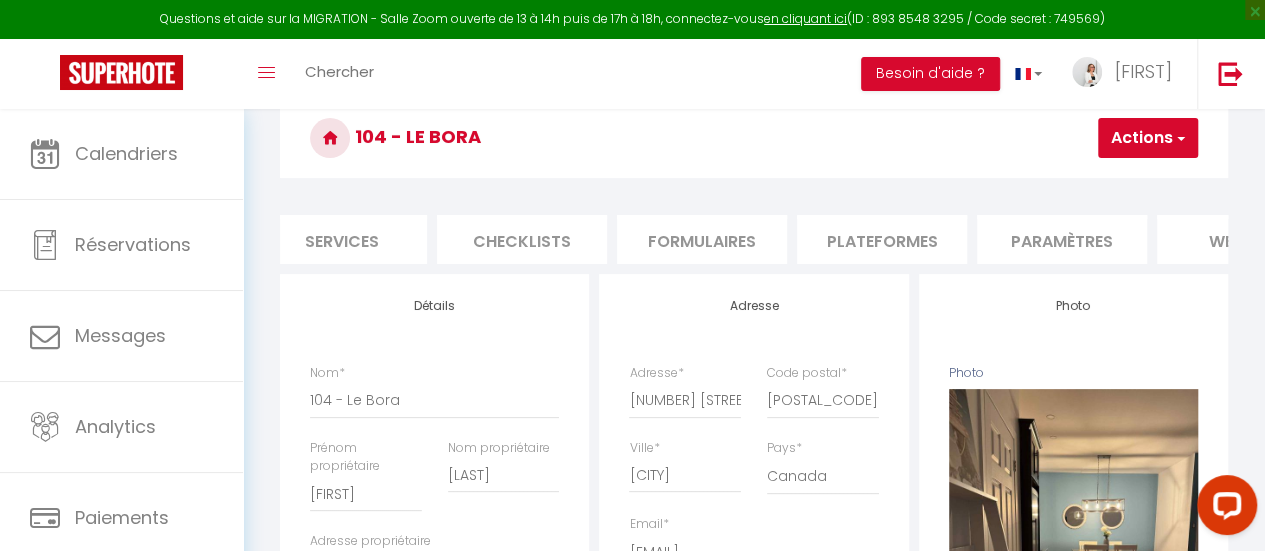 scroll, scrollTop: 0, scrollLeft: 0, axis: both 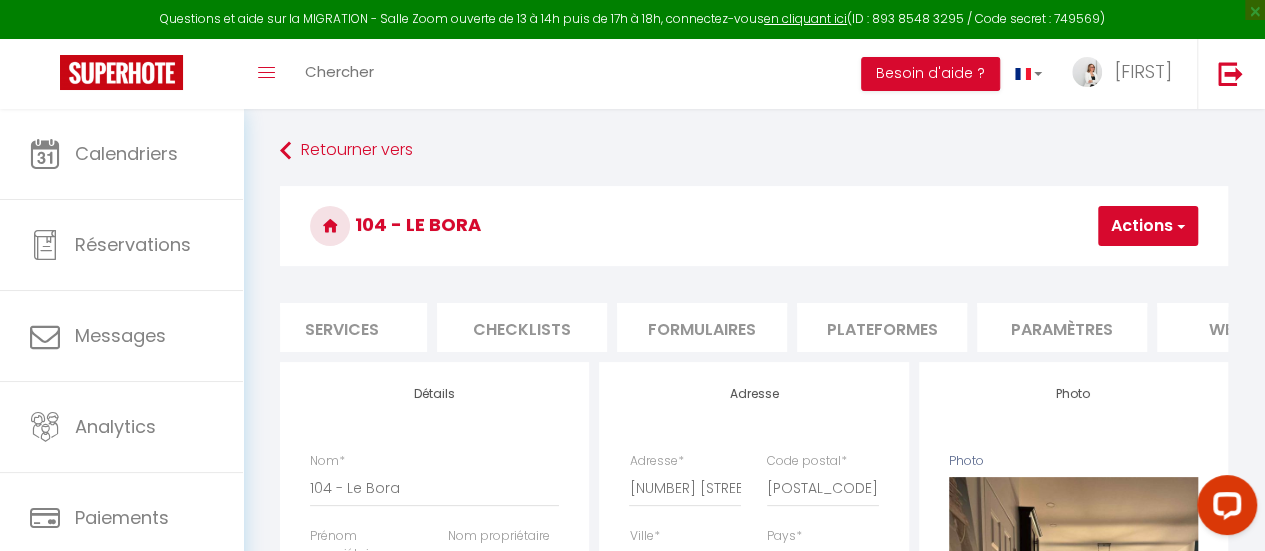 click on "Plateformes" at bounding box center (882, 327) 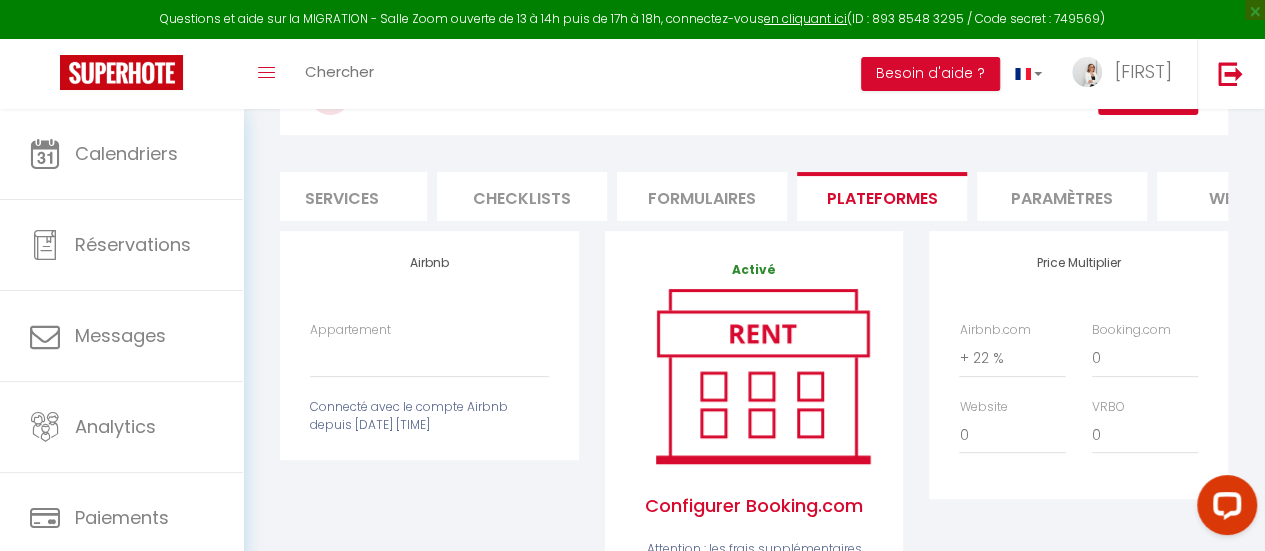 scroll, scrollTop: 200, scrollLeft: 0, axis: vertical 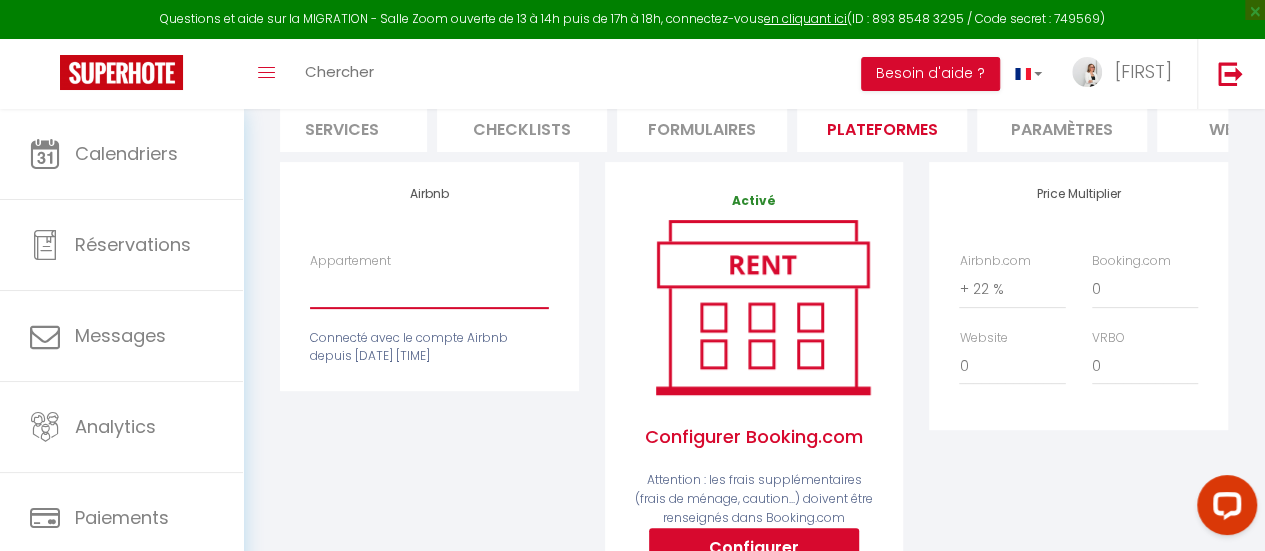 click on "Mistral · Orford: Loft Douillet, Spa, Cuisinette! - sophiesosolamontagne@gmail.com
Boréal · Orford: Condo Tout Équipé, Nature & Spa ! - sophiesosolamontagne@gmail.com
104 - Bora  · Loft tout équipé avec piscine et spa - sophiesosolamontagne@gmail.com" at bounding box center (429, 289) 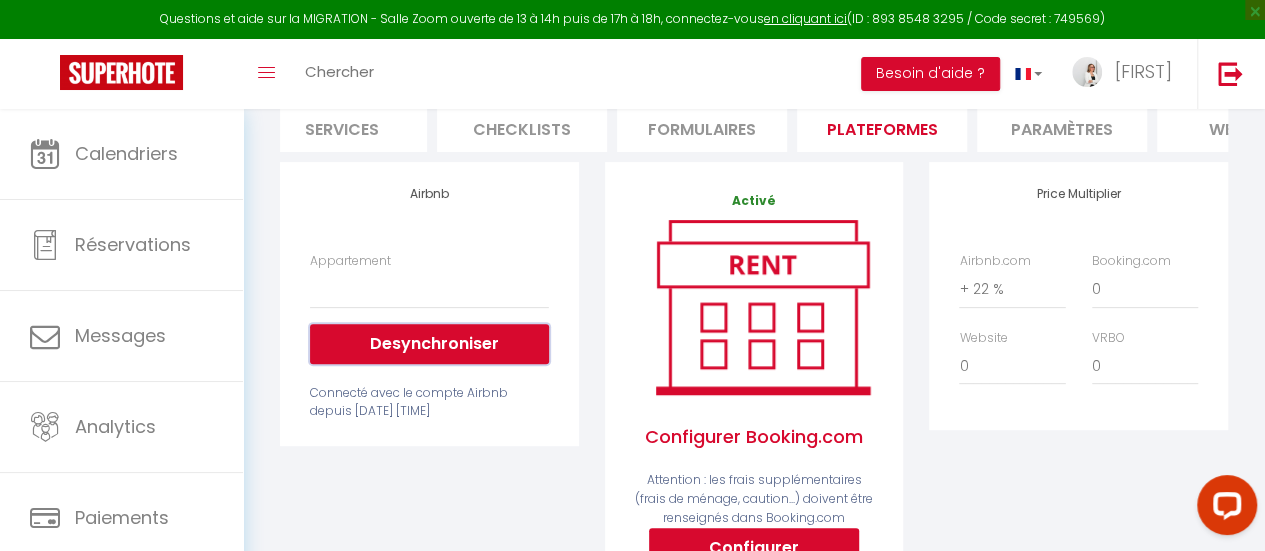 click on "Desynchroniser" at bounding box center [429, 344] 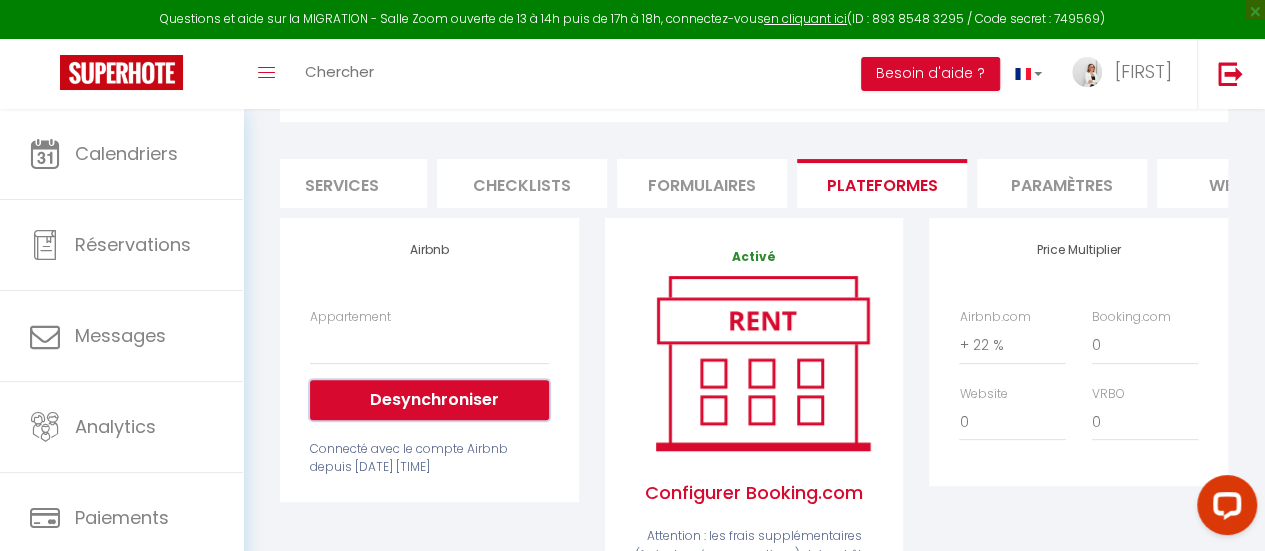 scroll, scrollTop: 100, scrollLeft: 0, axis: vertical 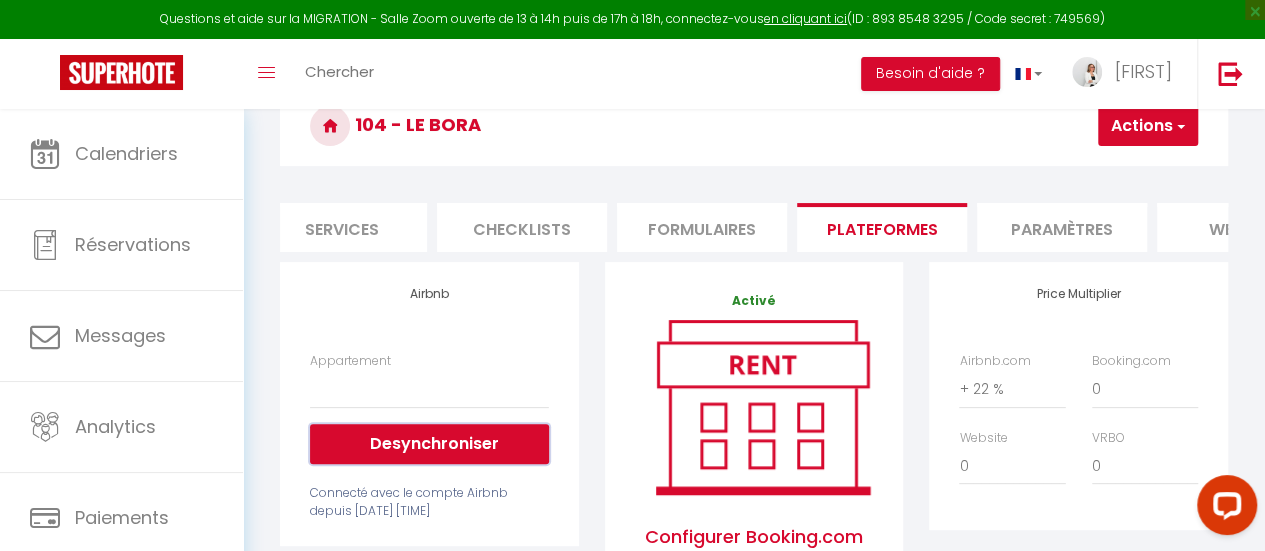 click on "Desynchroniser" at bounding box center [429, 444] 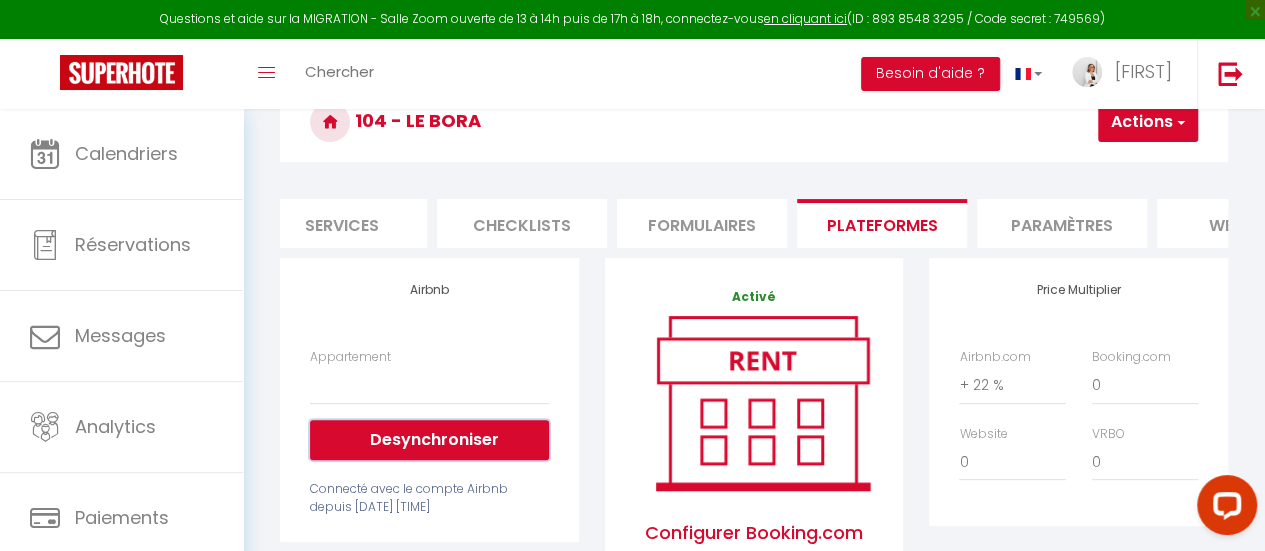 scroll, scrollTop: 100, scrollLeft: 0, axis: vertical 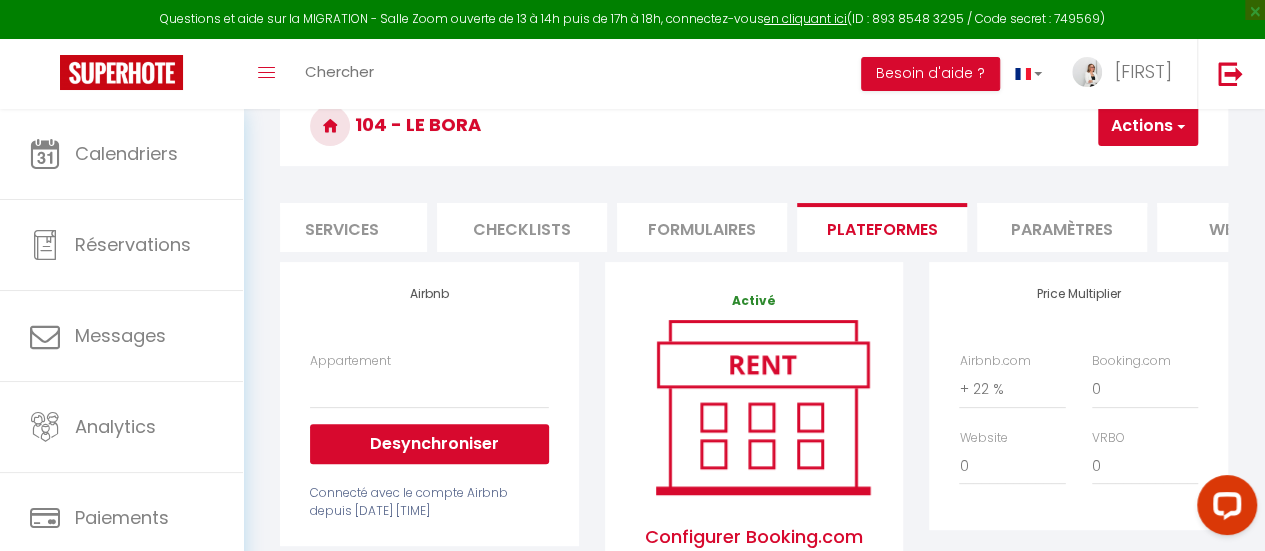 click on "Paramètres" at bounding box center (1062, 227) 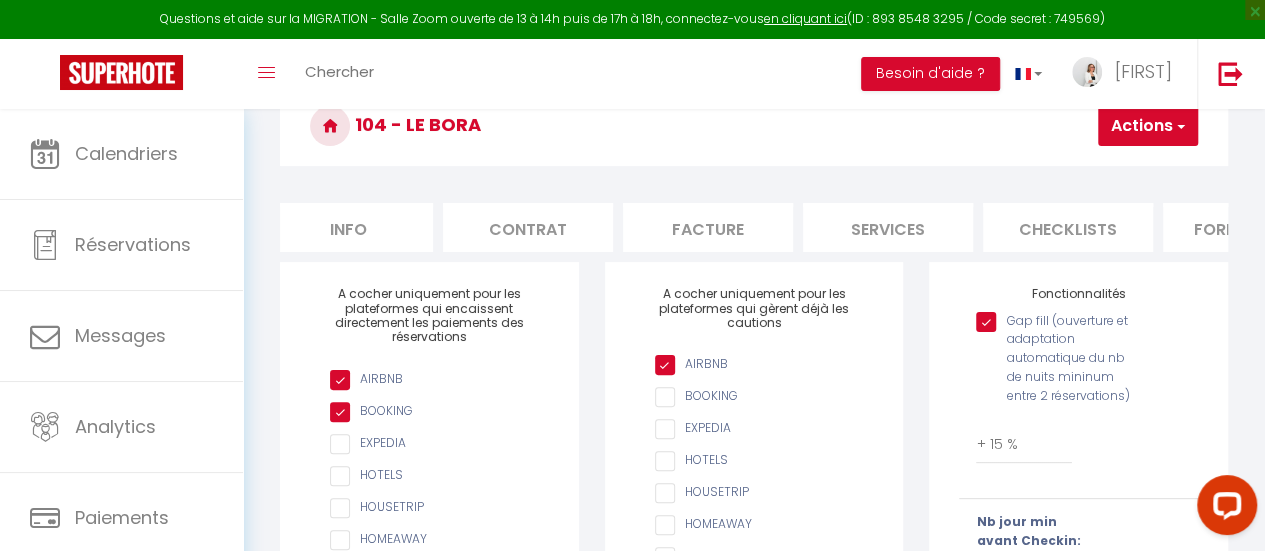 scroll, scrollTop: 0, scrollLeft: 0, axis: both 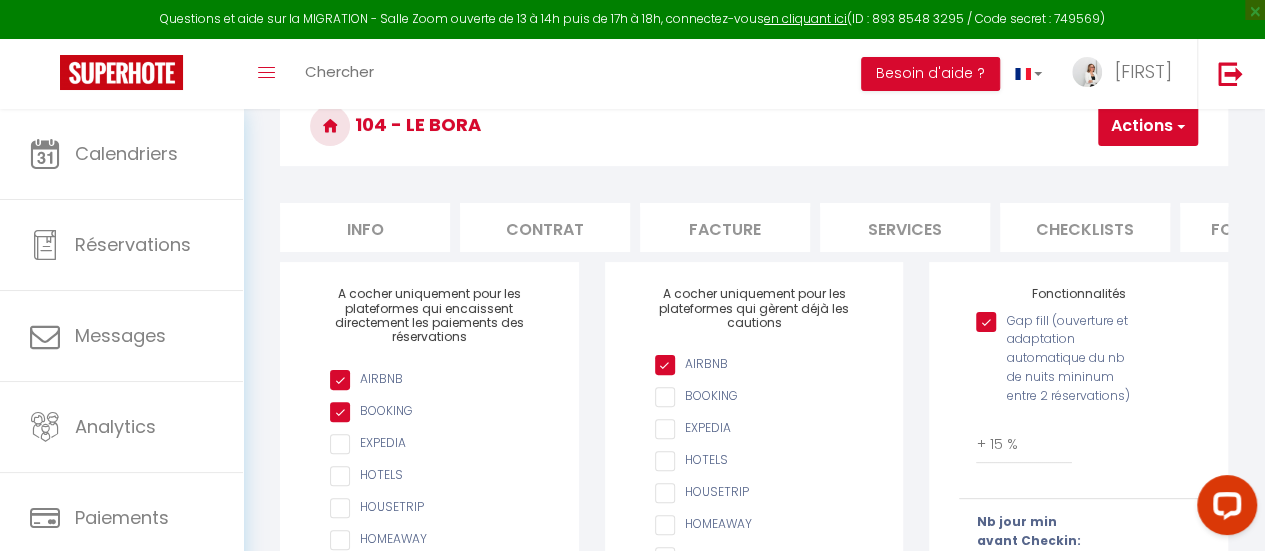 click on "Info" at bounding box center [365, 227] 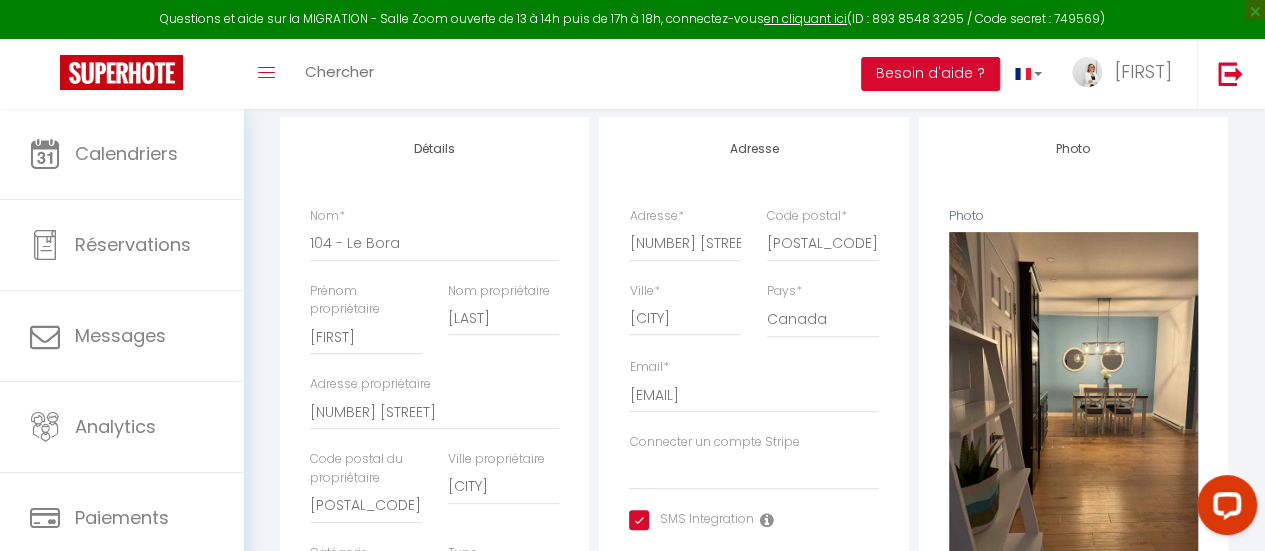 scroll, scrollTop: 0, scrollLeft: 0, axis: both 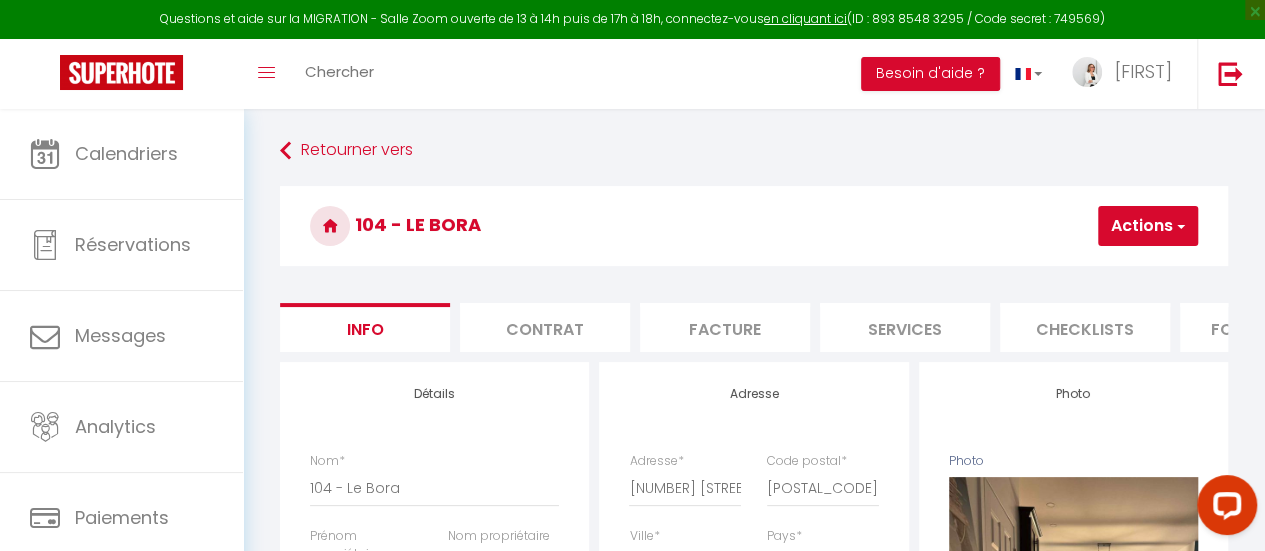 click on "Contrat" at bounding box center (545, 327) 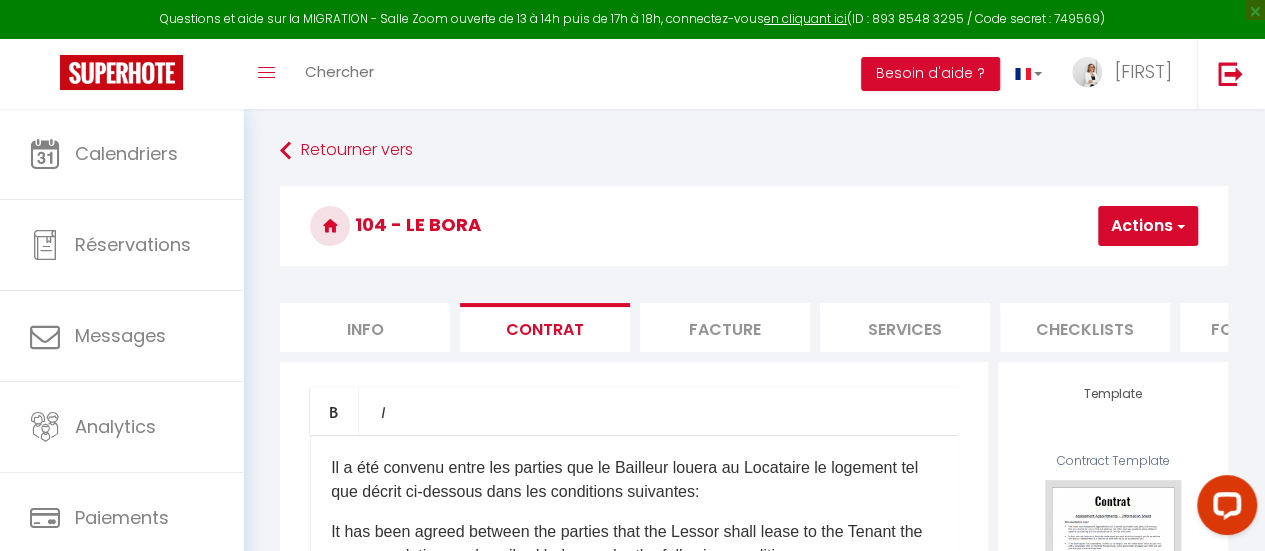click on "Facture" at bounding box center (725, 327) 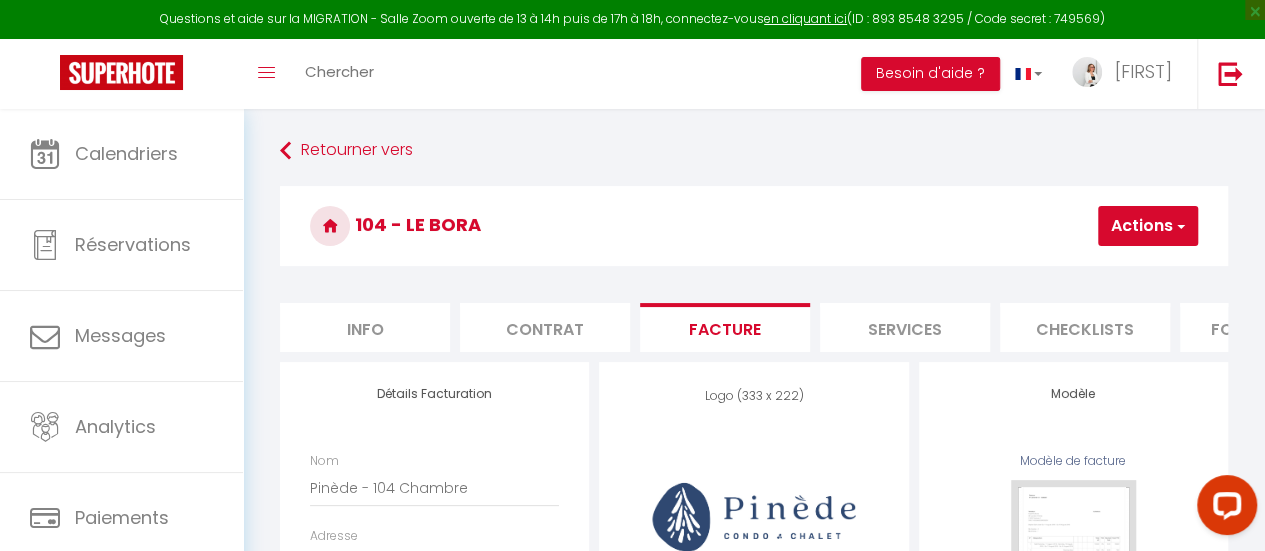 click on "Services" at bounding box center (905, 327) 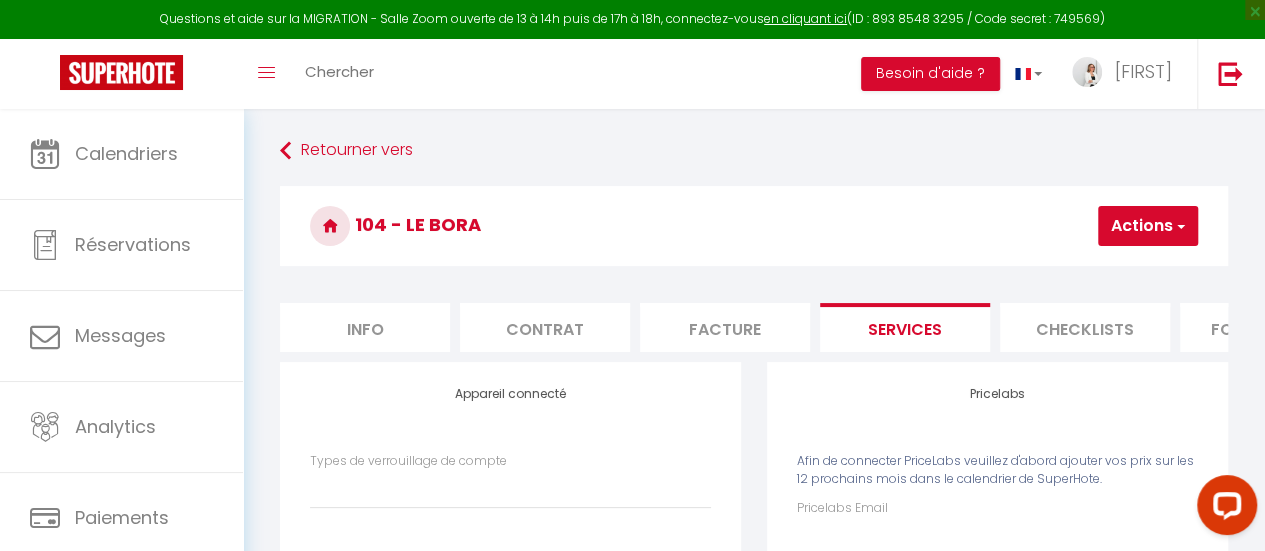 click on "Checklists" at bounding box center (1085, 327) 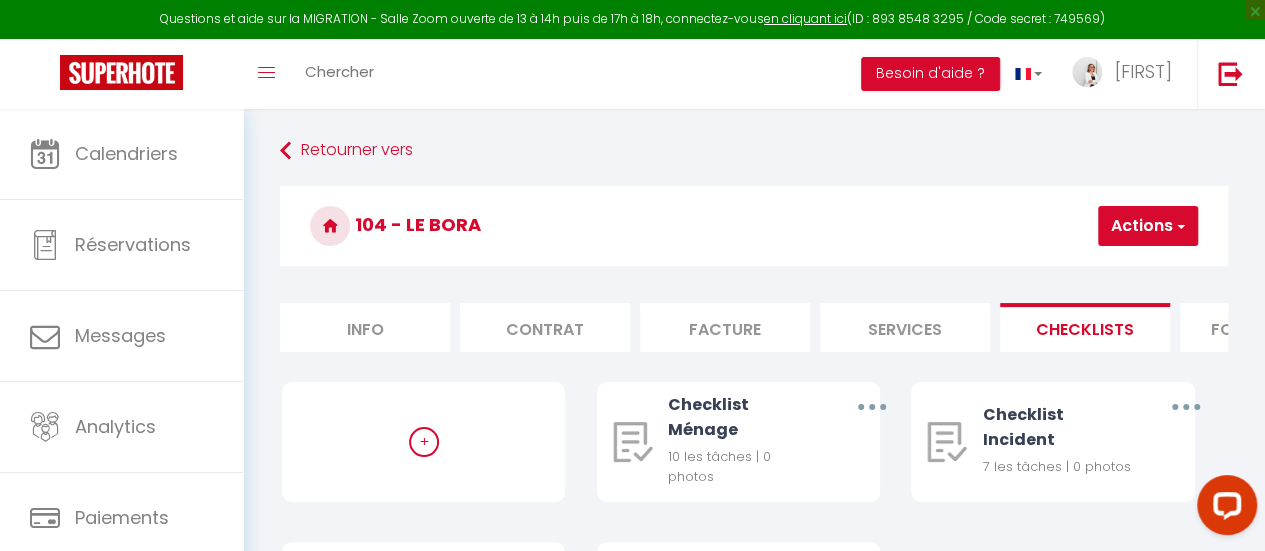click on "Actions" at bounding box center [1148, 226] 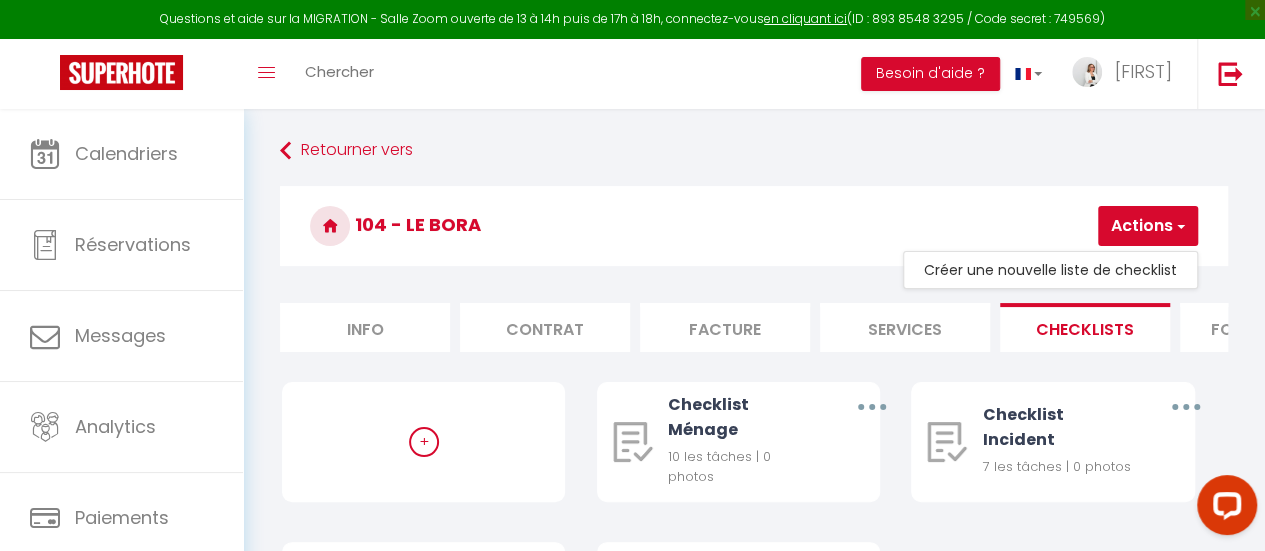 click on "104 - Le Bora" at bounding box center (754, 226) 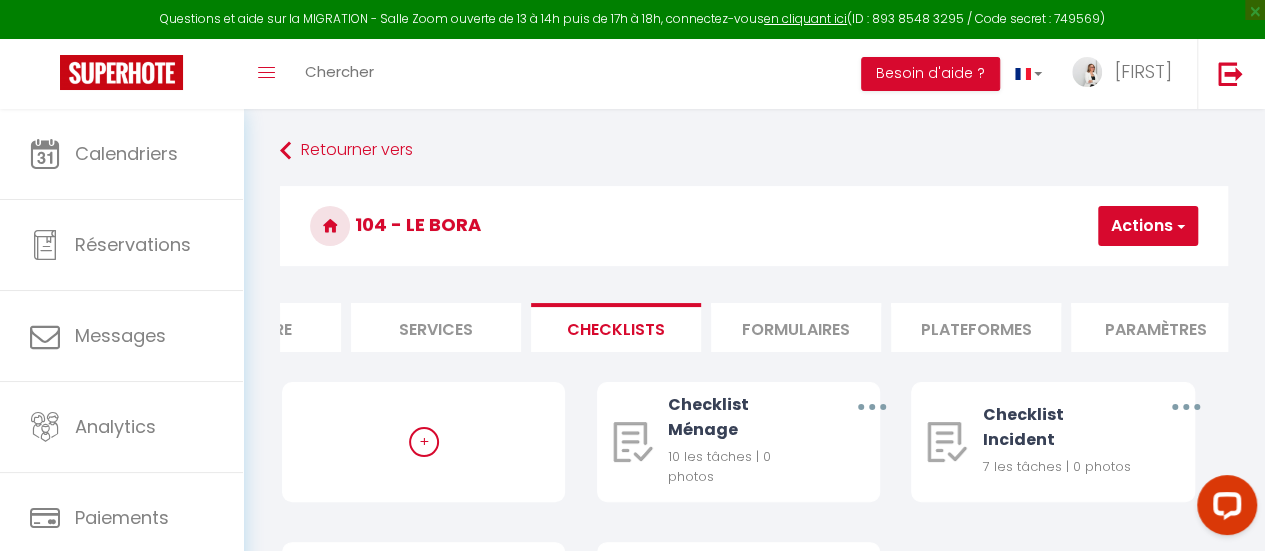 scroll, scrollTop: 0, scrollLeft: 444, axis: horizontal 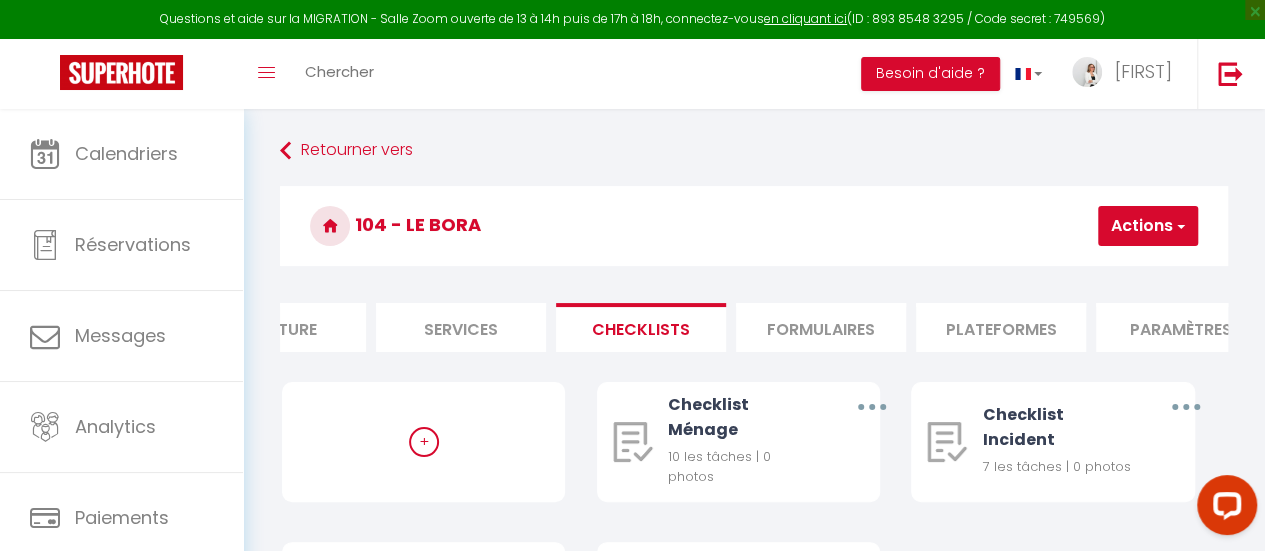 click on "Plateformes" at bounding box center [1001, 327] 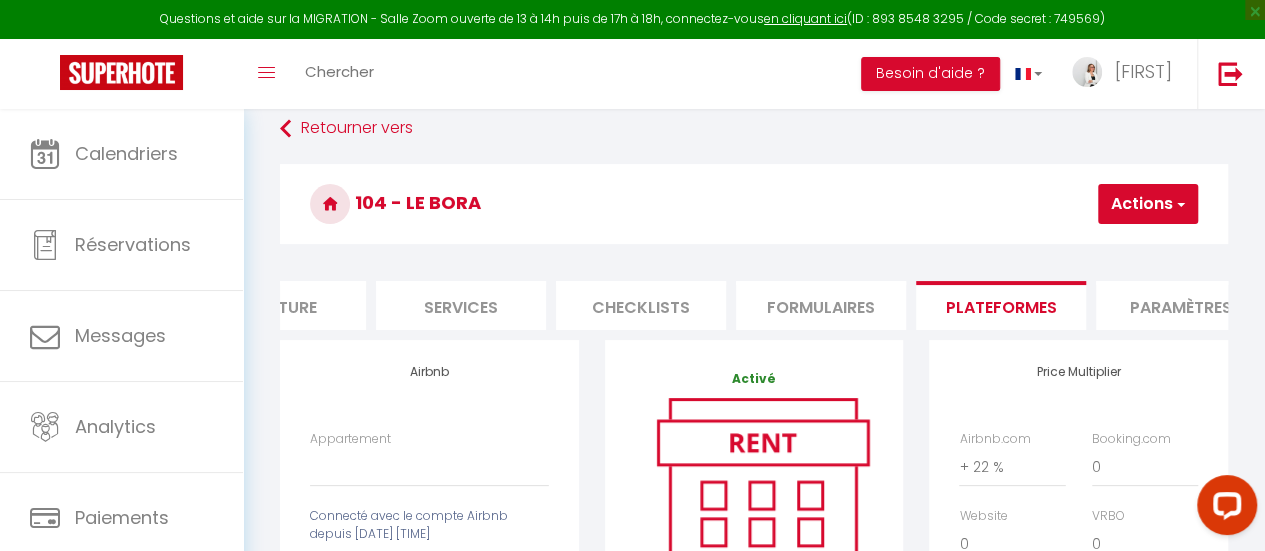 scroll, scrollTop: 0, scrollLeft: 0, axis: both 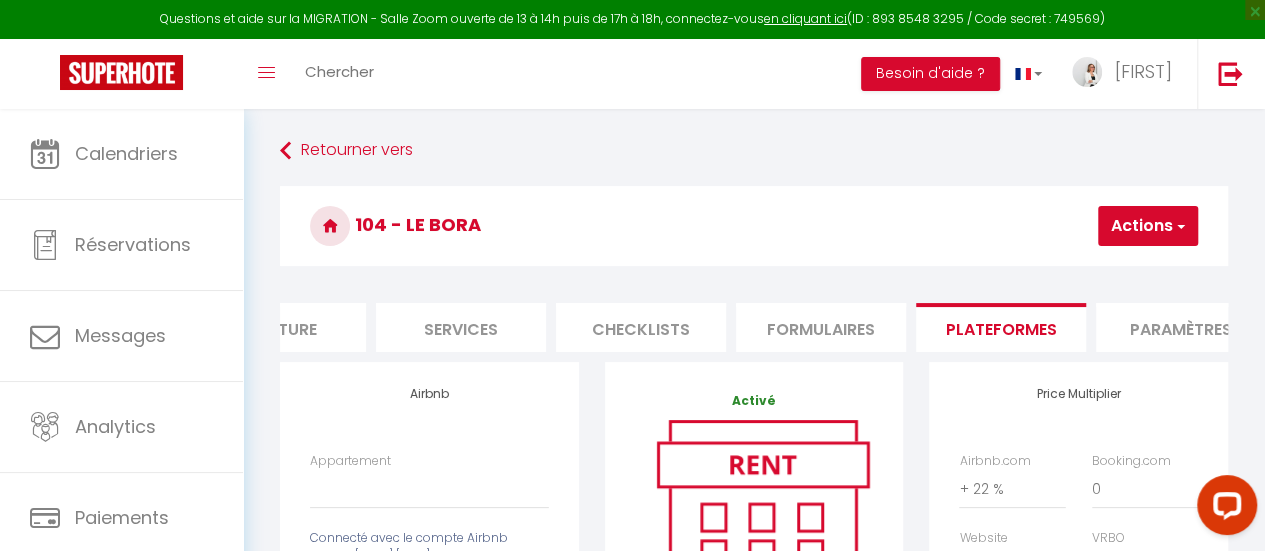 click on "Actions" at bounding box center [1148, 226] 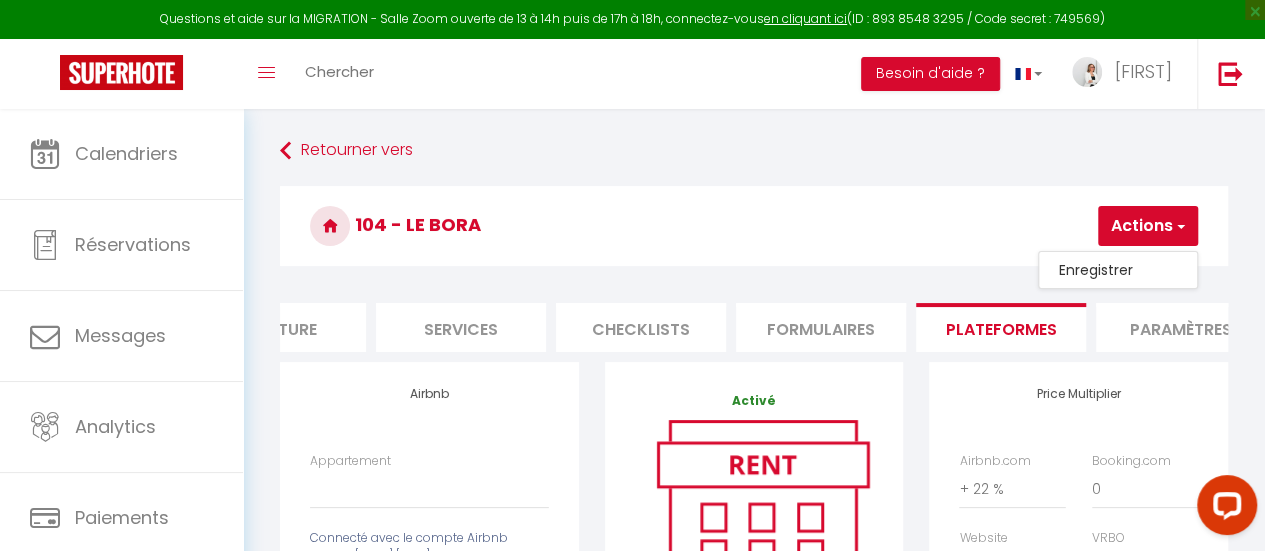click on "Enregistrer" at bounding box center (1118, 270) 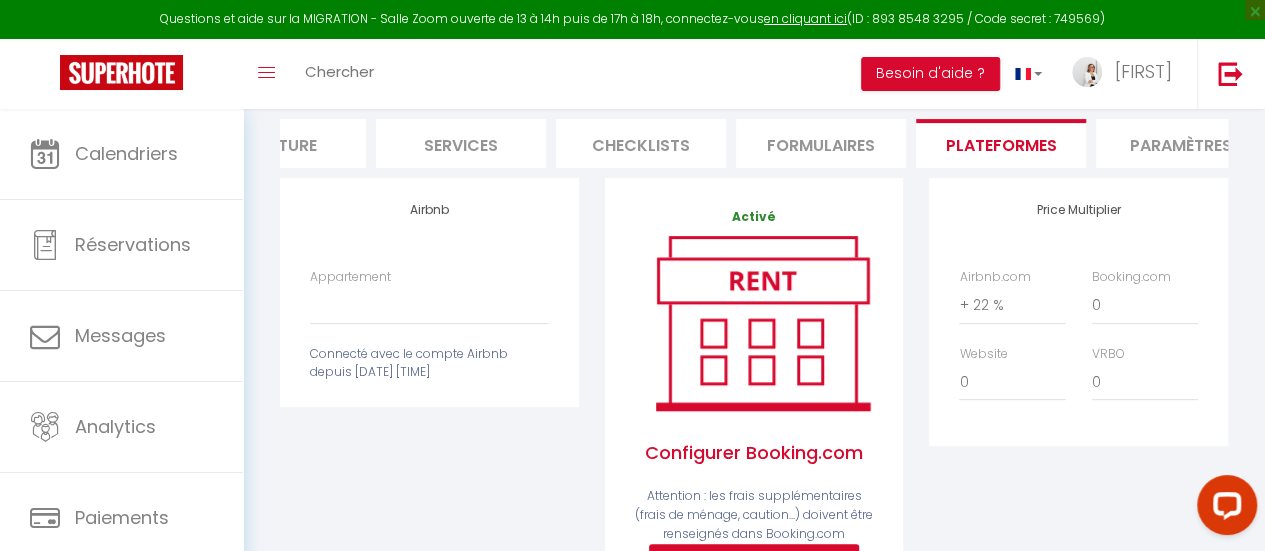 scroll, scrollTop: 100, scrollLeft: 0, axis: vertical 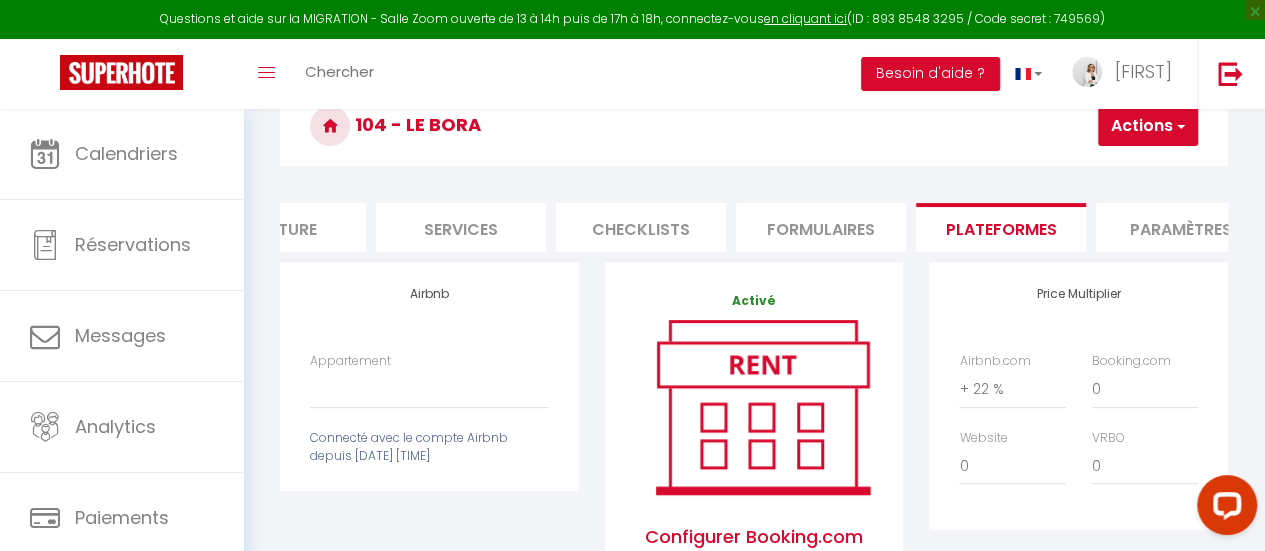 click on "Plateformes" at bounding box center (1001, 227) 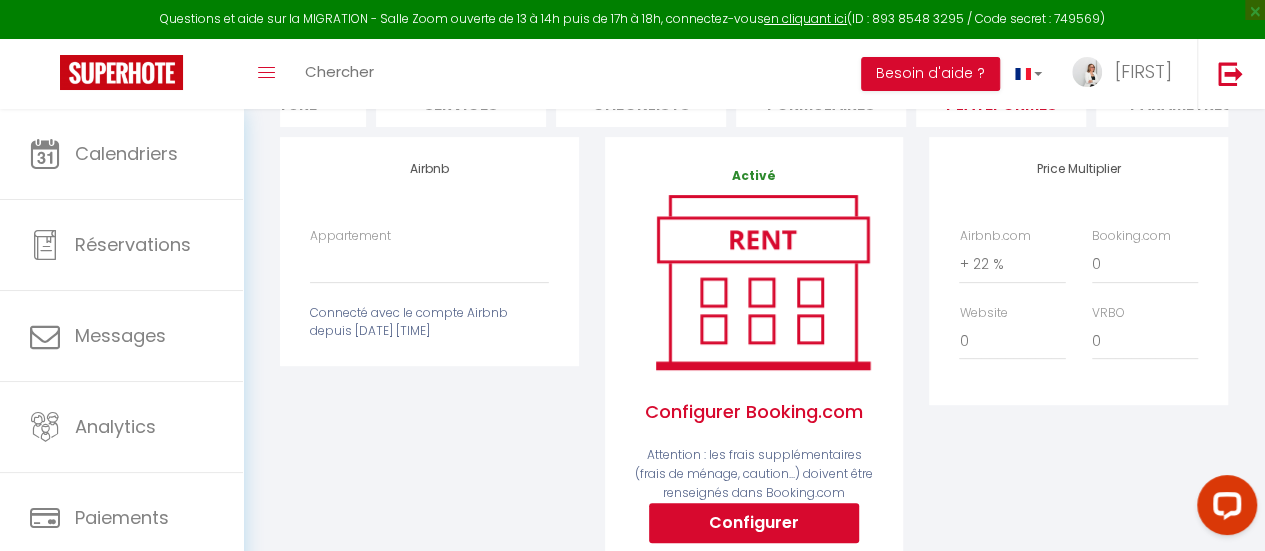 scroll, scrollTop: 200, scrollLeft: 0, axis: vertical 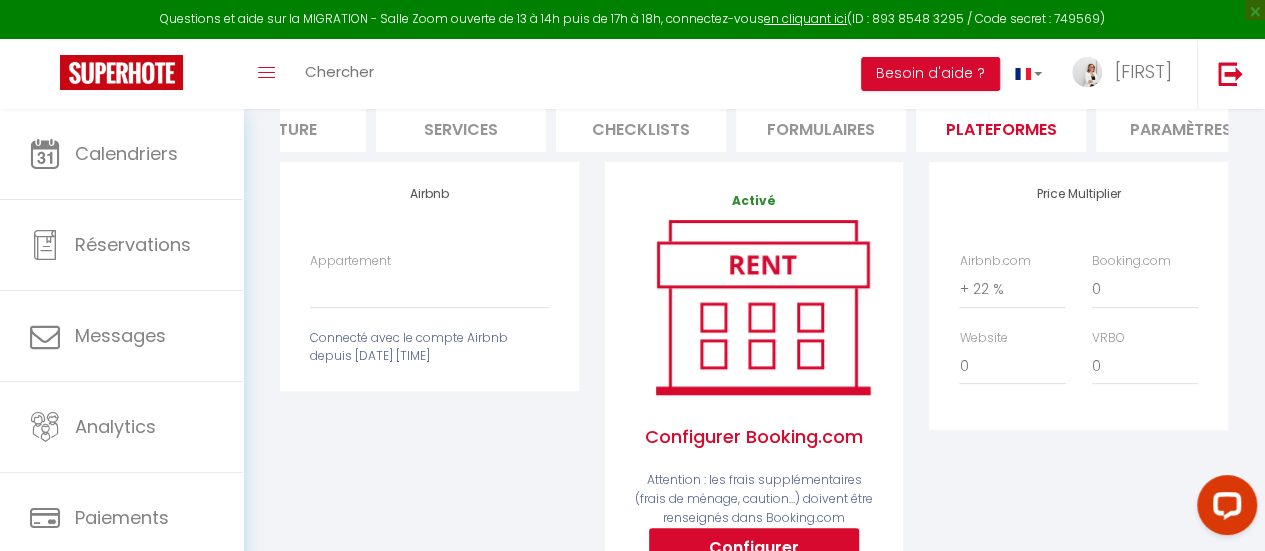 click on "Connecté avec le compte Airbnb depuis
lun. 23 juin 2025 15:32:57" at bounding box center [429, 348] 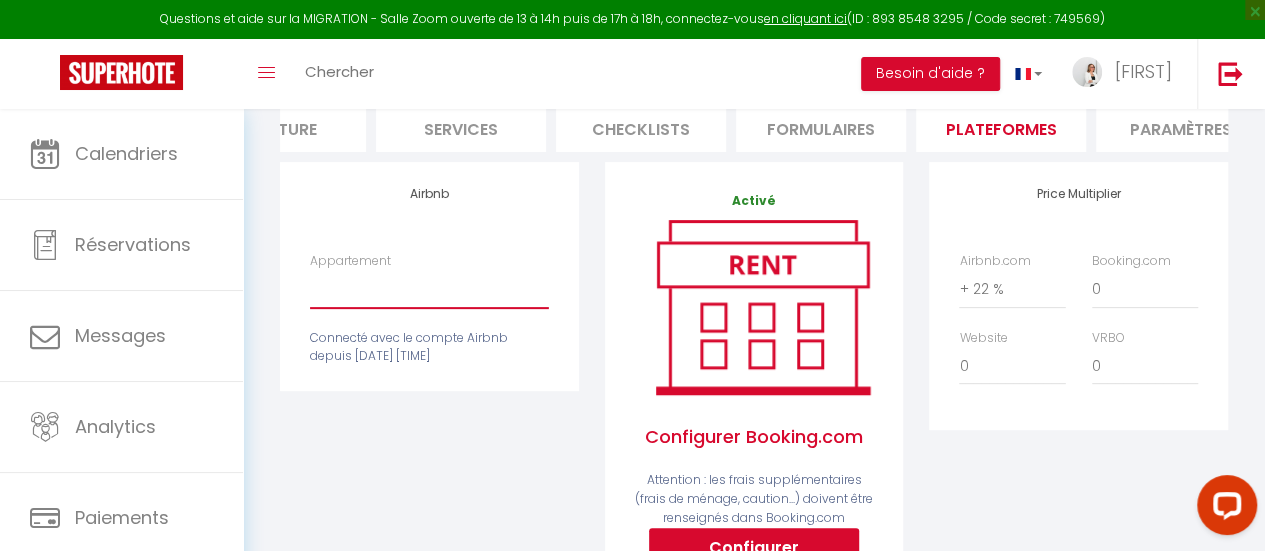 click on "Mistral · Orford: Loft Douillet, Spa, Cuisinette! - sophiesosolamontagne@gmail.com
Boréal · Orford: Condo Tout Équipé, Nature & Spa ! - sophiesosolamontagne@gmail.com
104 - Bora  · Loft tout équipé avec piscine et spa - sophiesosolamontagne@gmail.com" at bounding box center [429, 289] 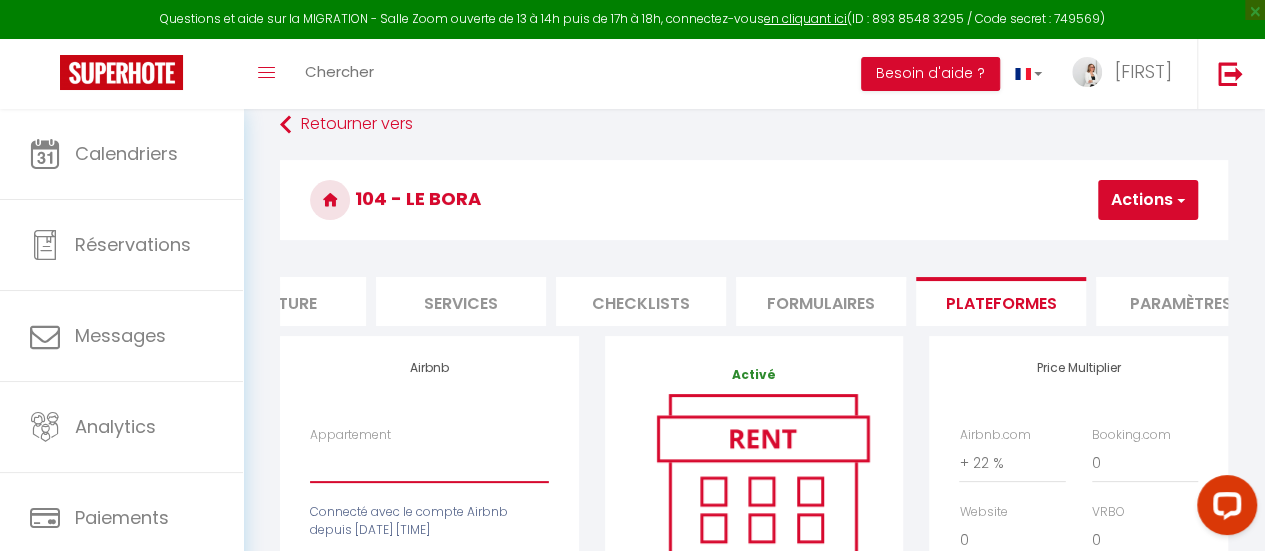scroll, scrollTop: 0, scrollLeft: 0, axis: both 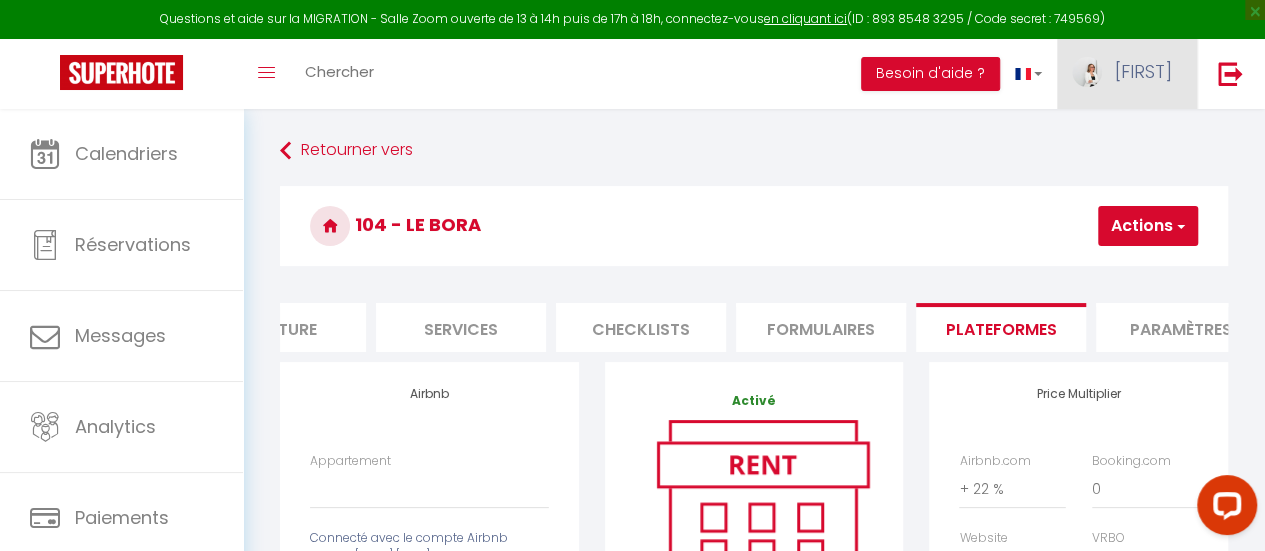 click at bounding box center [1087, 72] 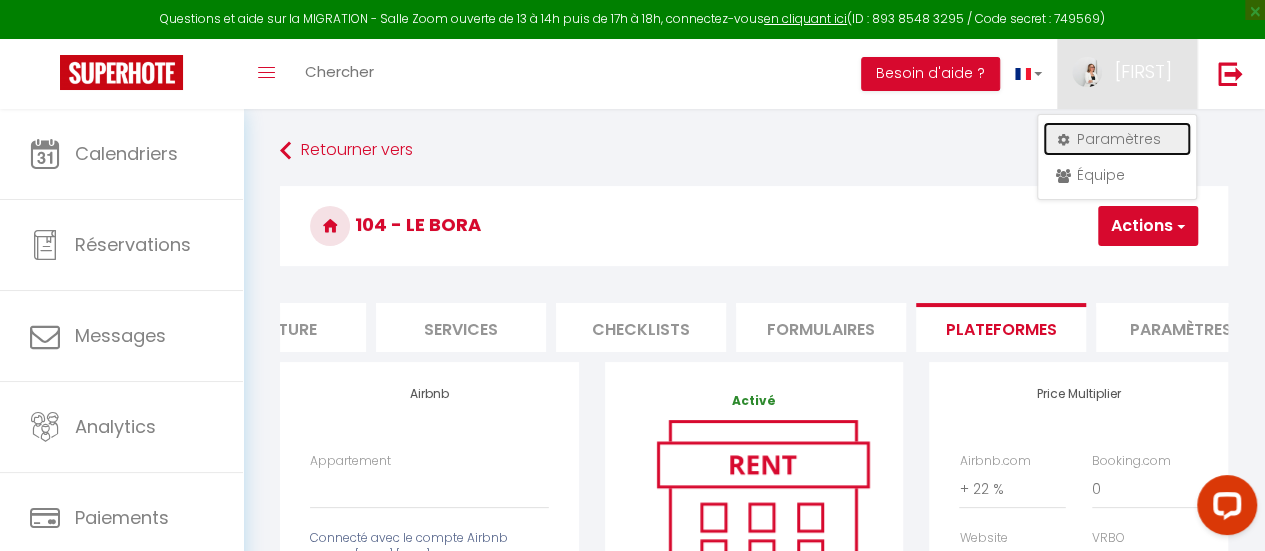 click on "Paramètres" at bounding box center [1117, 139] 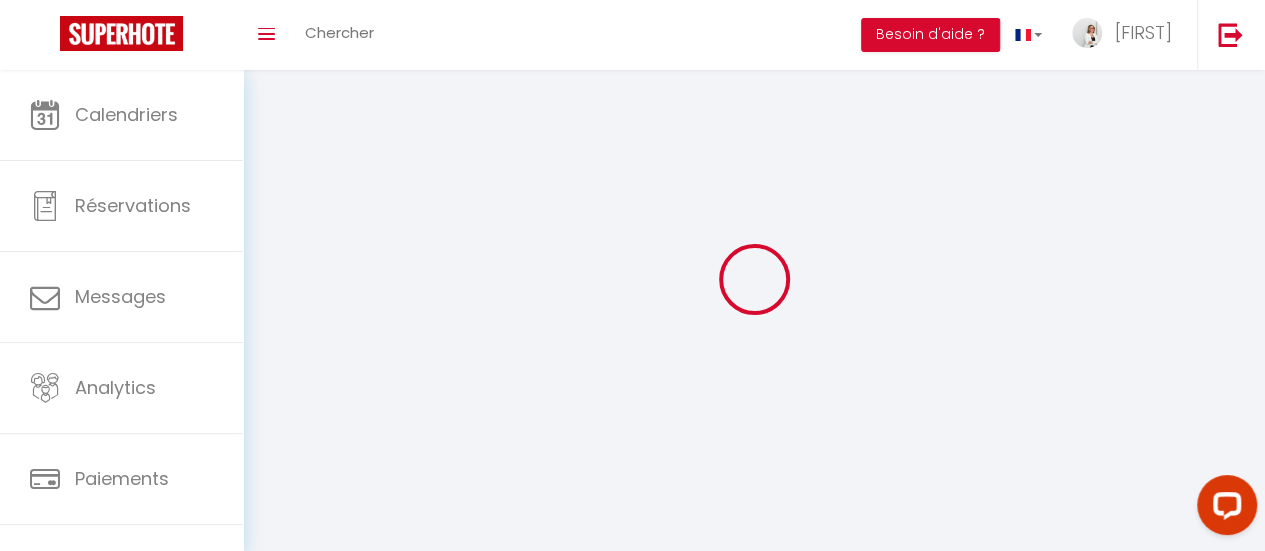 select 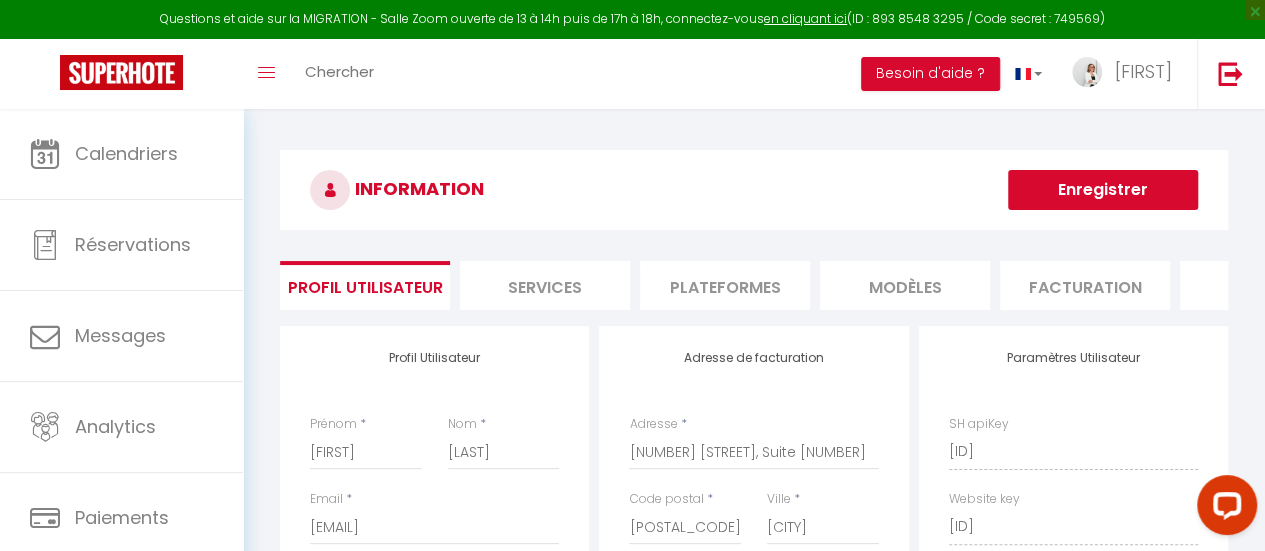 click on "Plateformes" at bounding box center (725, 285) 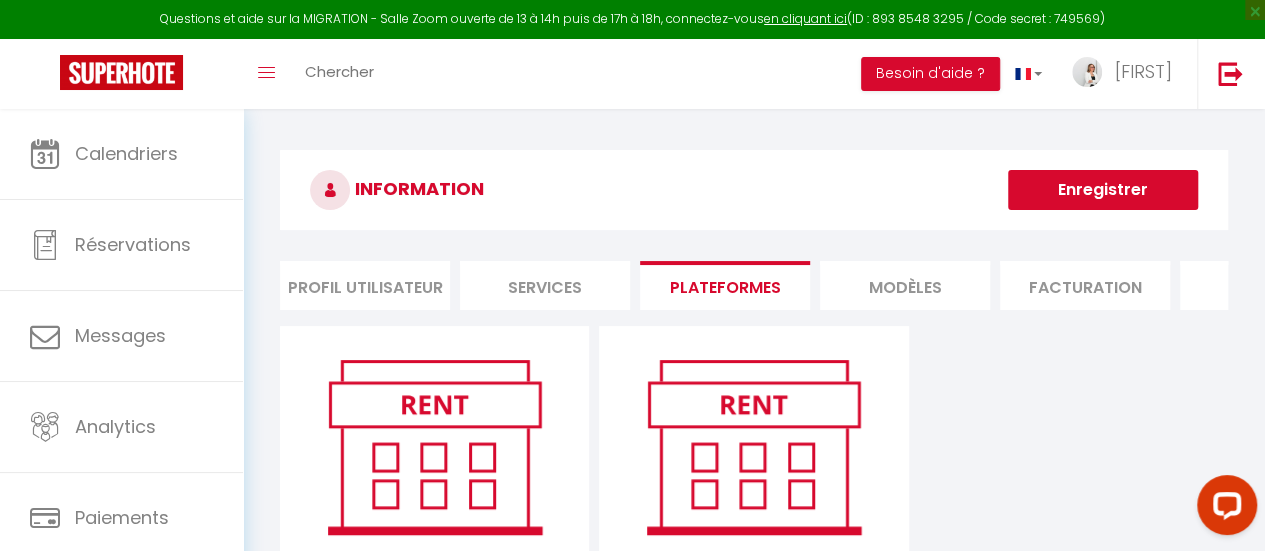 scroll, scrollTop: 260, scrollLeft: 0, axis: vertical 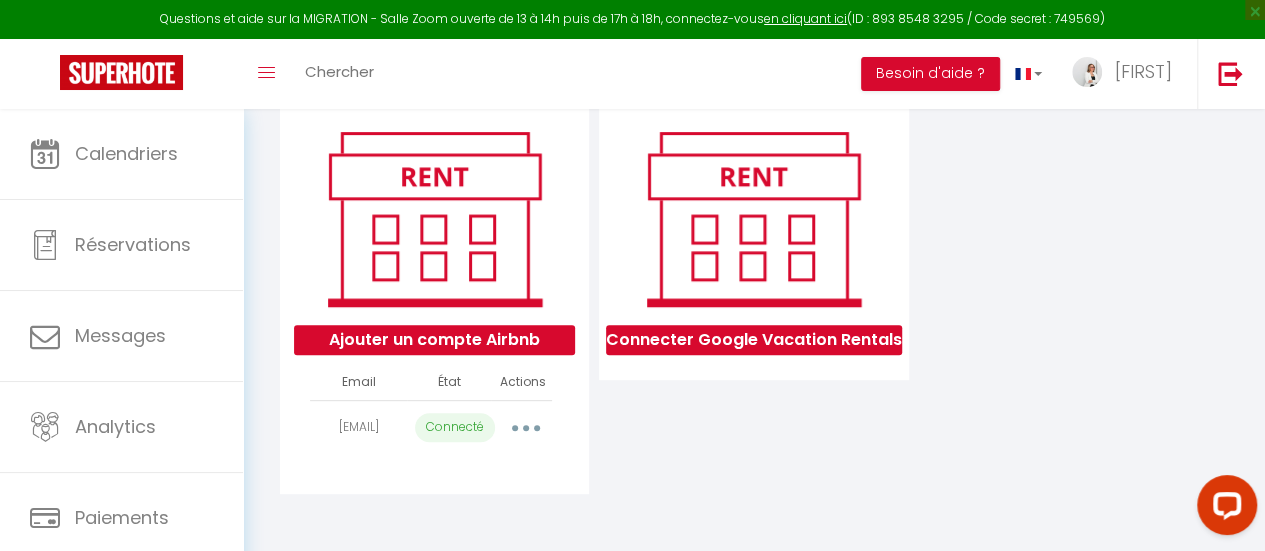 click at bounding box center [525, 428] 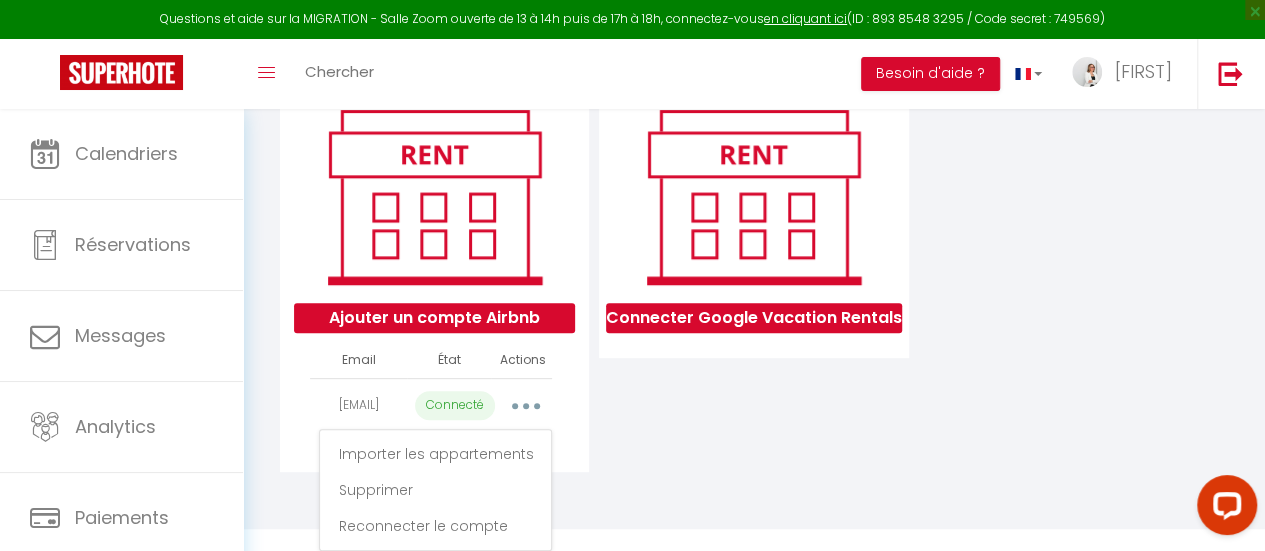 scroll, scrollTop: 273, scrollLeft: 0, axis: vertical 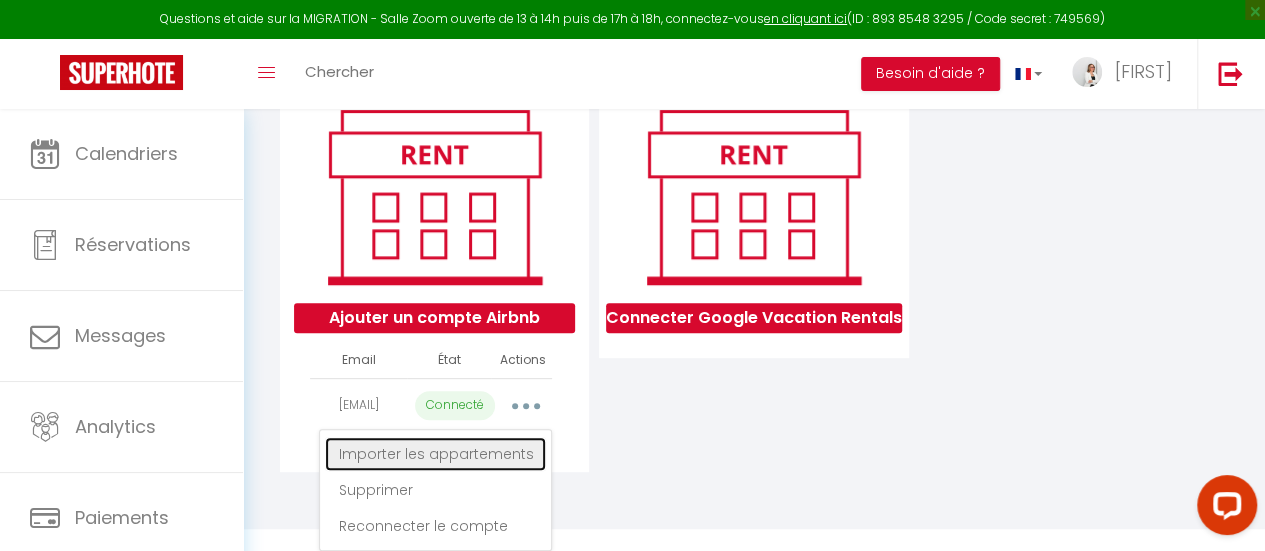 click on "Importer les appartements" at bounding box center (435, 454) 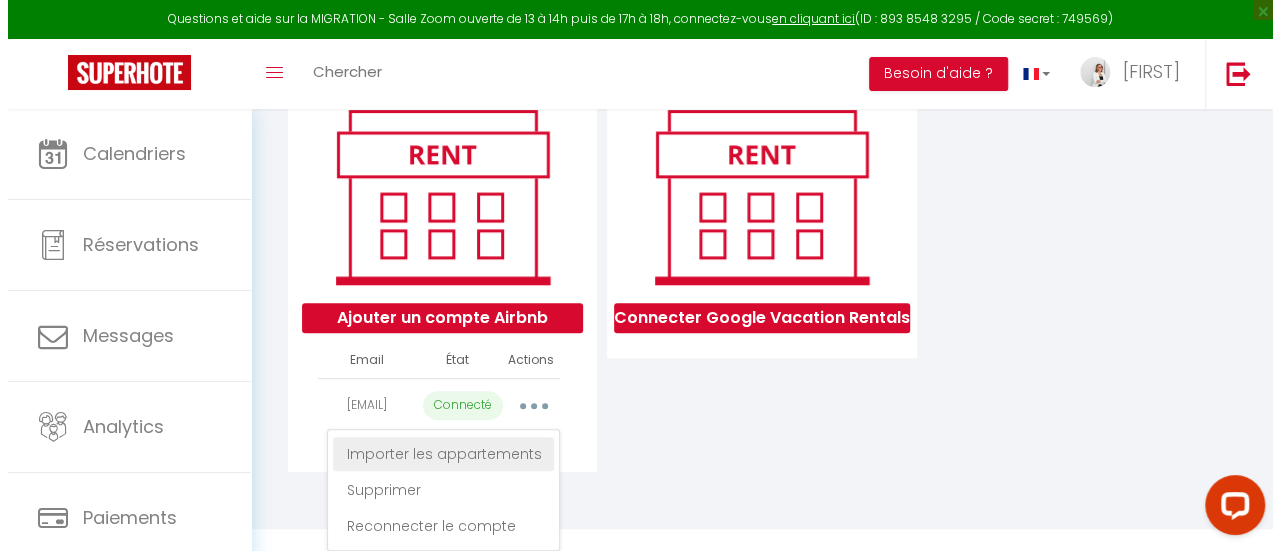 scroll, scrollTop: 260, scrollLeft: 0, axis: vertical 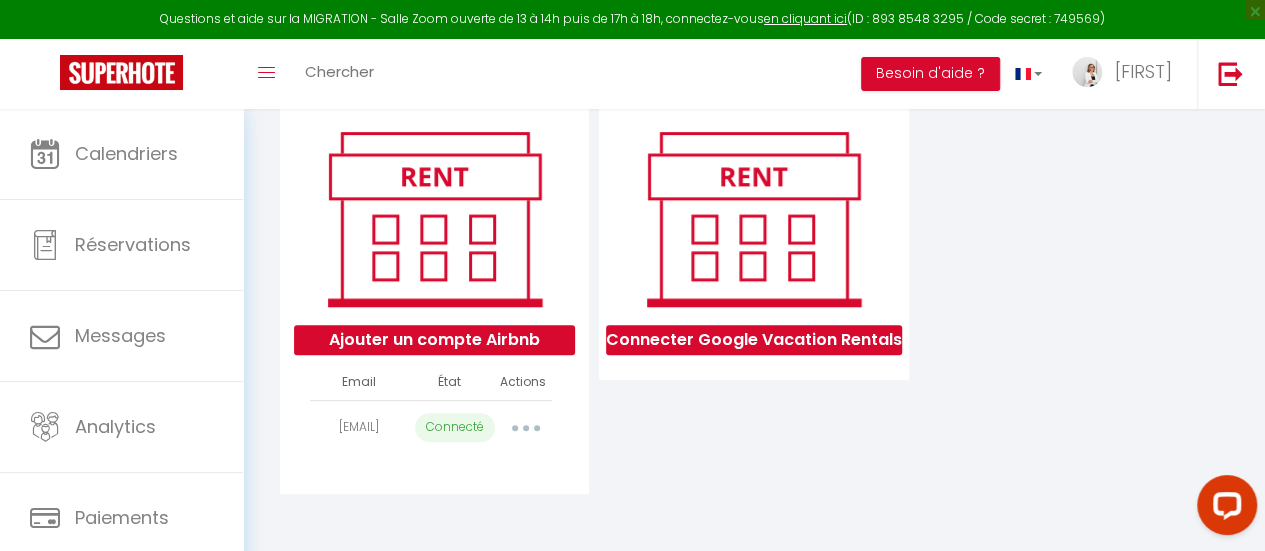 select on "68503" 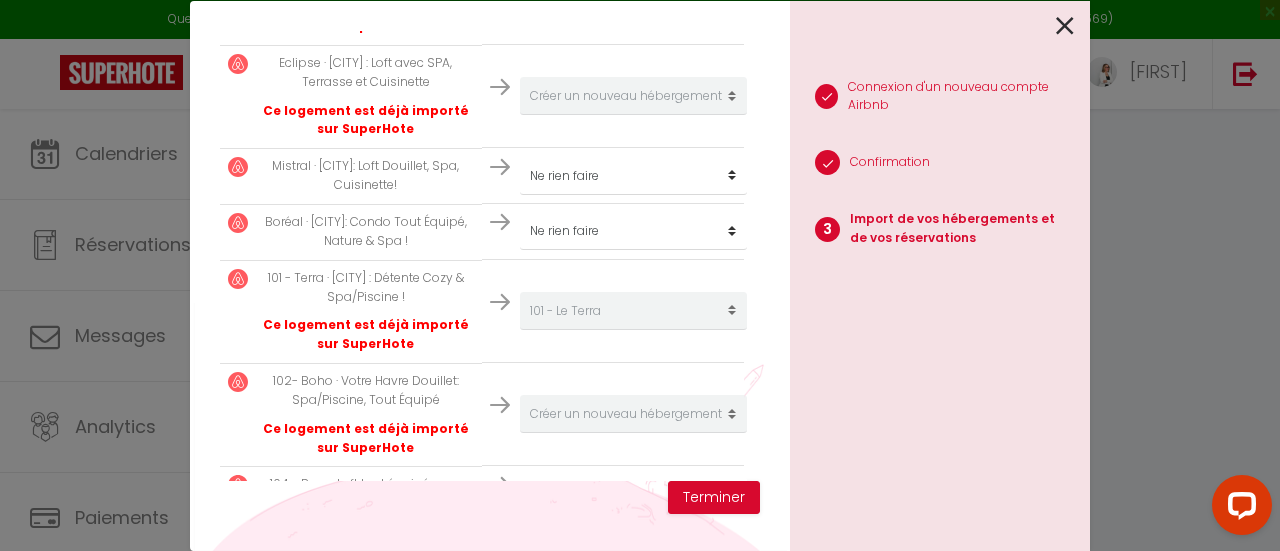 scroll, scrollTop: 550, scrollLeft: 0, axis: vertical 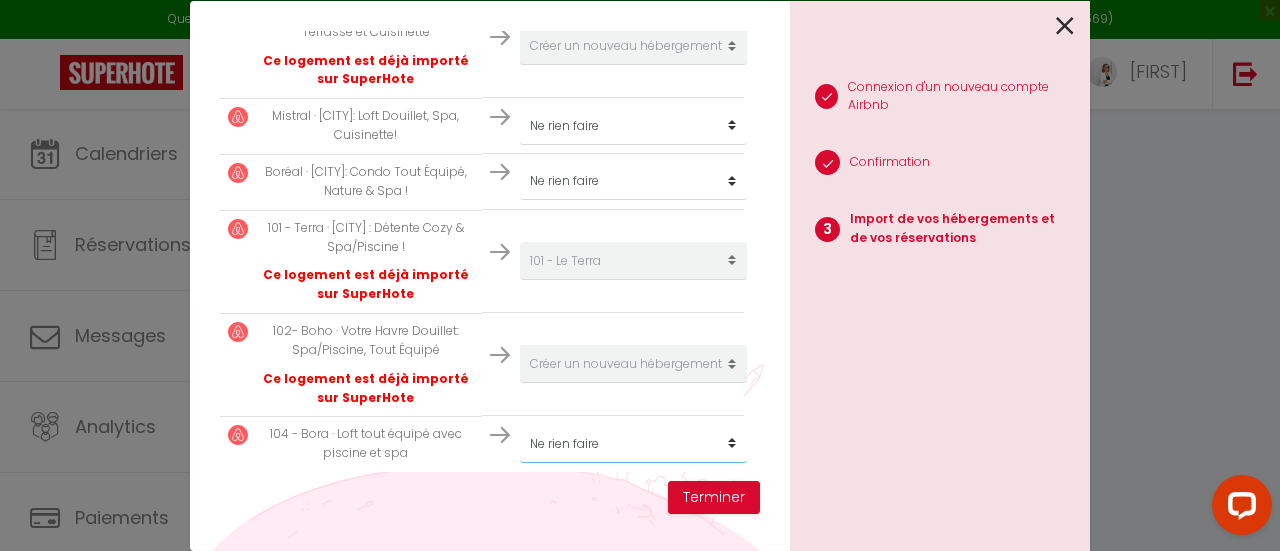 click on "Créer un nouveau hébergement
Ne rien faire
101 - Le Terra
102 - Le Boho
103 - Le Boréal
104 - Le Bora
111 -L'Eclipse
112 - Le Mistral
Chalet Bois Rond - Orford" at bounding box center (633, -57) 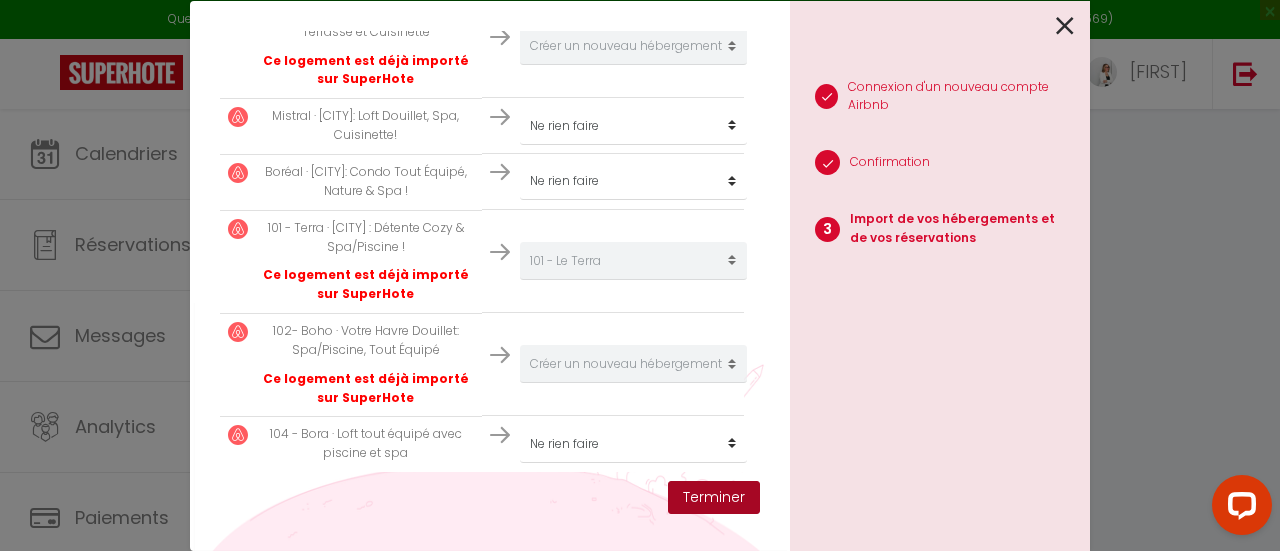 click on "Terminer" at bounding box center (714, 498) 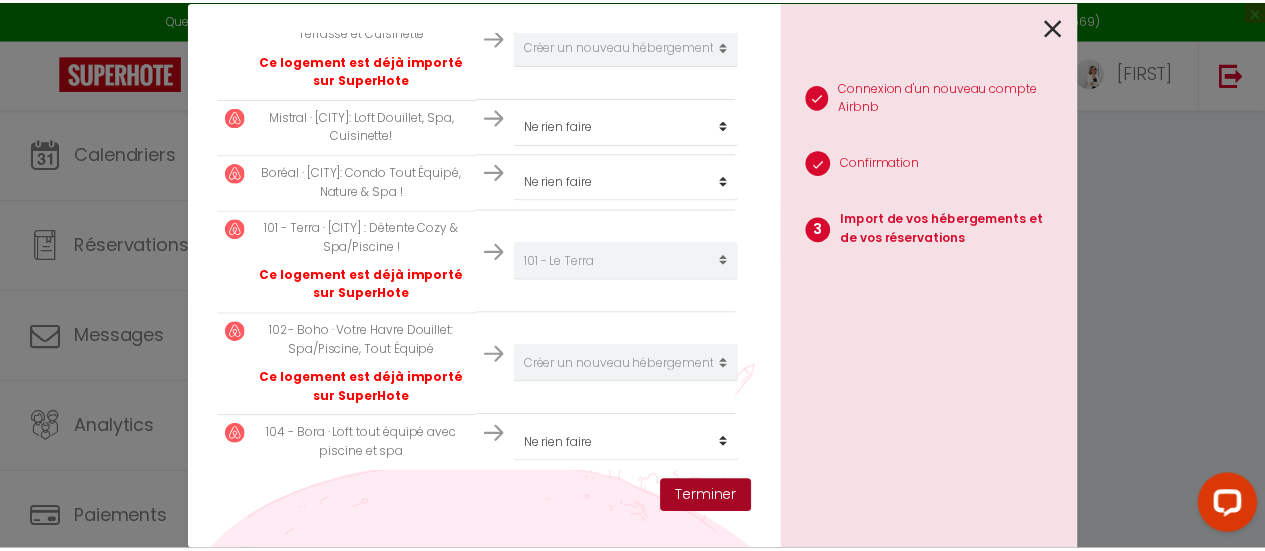scroll, scrollTop: 600, scrollLeft: 0, axis: vertical 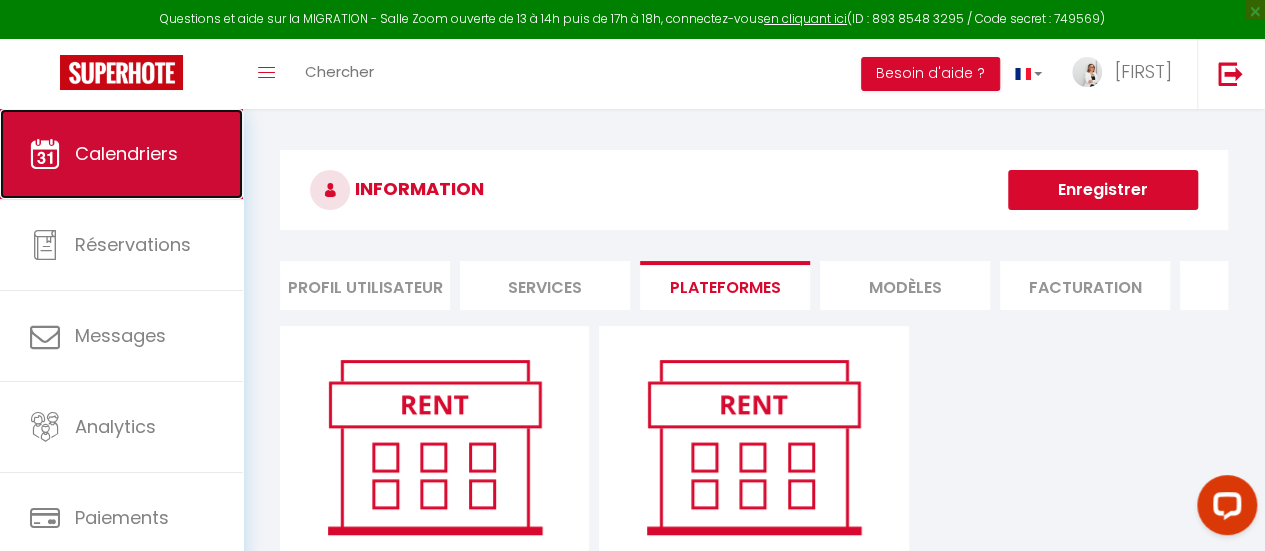 click on "Calendriers" at bounding box center (121, 154) 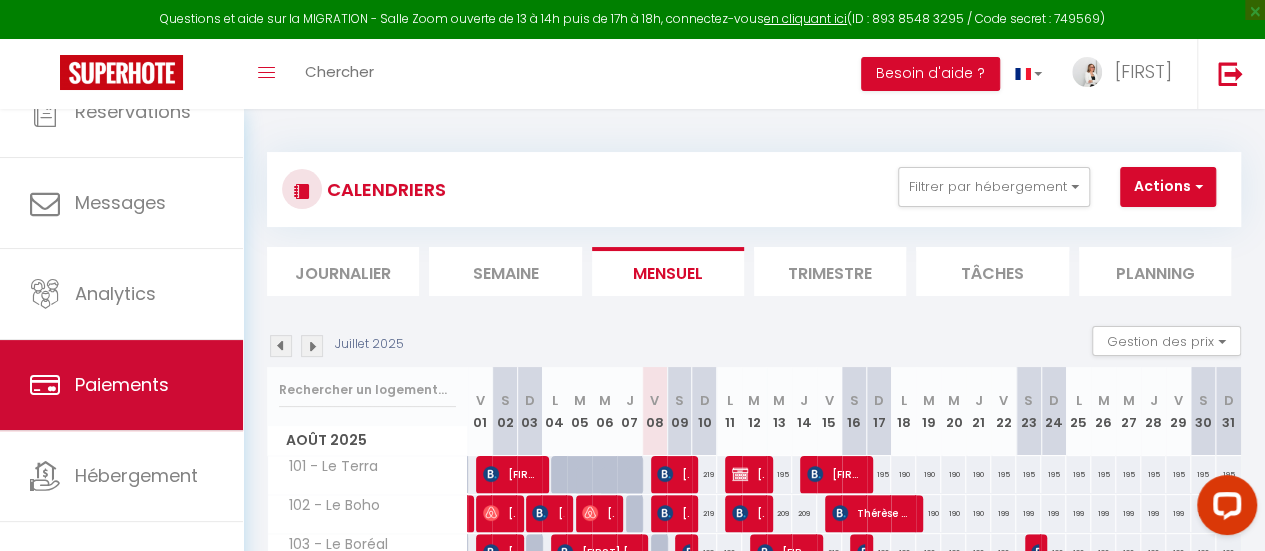 scroll, scrollTop: 149, scrollLeft: 0, axis: vertical 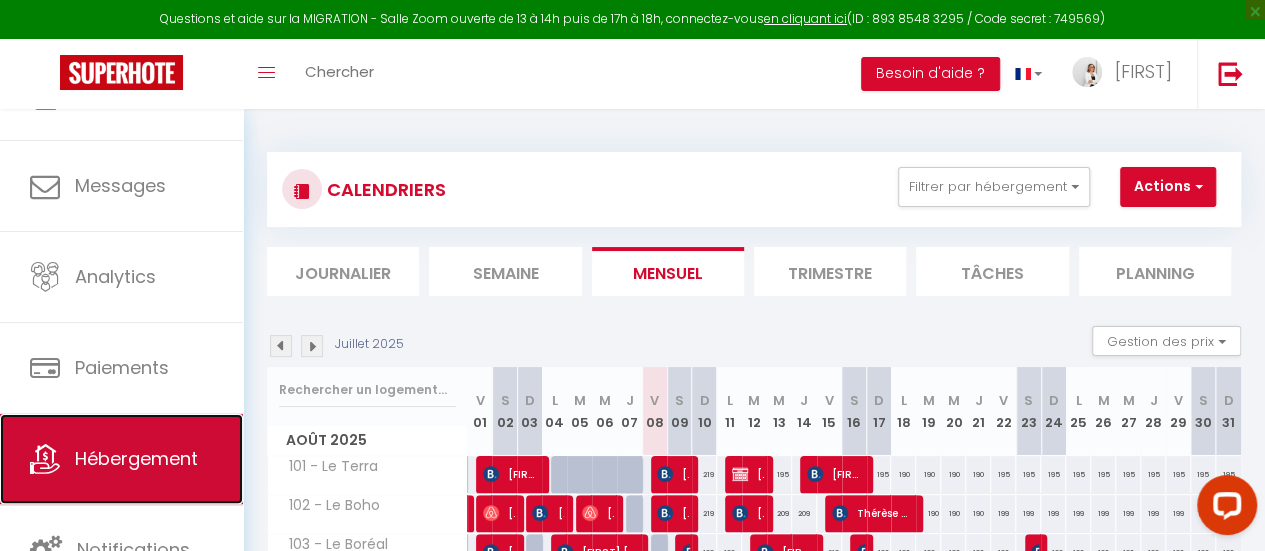 click on "Hébergement" at bounding box center [136, 458] 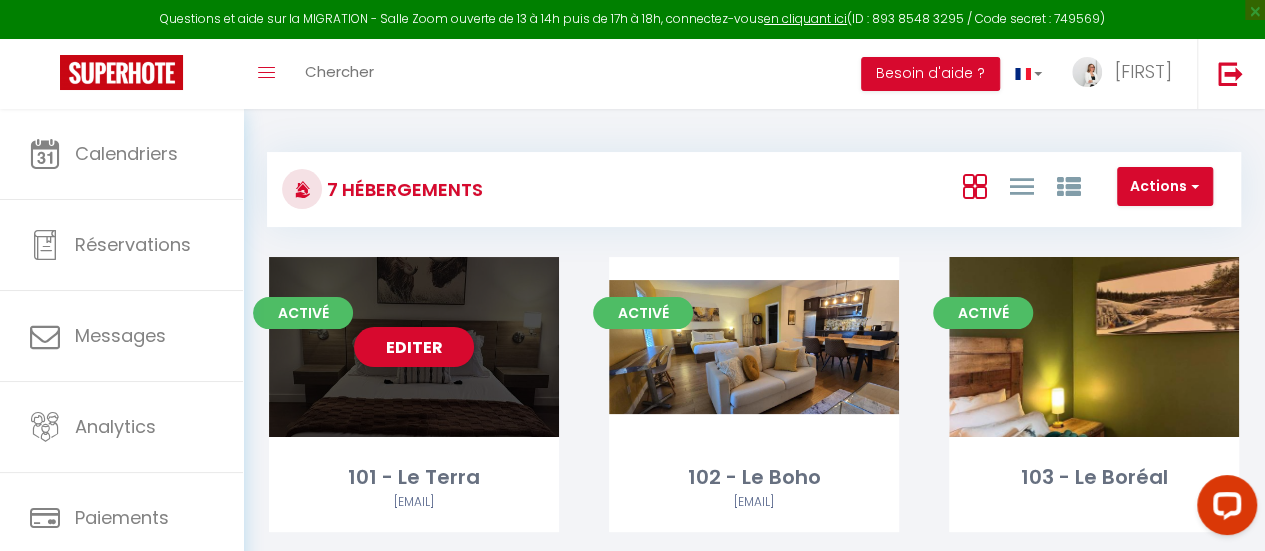 click on "Editer" at bounding box center [414, 347] 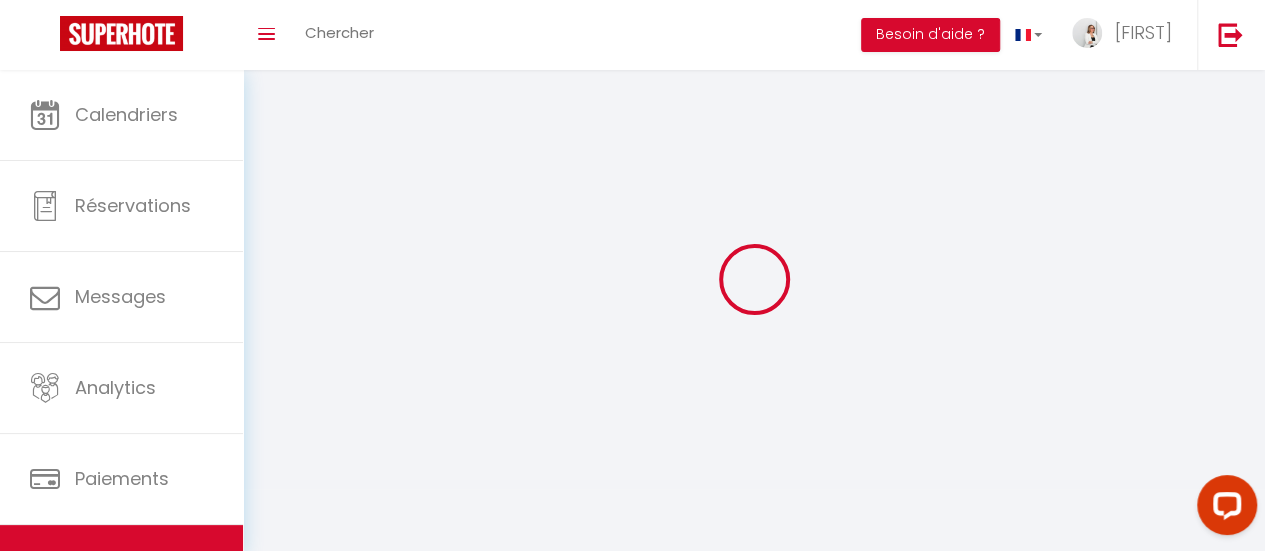 select on "1" 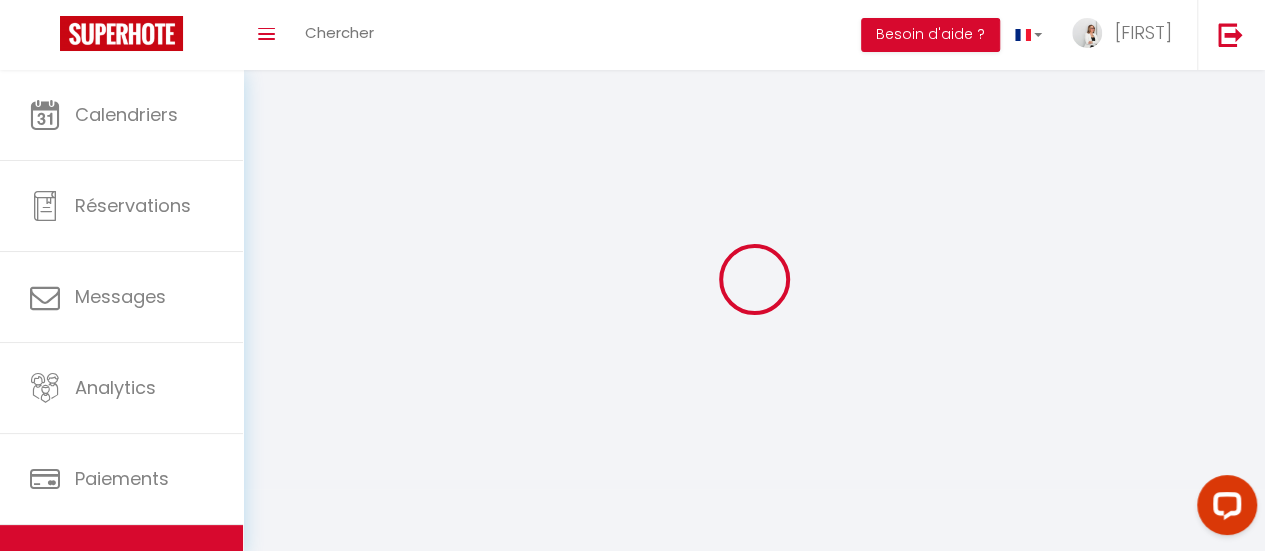 select 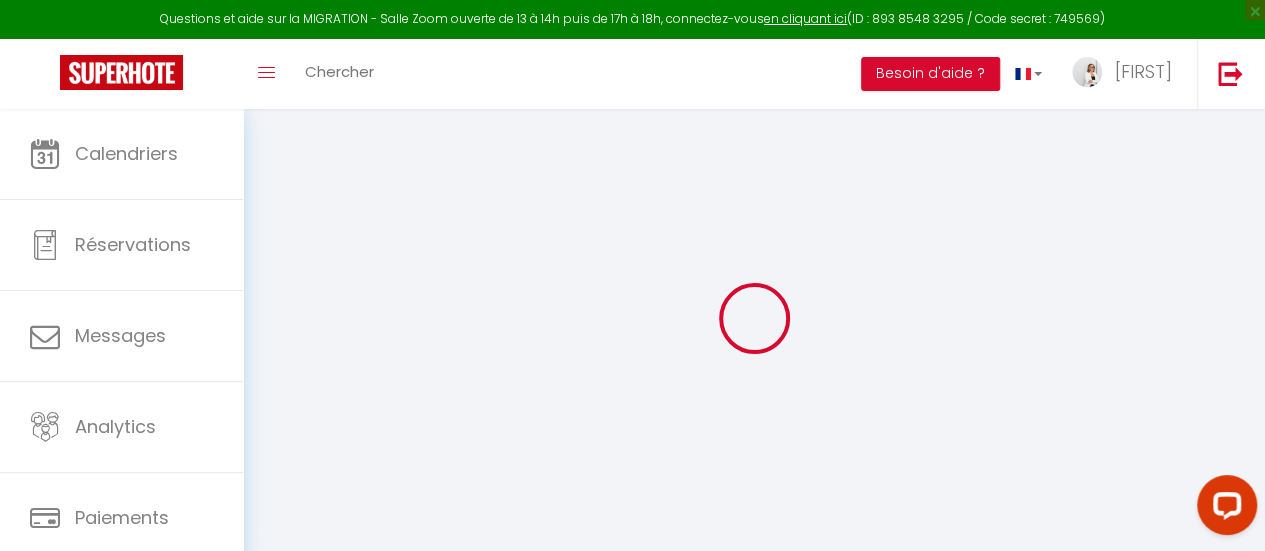 select 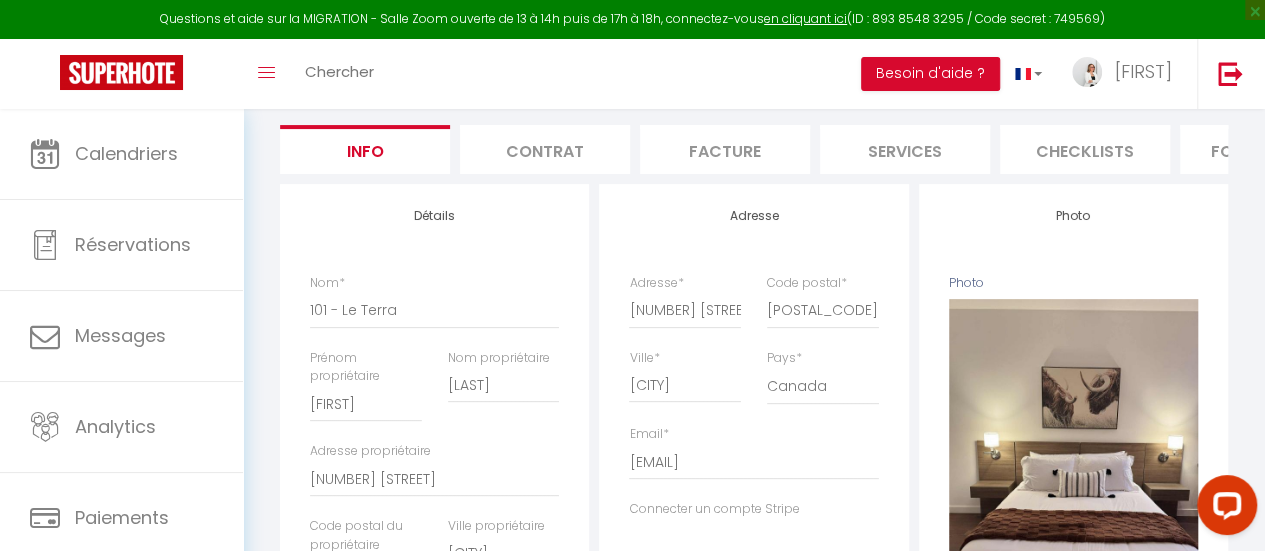 scroll, scrollTop: 0, scrollLeft: 0, axis: both 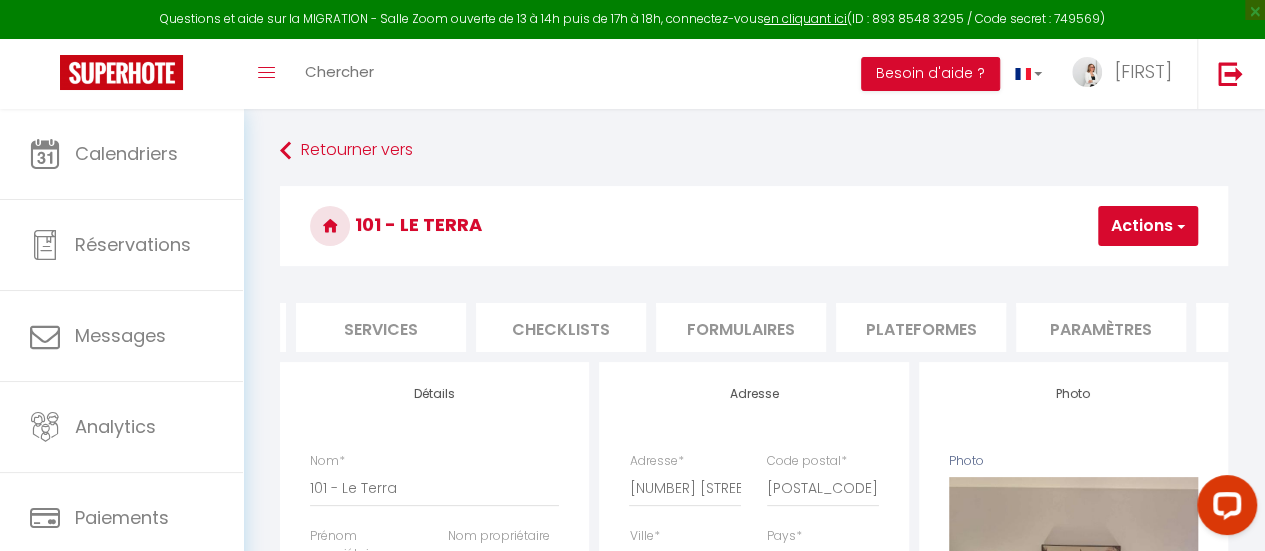 click on "Plateformes" at bounding box center (921, 327) 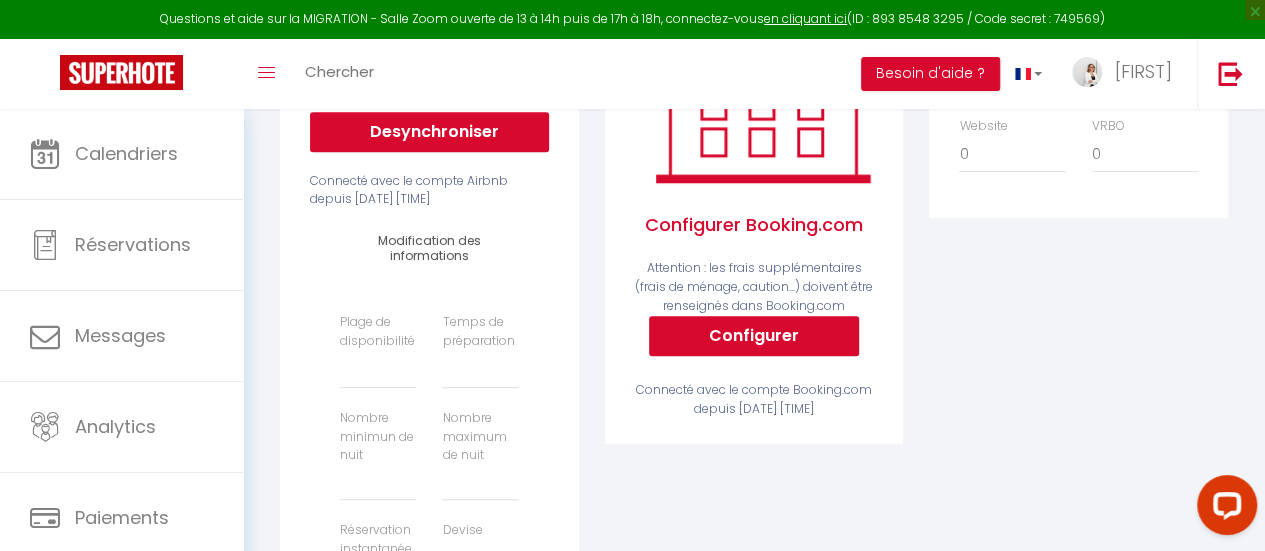 scroll, scrollTop: 400, scrollLeft: 0, axis: vertical 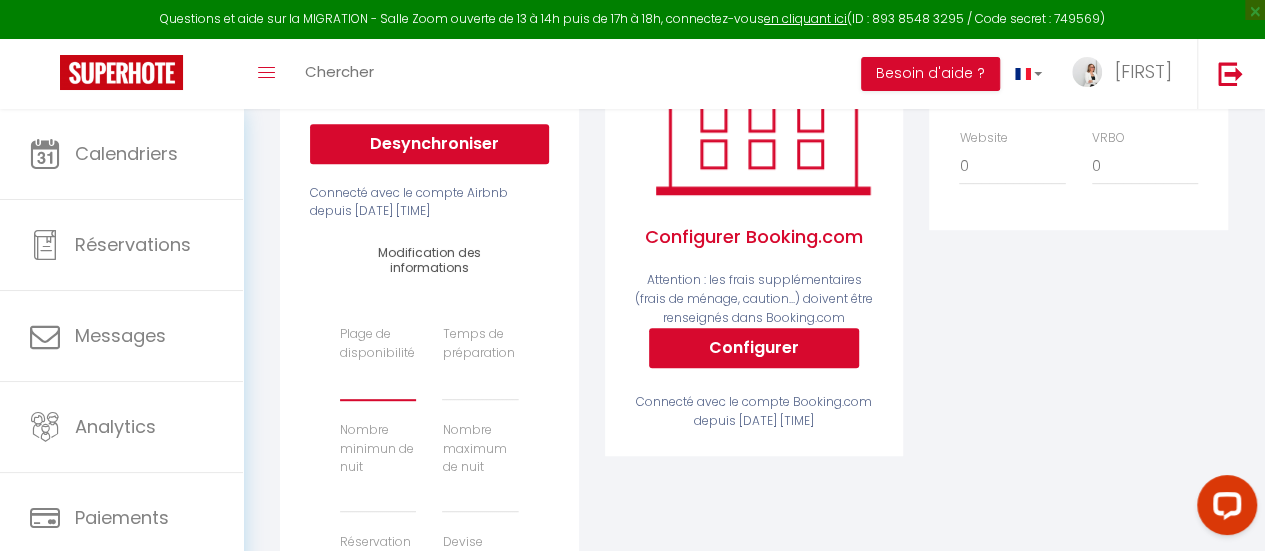 click on "Date indisponible par defaut
1 mois
3 mois
6 mois
9 mois
12 mois
24 mois" at bounding box center [378, 382] 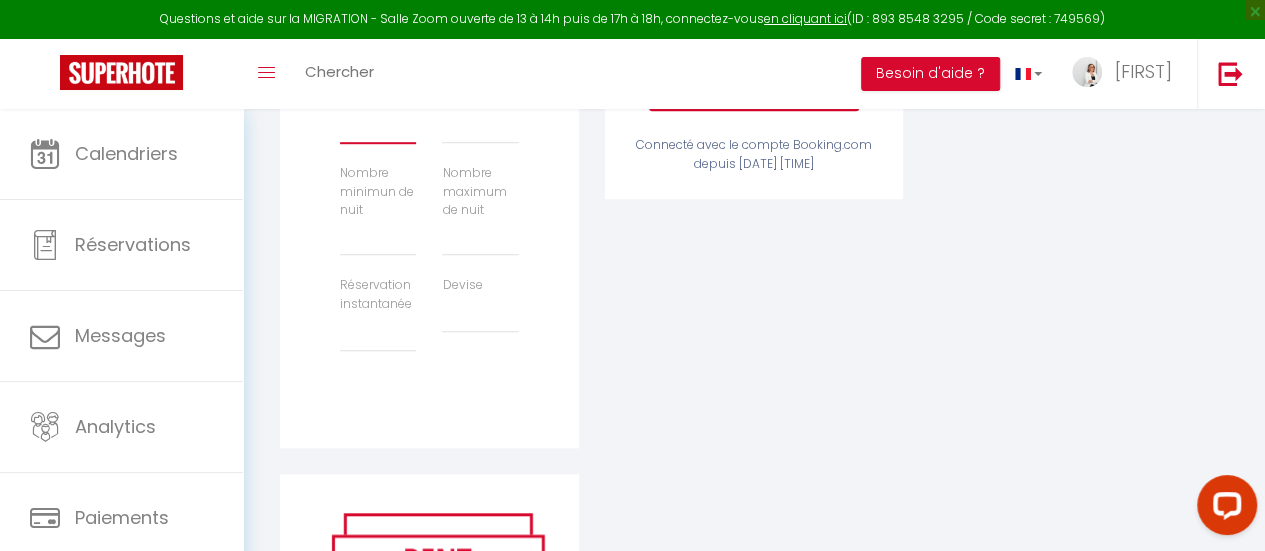 scroll, scrollTop: 700, scrollLeft: 0, axis: vertical 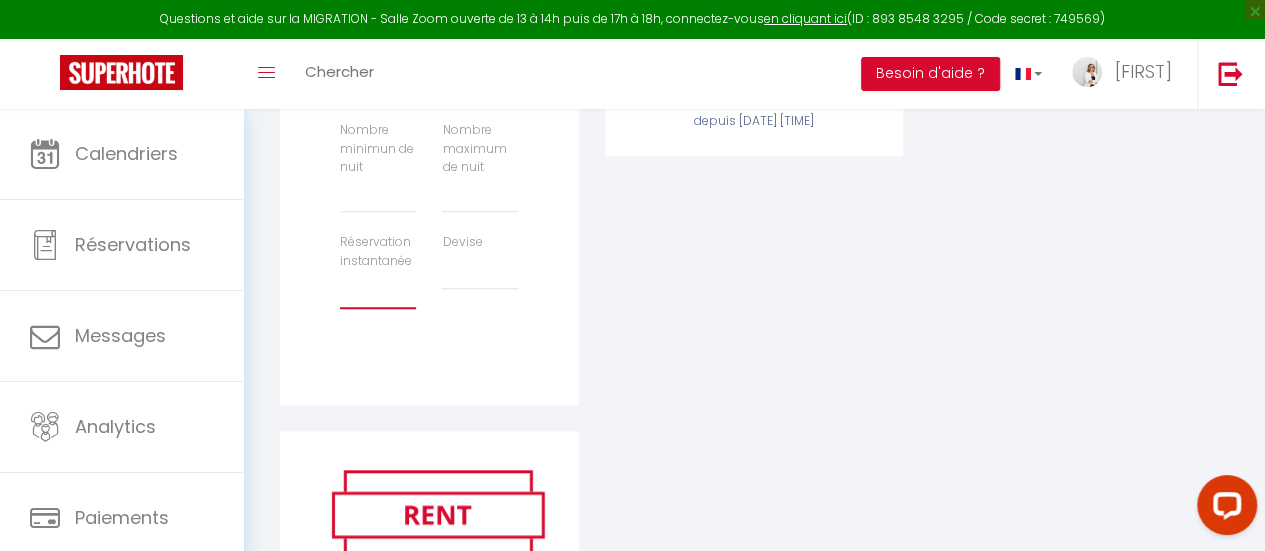 click on "Activée
Demander des évaluations positives" at bounding box center [378, 290] 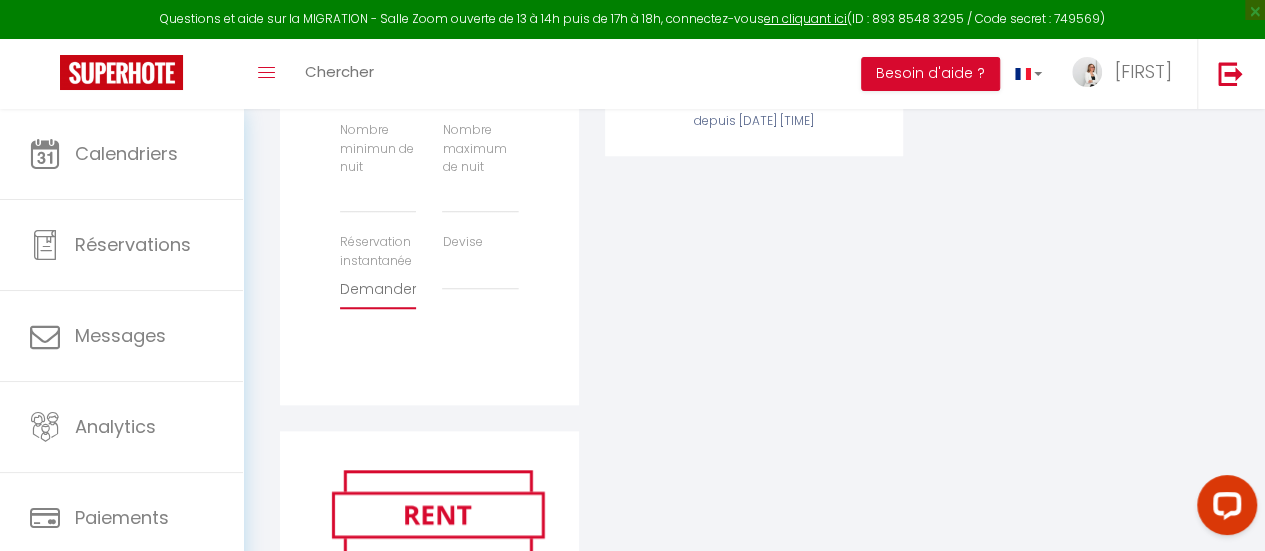 click on "Activée
Demander des évaluations positives" at bounding box center [378, 290] 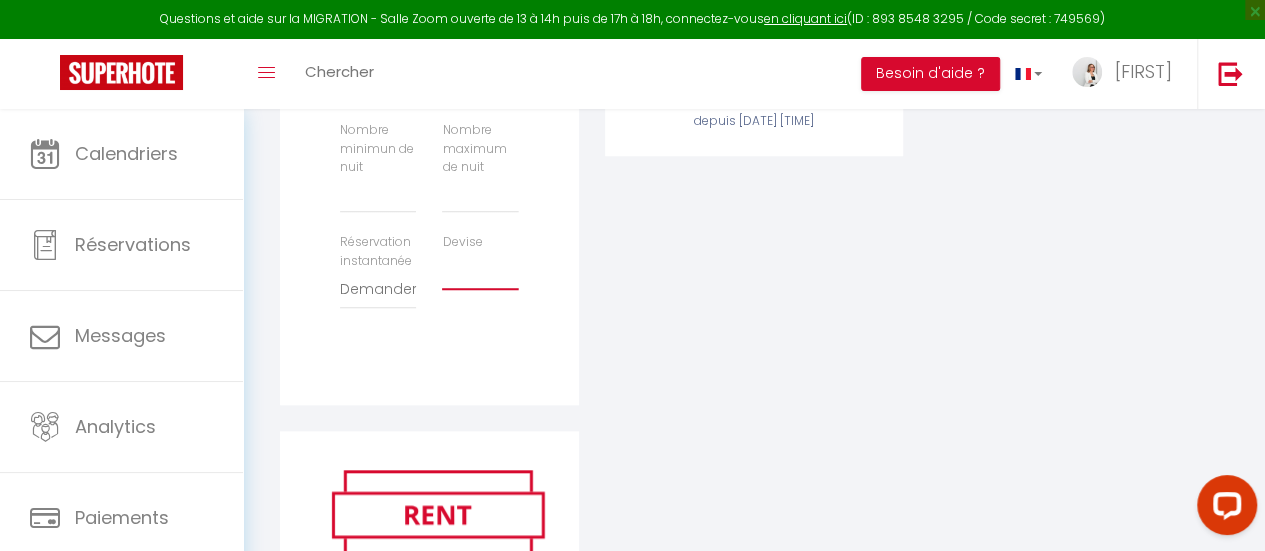 click on "United Arab Emirates dirham (AED)
Argentine peso (ARS)
Australian dollar (AUD)
Aruban florin (AWG)
Bosnia and Herzegovina convertible mark (BAM)
Barbados dollar (BBD)" at bounding box center (480, 271) 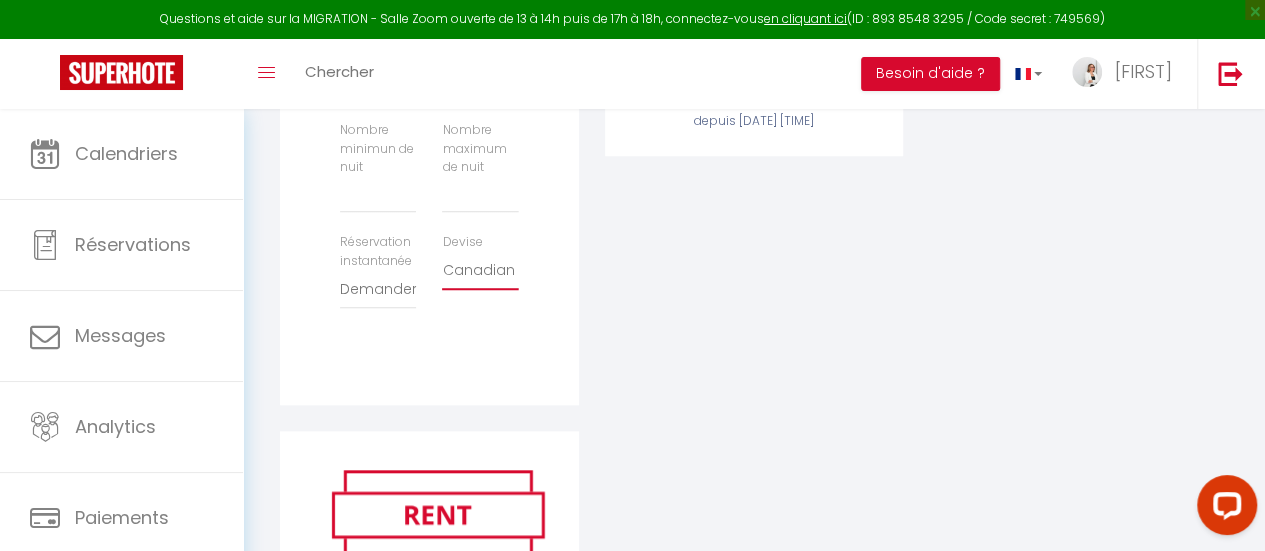 click on "United Arab Emirates dirham (AED)
Argentine peso (ARS)
Australian dollar (AUD)
Aruban florin (AWG)
Bosnia and Herzegovina convertible mark (BAM)
Barbados dollar (BBD)" at bounding box center [480, 271] 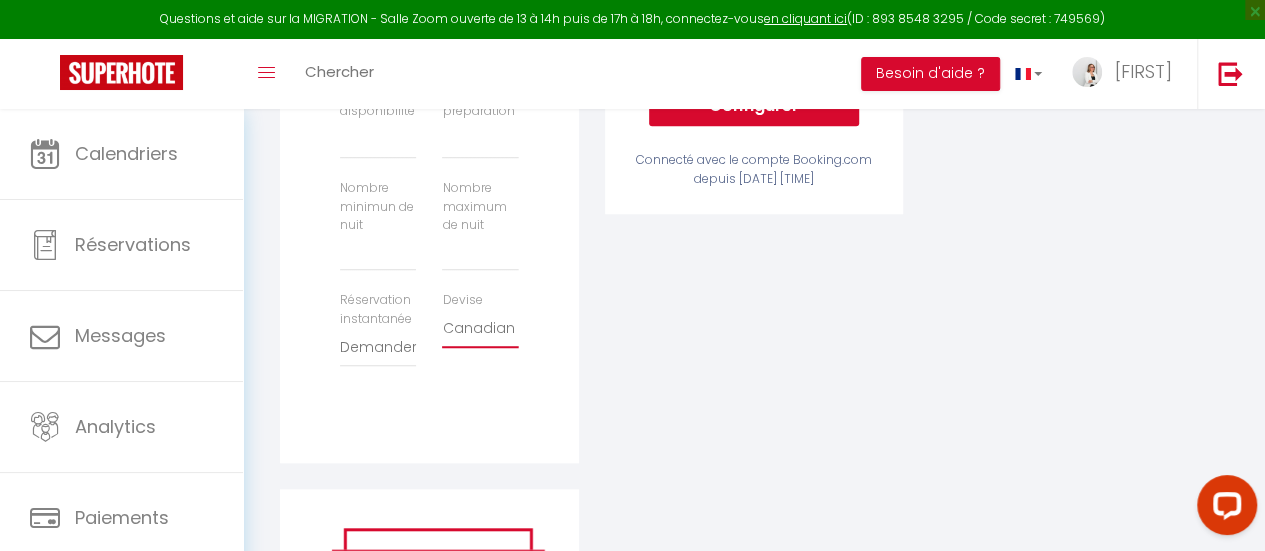 scroll, scrollTop: 600, scrollLeft: 0, axis: vertical 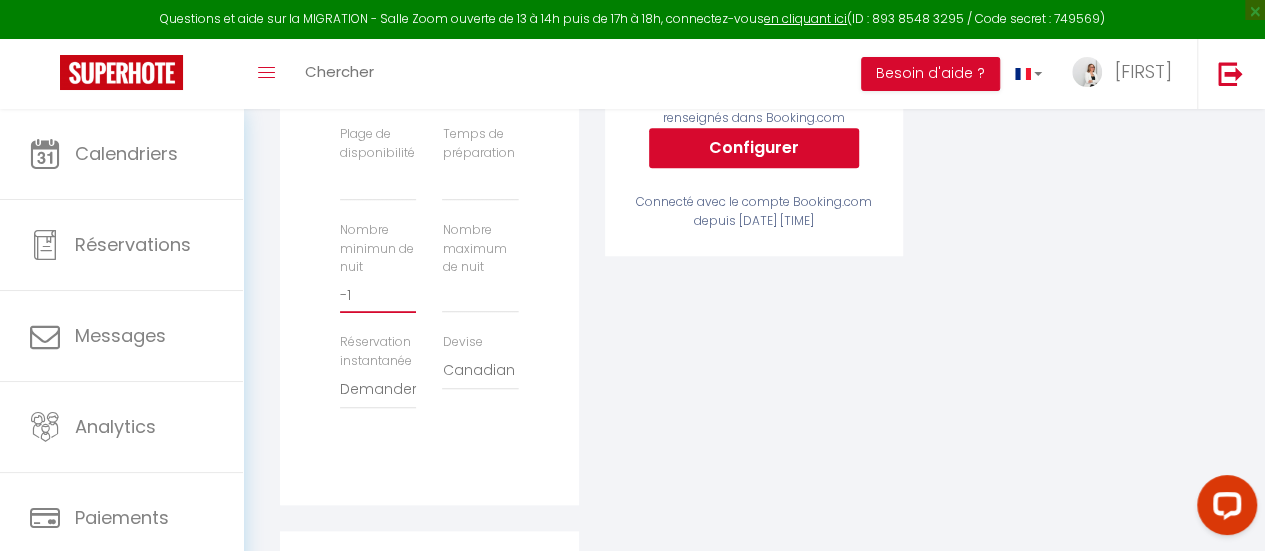click on "-1" at bounding box center [378, 295] 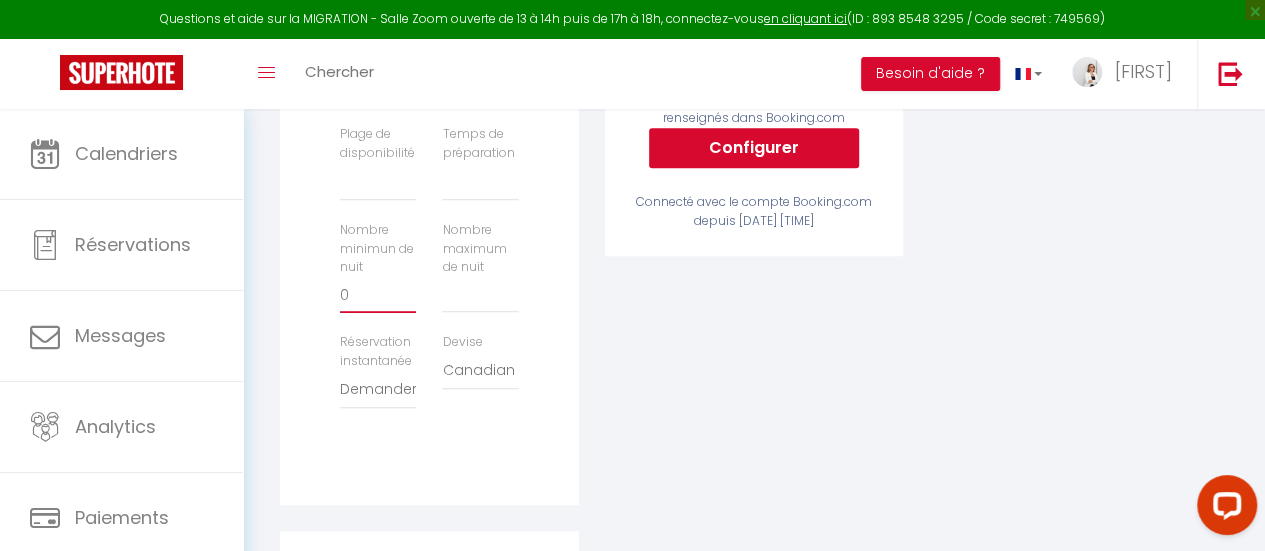 click on "0" at bounding box center (378, 295) 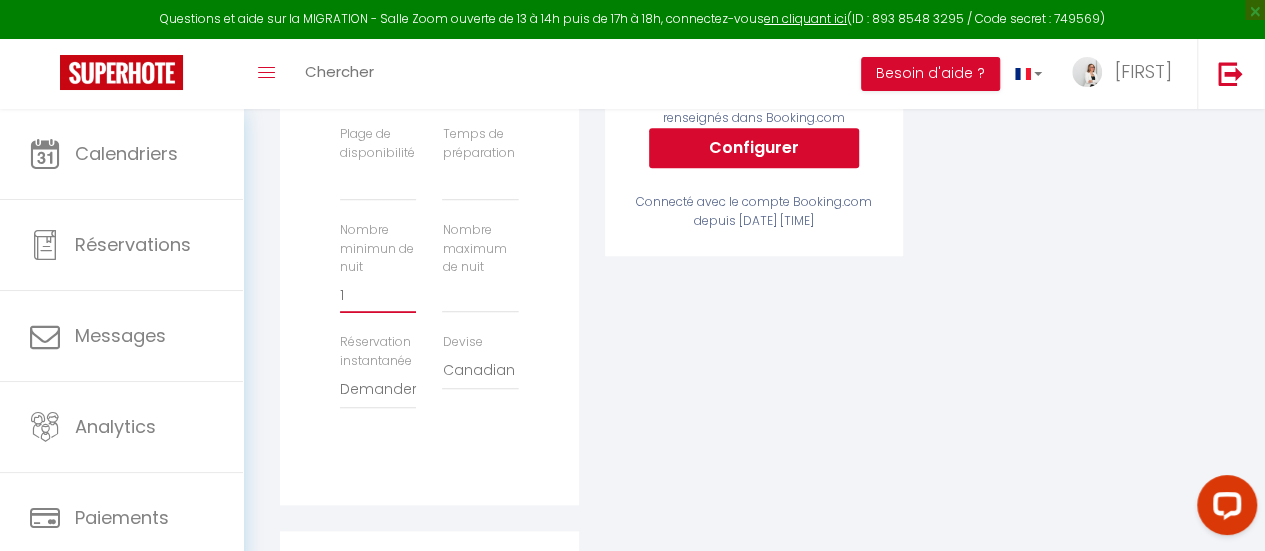 click on "1" at bounding box center (378, 295) 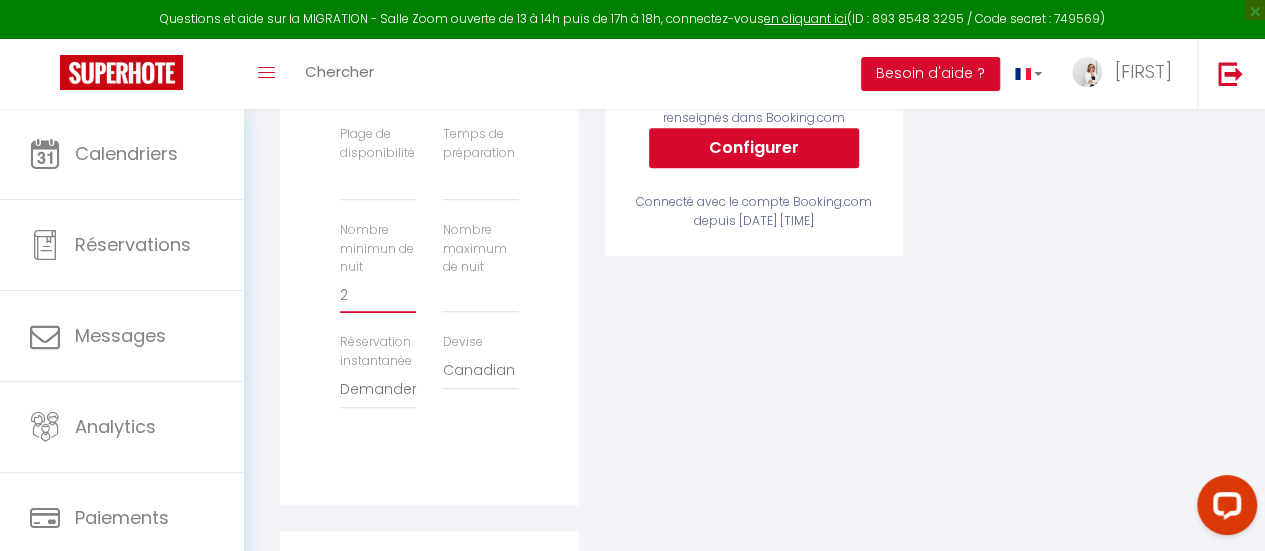 click on "2" at bounding box center (378, 295) 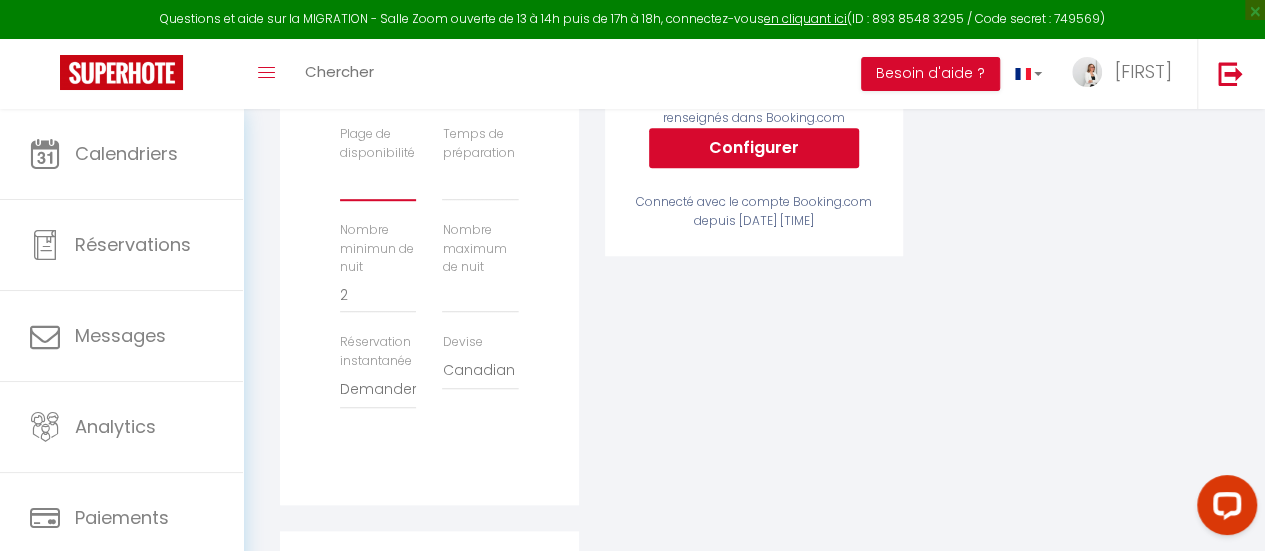 click on "Date indisponible par defaut
1 mois
3 mois
6 mois
9 mois
12 mois
24 mois" at bounding box center (378, 182) 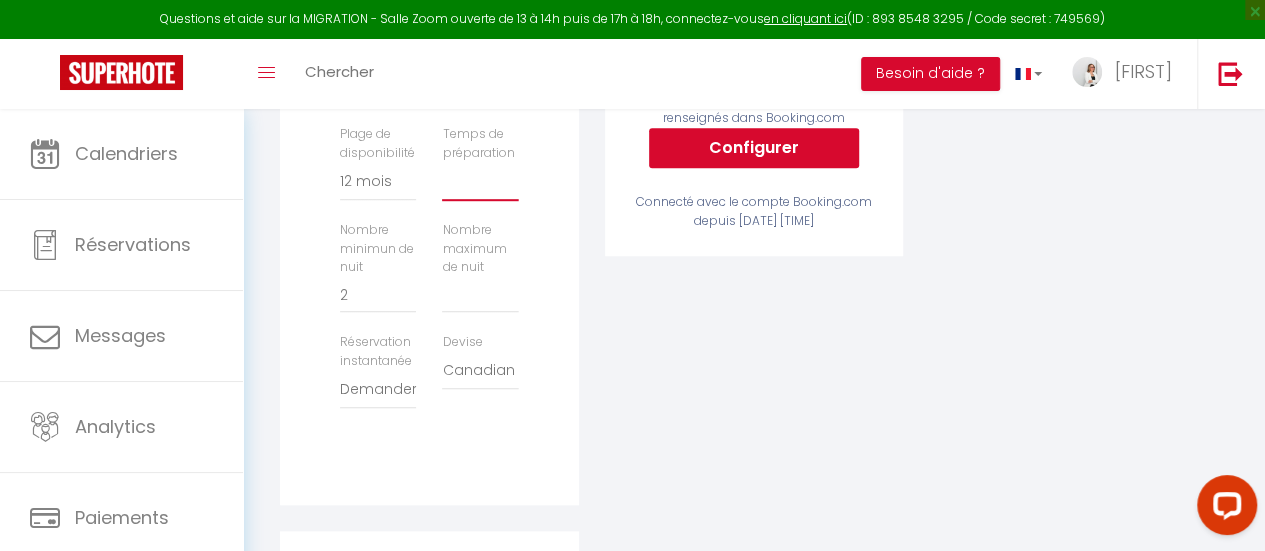 click on "Aucun
1 nuit avant et après chaque réservation
2 nuits avant et après chaque réservation" at bounding box center [480, 182] 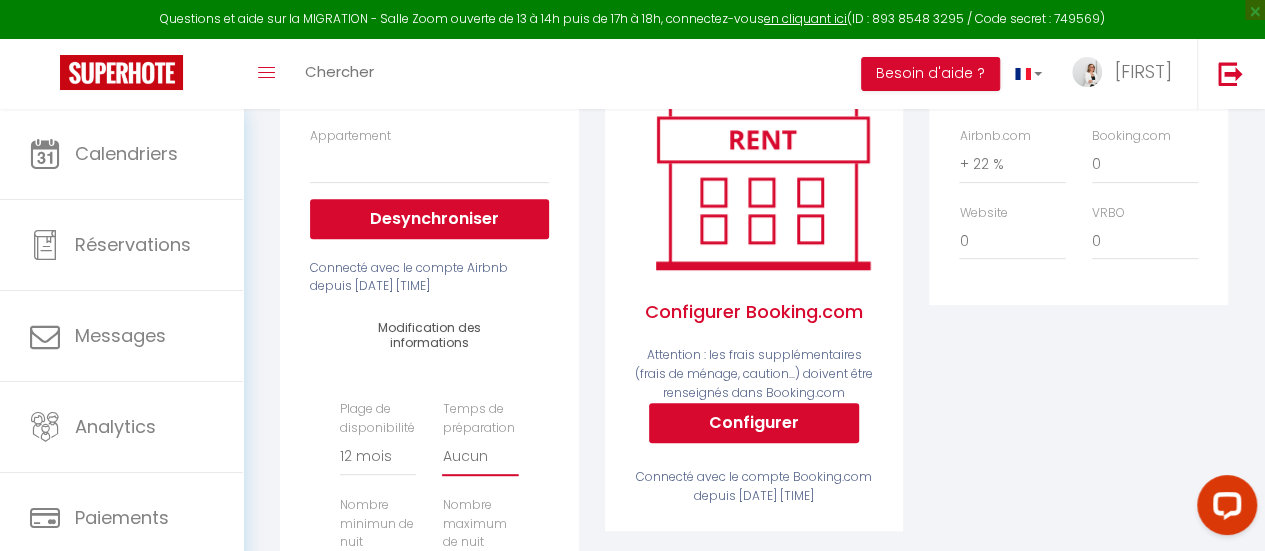 scroll, scrollTop: 300, scrollLeft: 0, axis: vertical 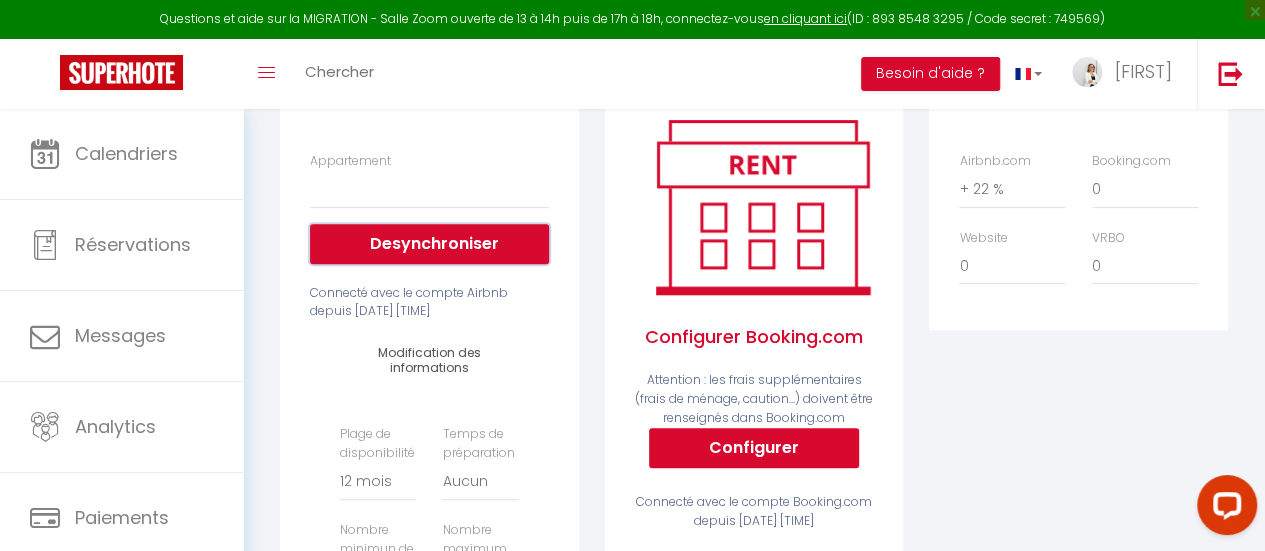 click on "Desynchroniser" at bounding box center [429, 244] 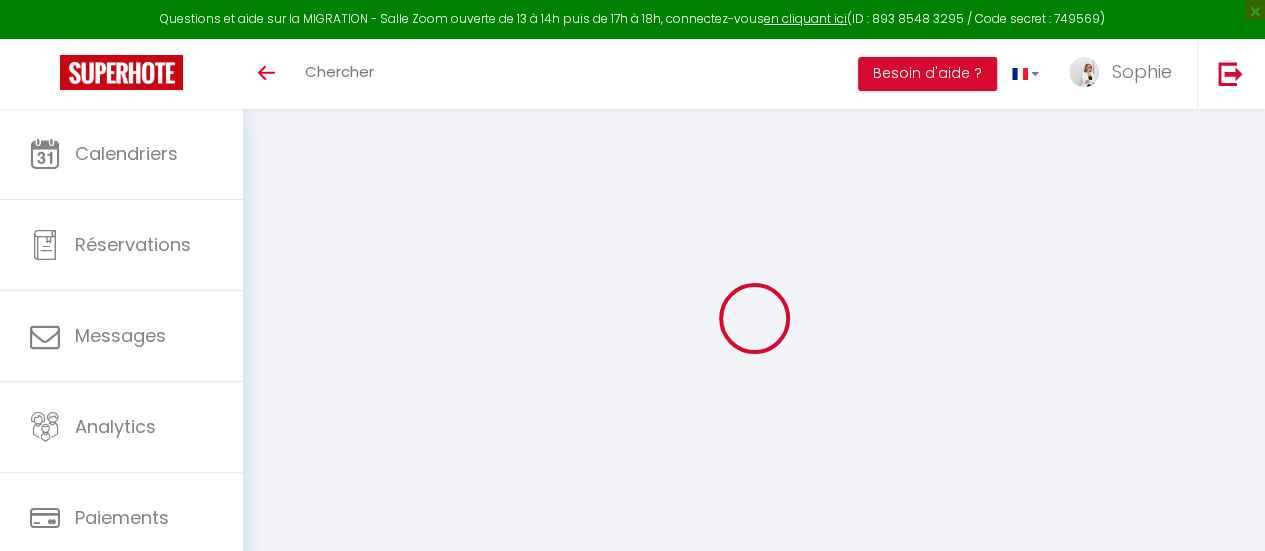scroll, scrollTop: 109, scrollLeft: 0, axis: vertical 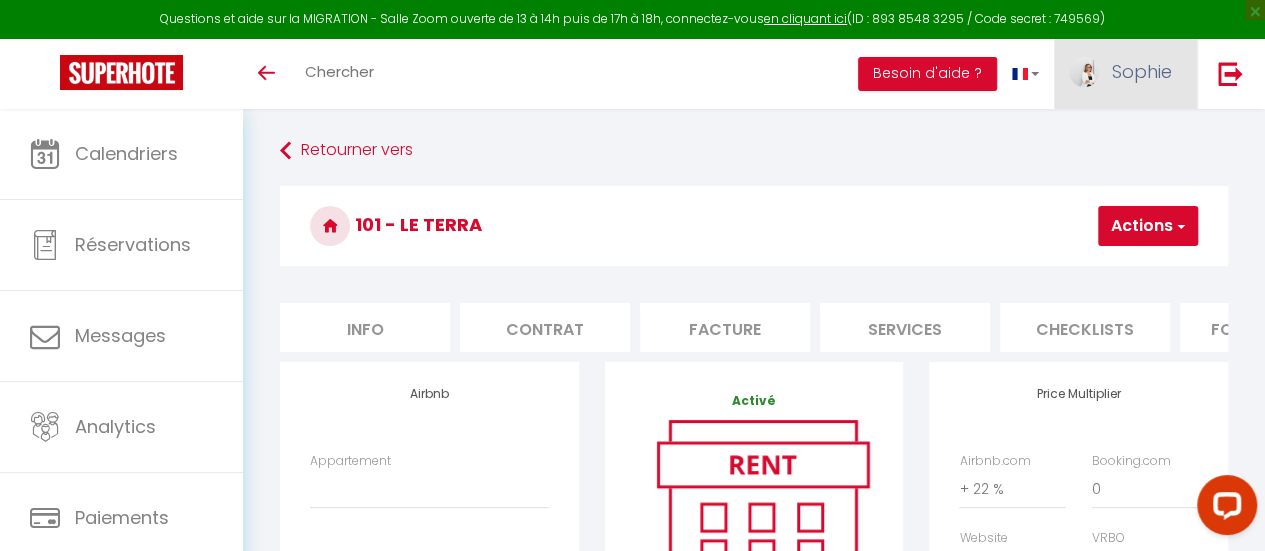 click at bounding box center [1084, 72] 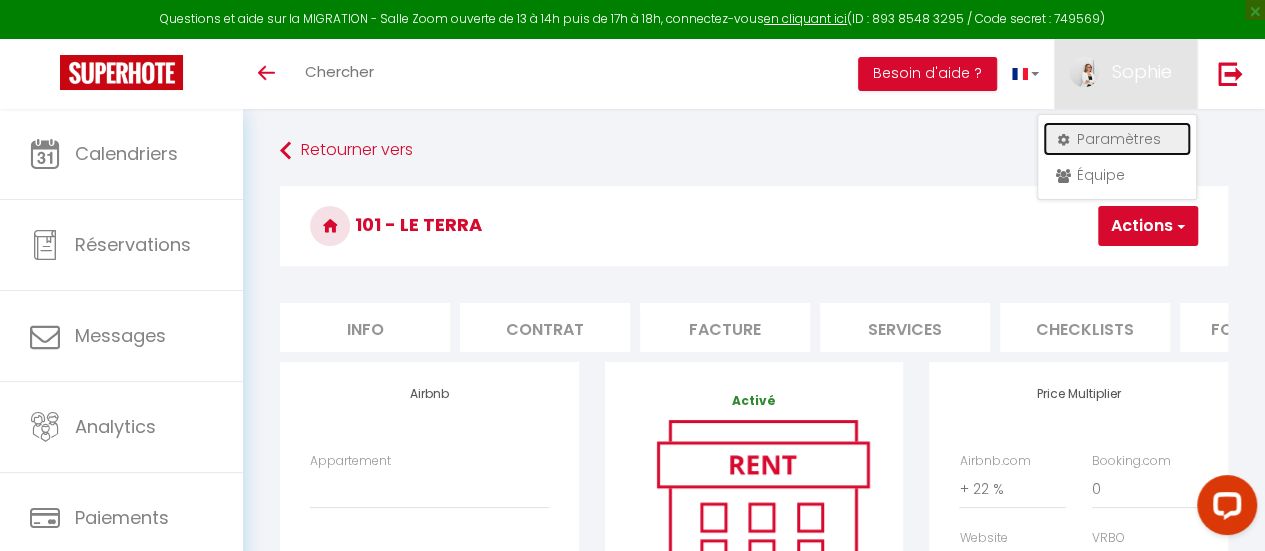 click on "Paramètres" at bounding box center (1117, 139) 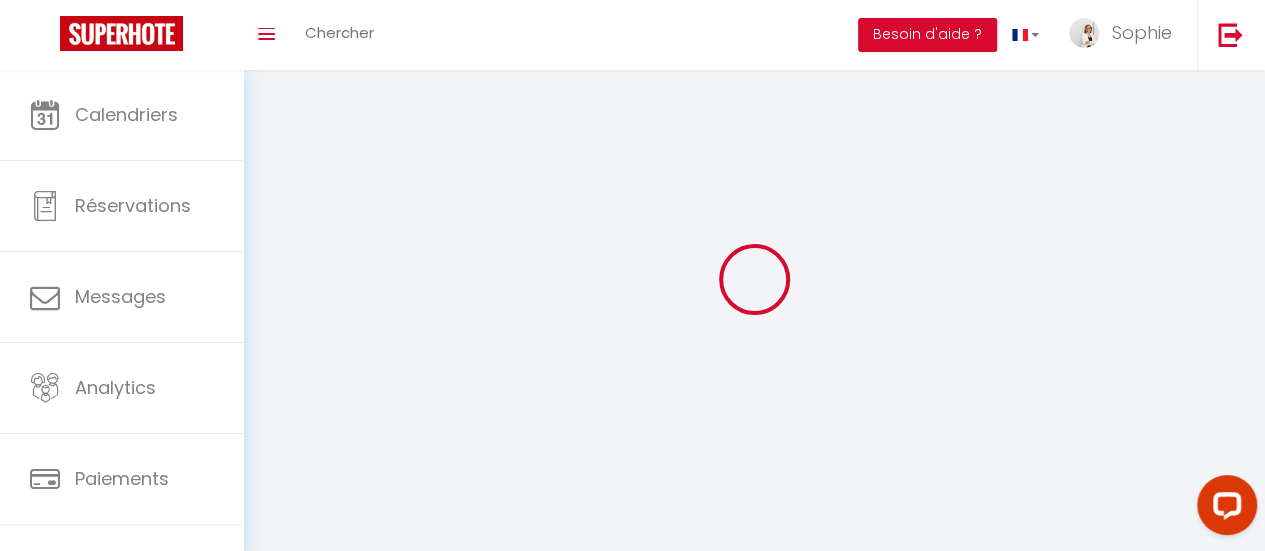 select on "40" 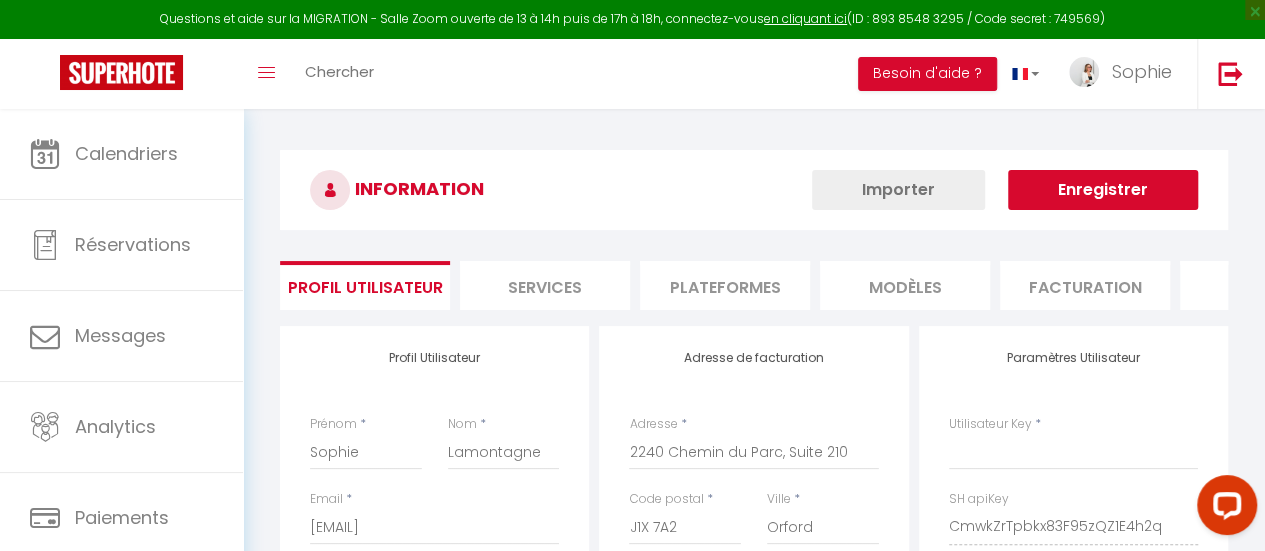 type on "CmwkZrTpbkx83F95zQZ1E4h2q" 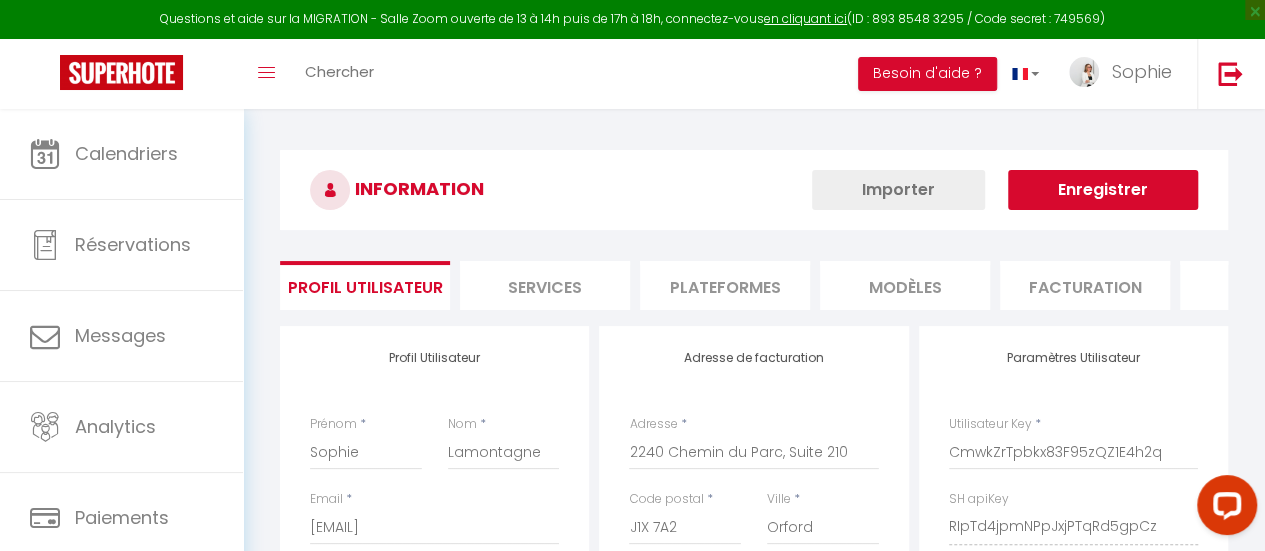 select on "fr" 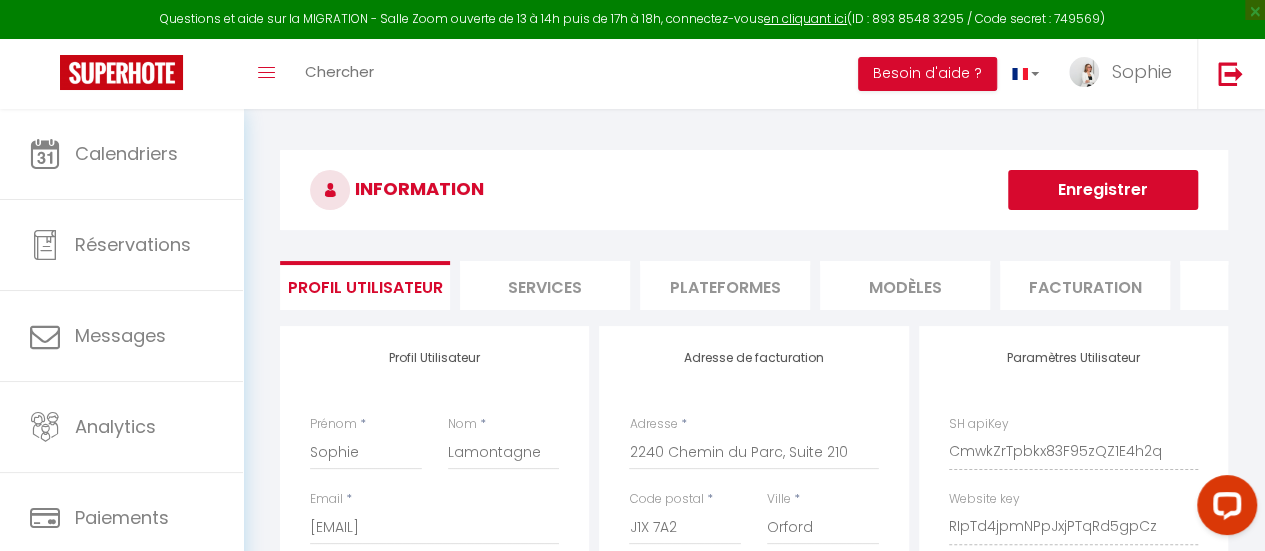 click on "Plateformes" at bounding box center [725, 285] 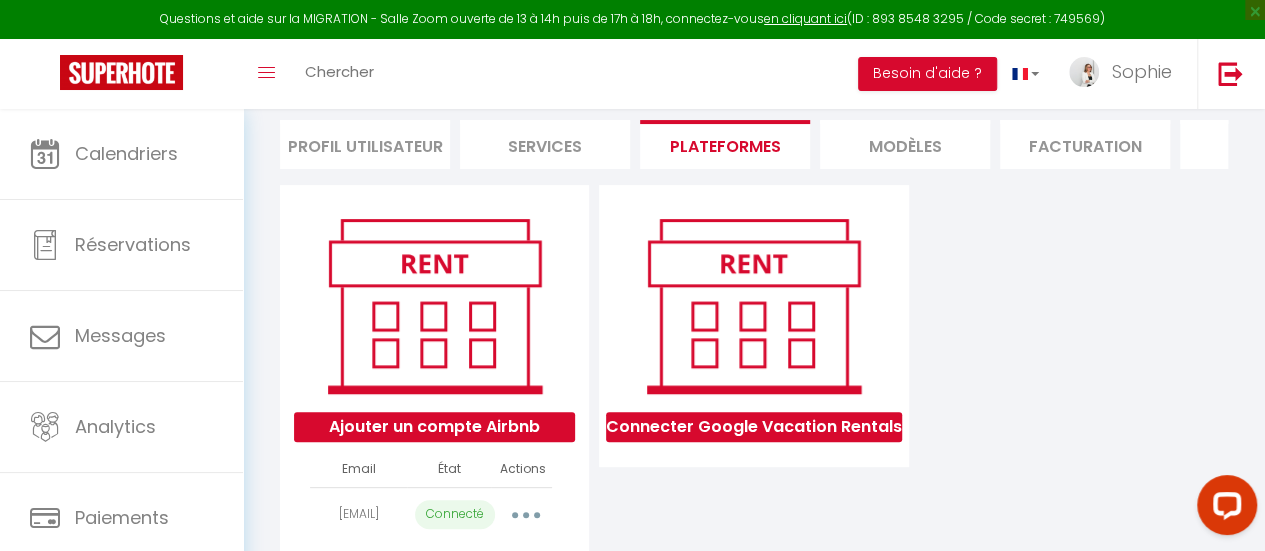 scroll, scrollTop: 260, scrollLeft: 0, axis: vertical 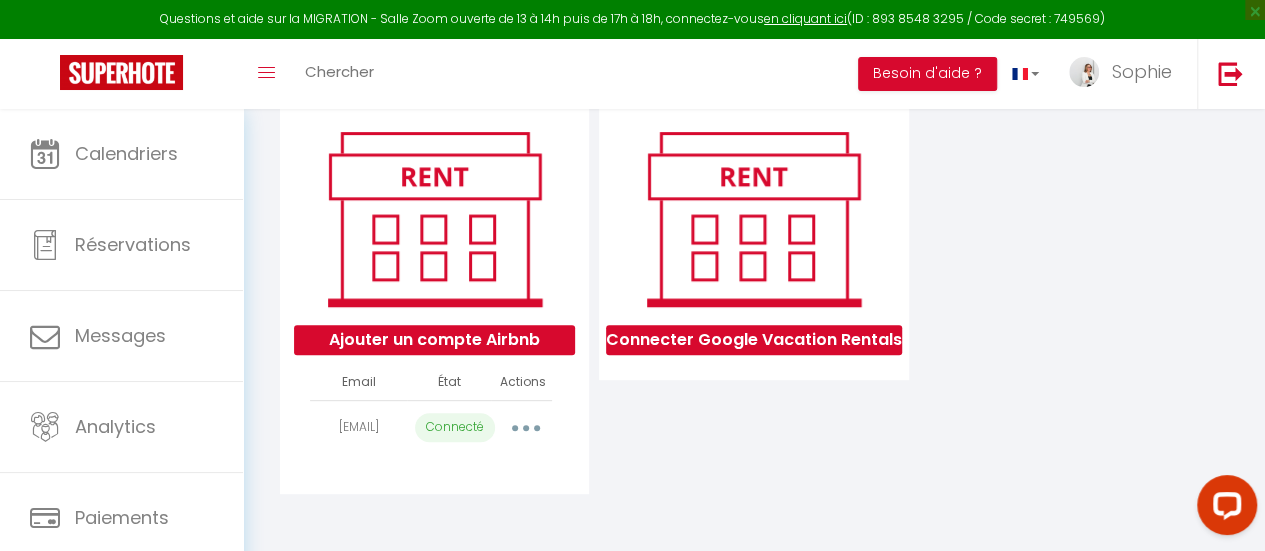 click at bounding box center [525, 428] 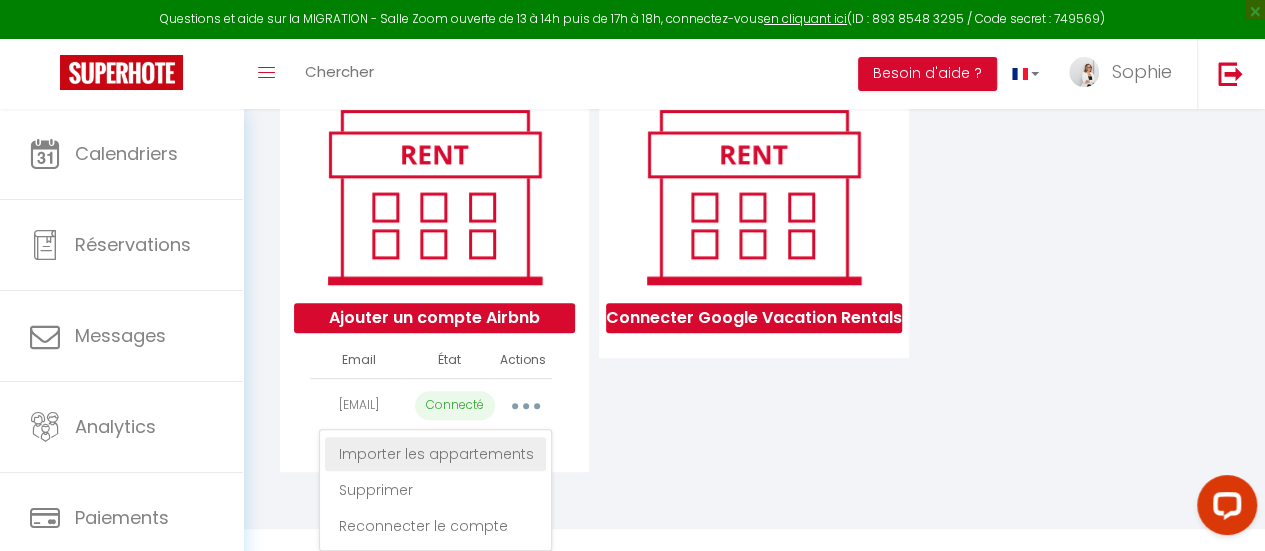 scroll, scrollTop: 273, scrollLeft: 0, axis: vertical 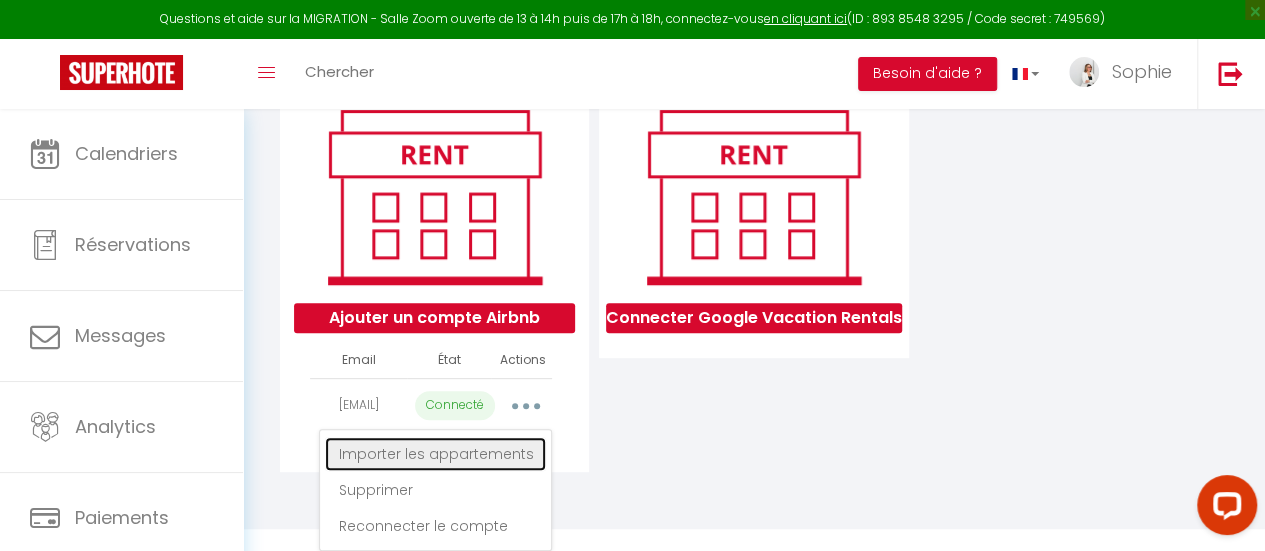 click on "Importer les appartements" at bounding box center [435, 454] 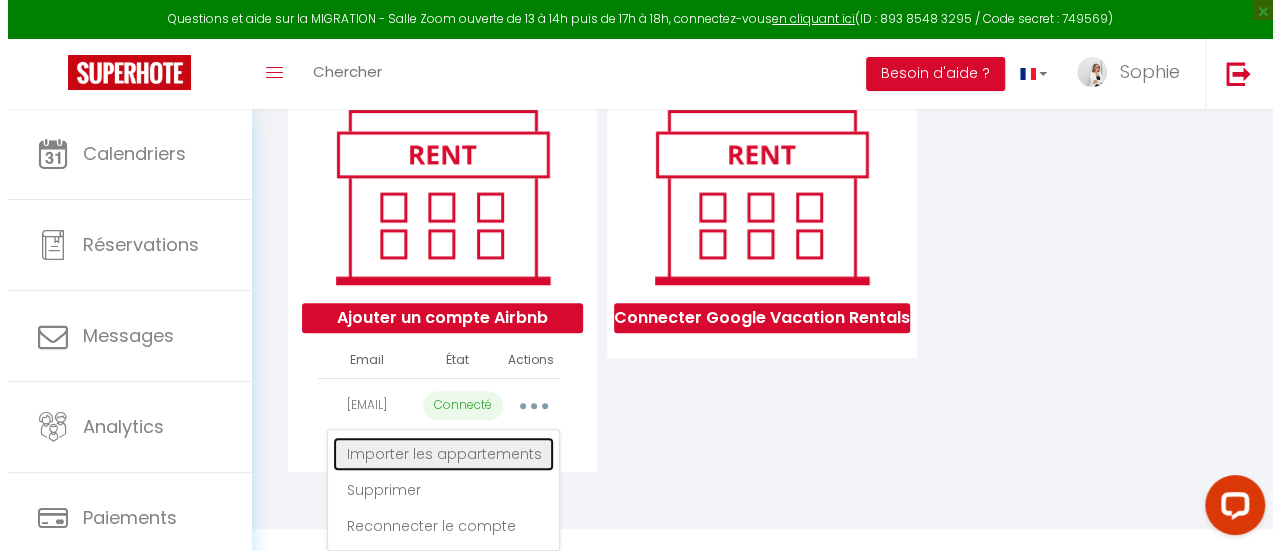 scroll, scrollTop: 260, scrollLeft: 0, axis: vertical 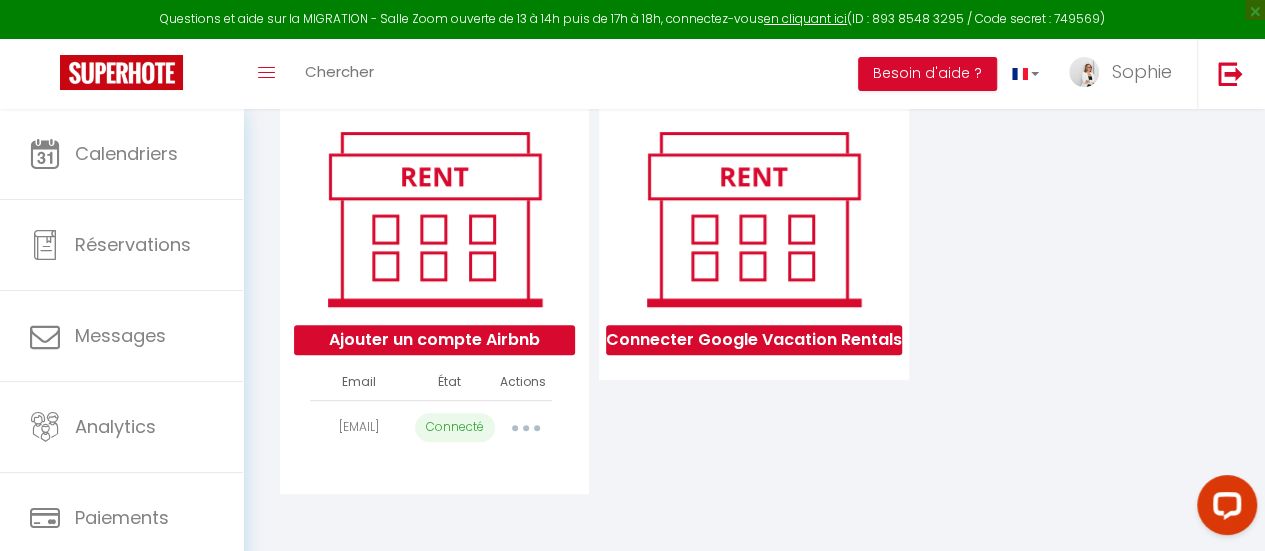 select on "68503" 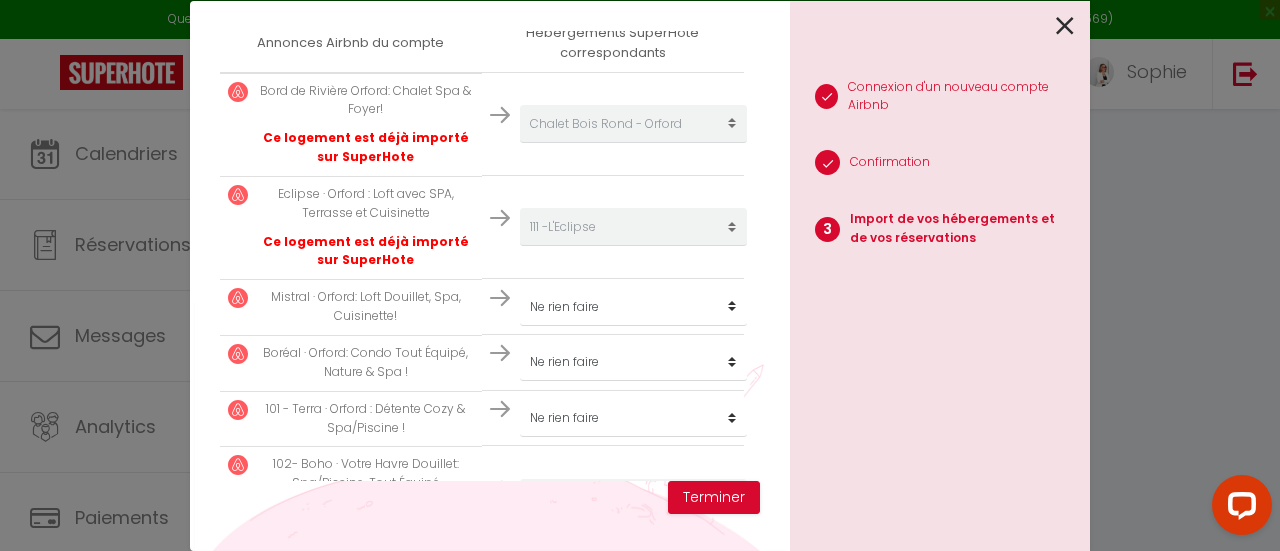 scroll, scrollTop: 400, scrollLeft: 0, axis: vertical 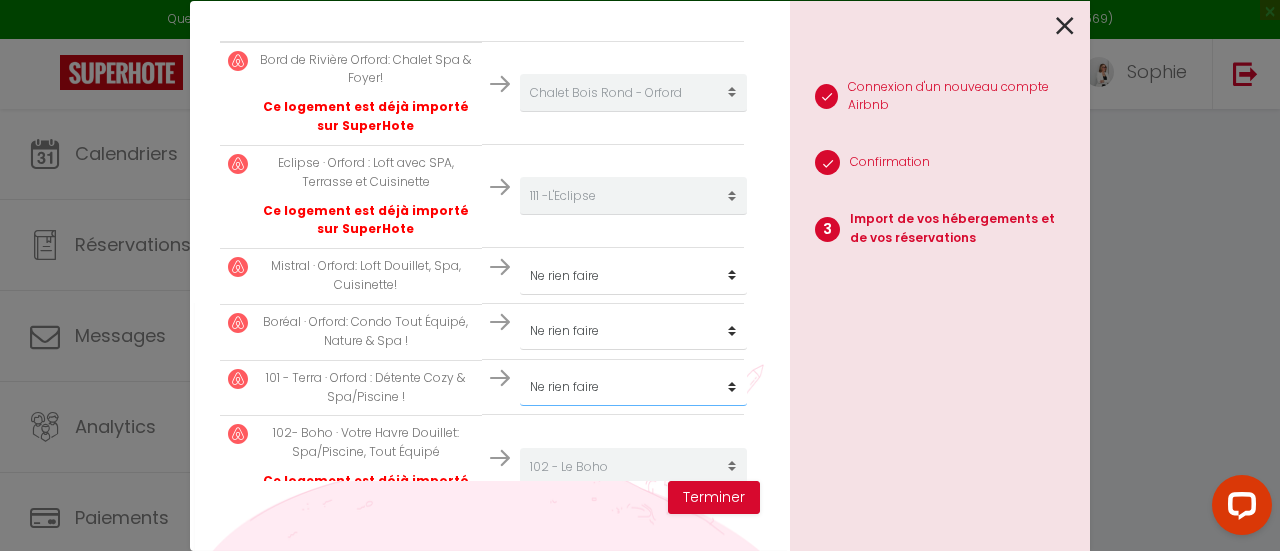 click on "Créer un nouveau hébergement
Ne rien faire
101 - Le Terra
102 - Le Boho
103 - Le Boréal
104 - Le Bora
111 -L'Eclipse
112 - Le Mistral
Chalet Bois Rond - Orford" at bounding box center (633, 93) 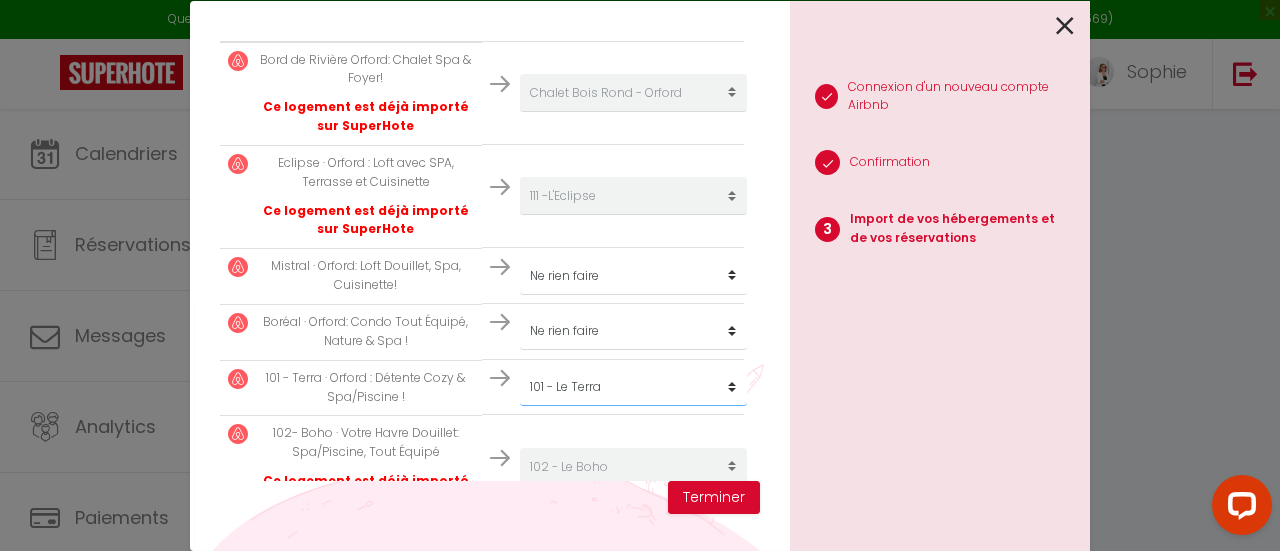click on "Créer un nouveau hébergement
Ne rien faire
101 - Le Terra
102 - Le Boho
103 - Le Boréal
104 - Le Bora
111 -L'Eclipse
112 - Le Mistral
Chalet Bois Rond - Orford" at bounding box center (633, 93) 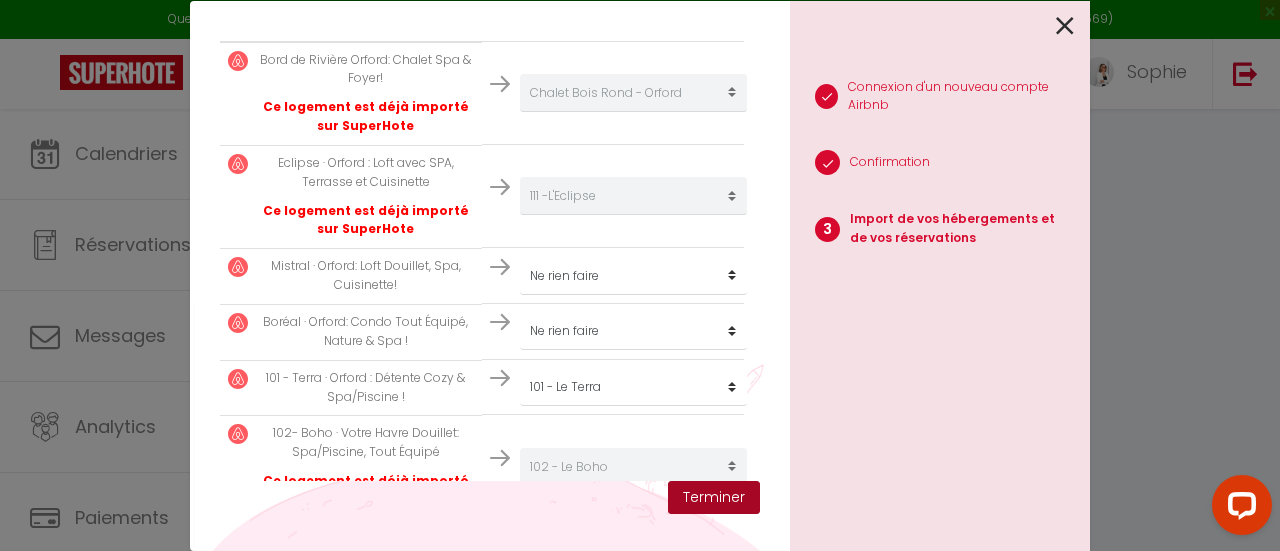 click on "Terminer" at bounding box center [714, 498] 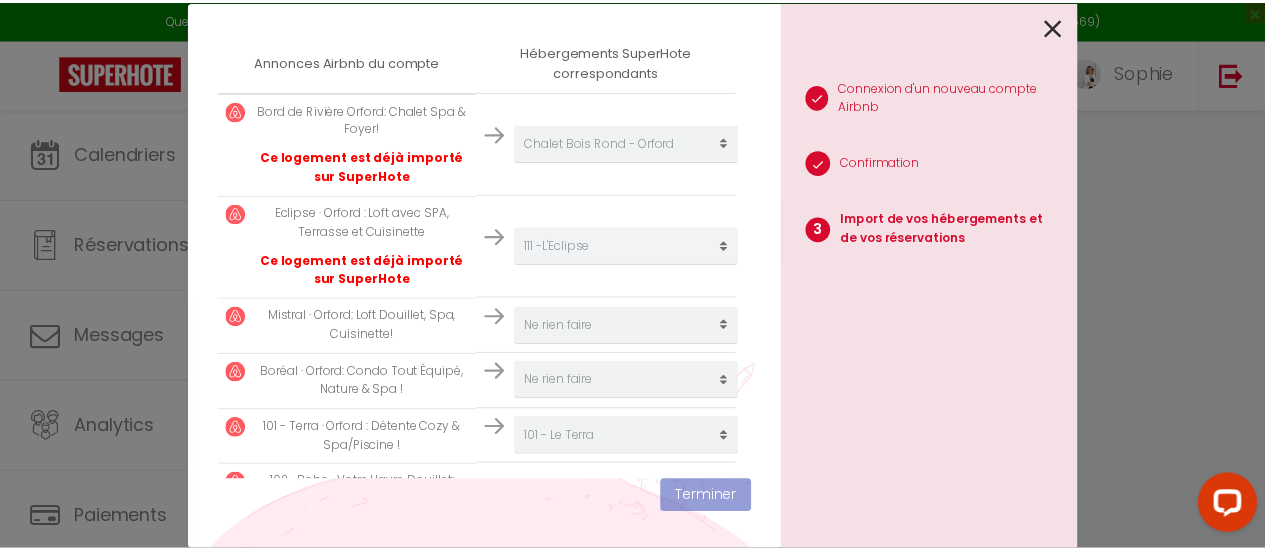 scroll, scrollTop: 450, scrollLeft: 0, axis: vertical 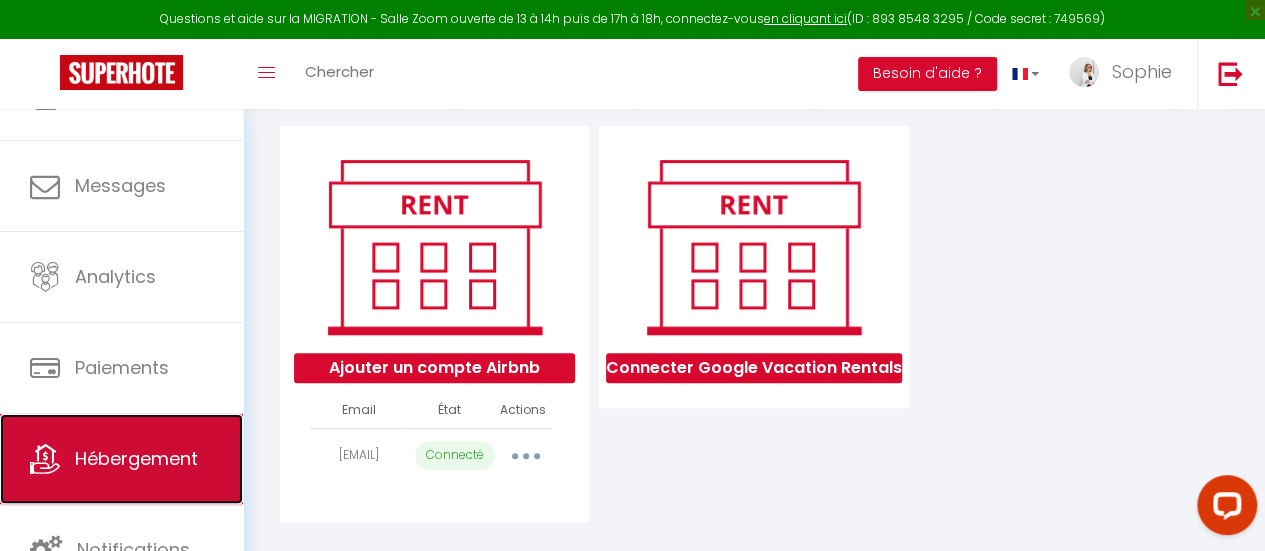 click on "Hébergement" at bounding box center [121, 459] 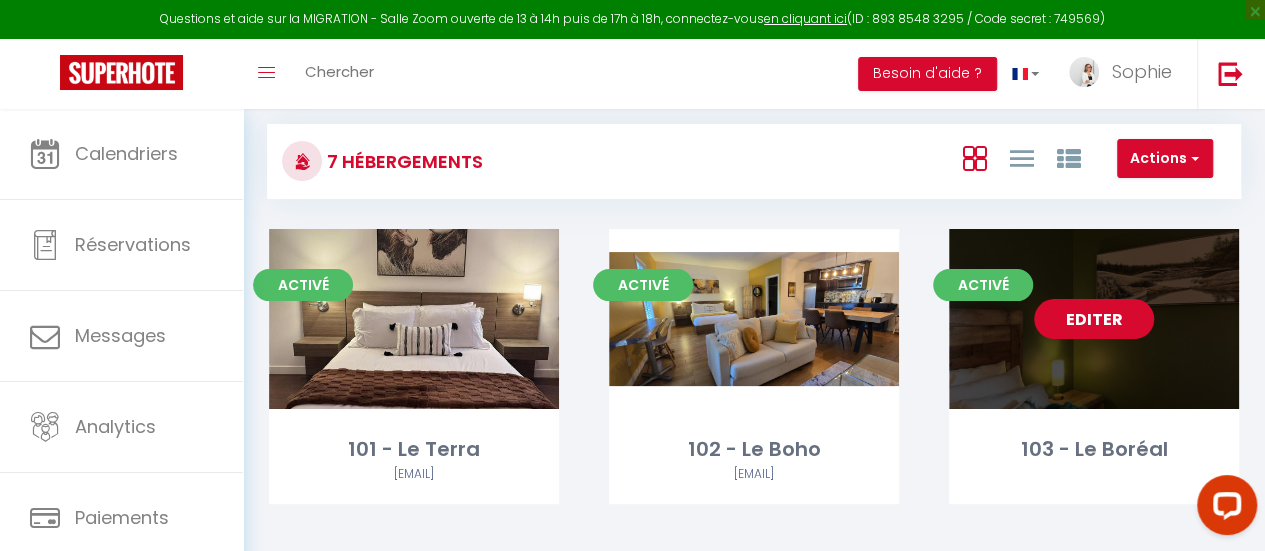 scroll, scrollTop: 0, scrollLeft: 0, axis: both 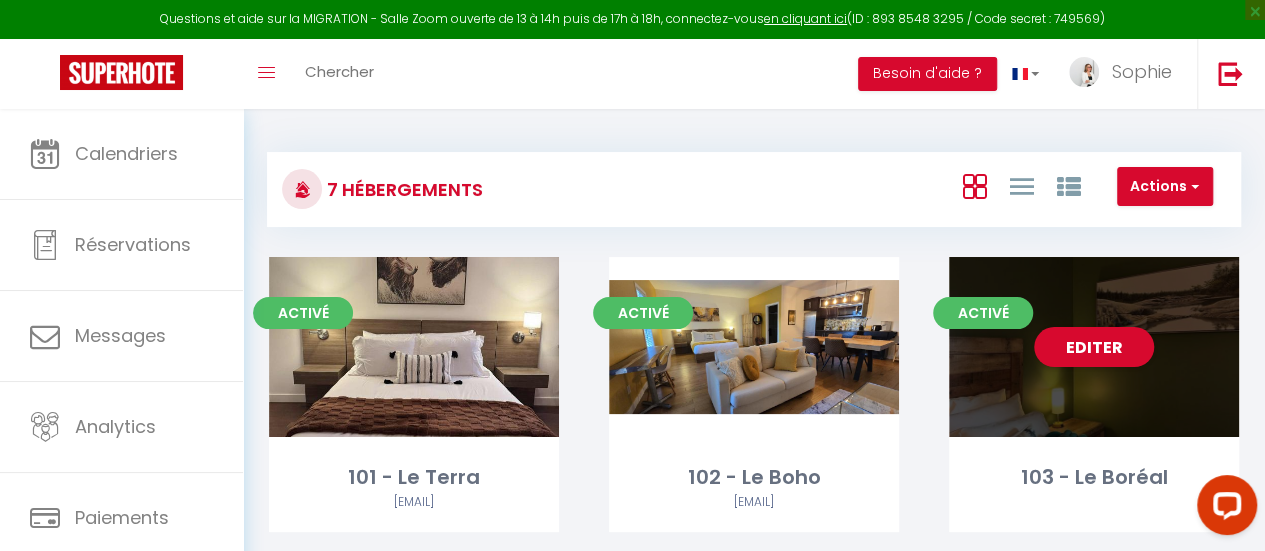 click on "Editer" at bounding box center [1094, 347] 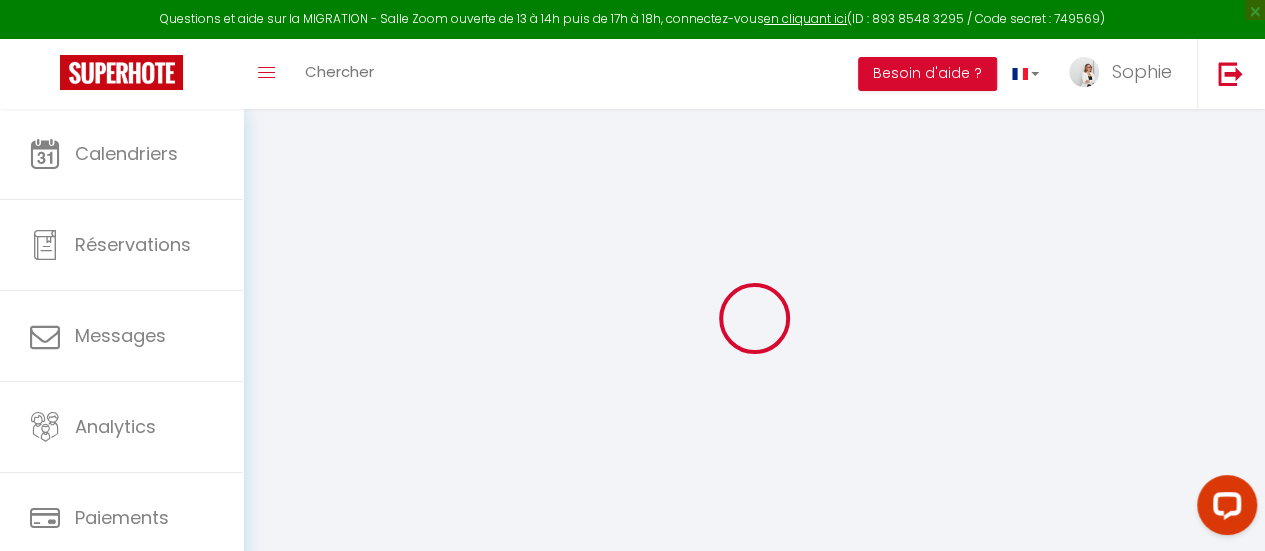 select on "+ 22 %" 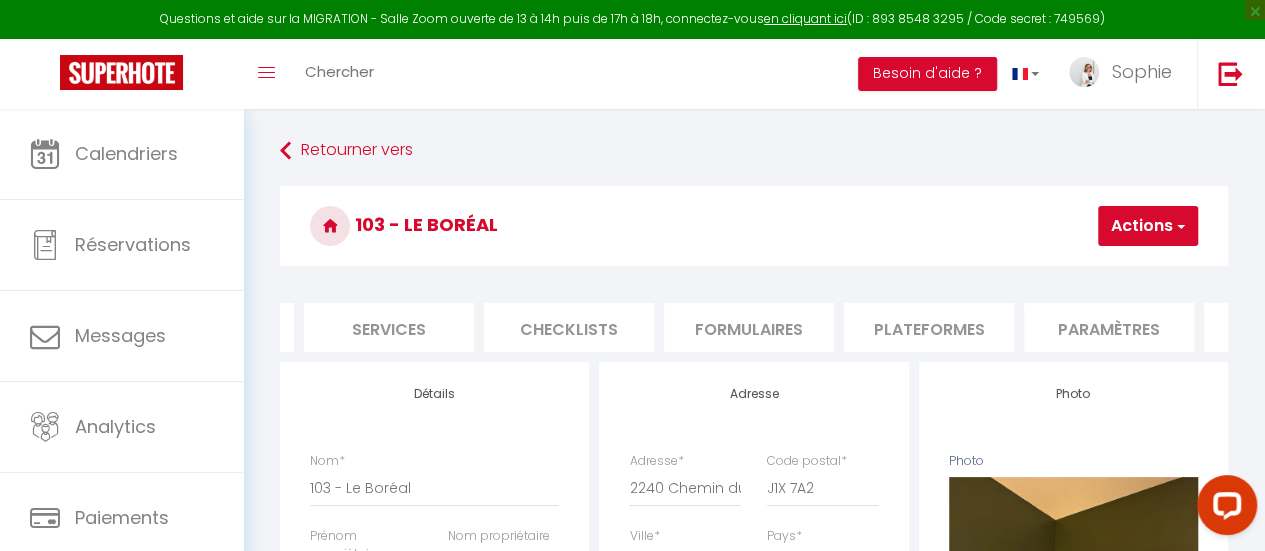 scroll, scrollTop: 0, scrollLeft: 522, axis: horizontal 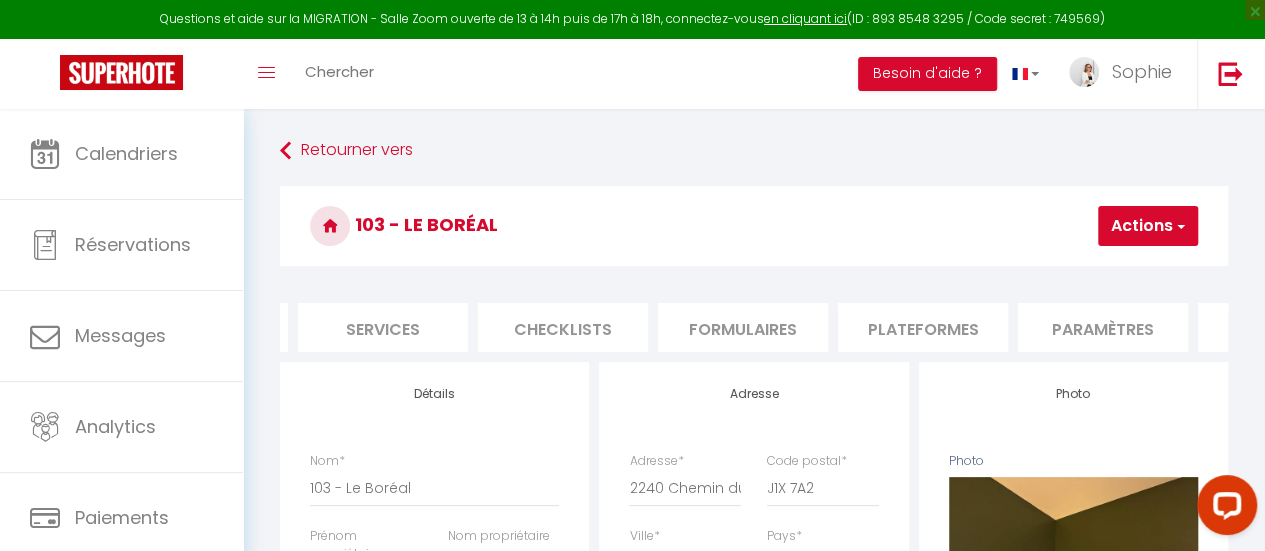 click on "Plateformes" at bounding box center [923, 327] 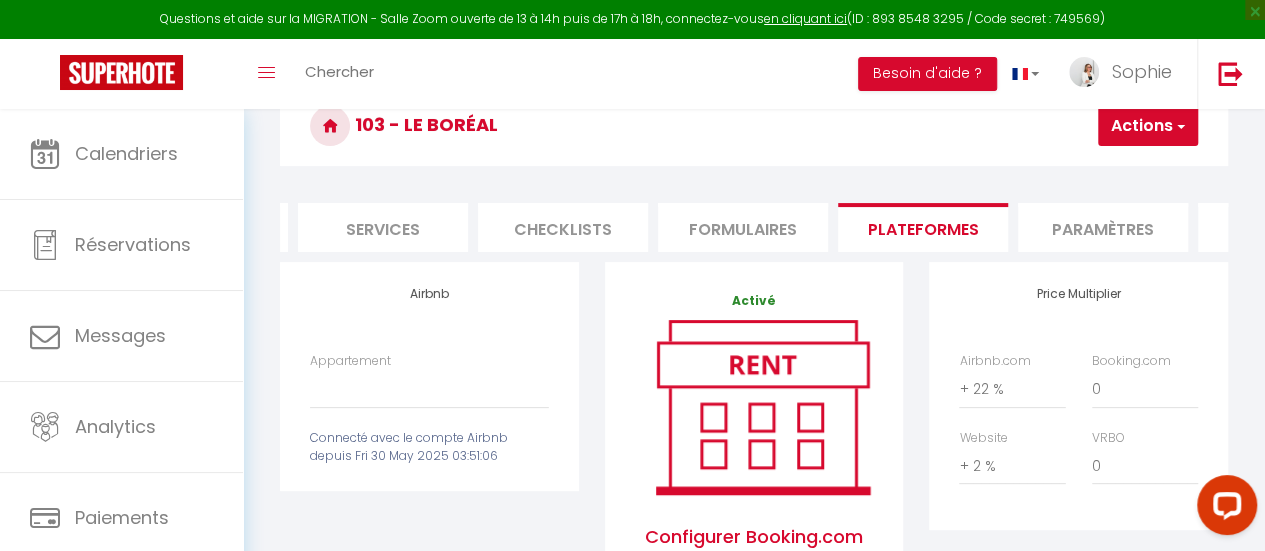 scroll, scrollTop: 200, scrollLeft: 0, axis: vertical 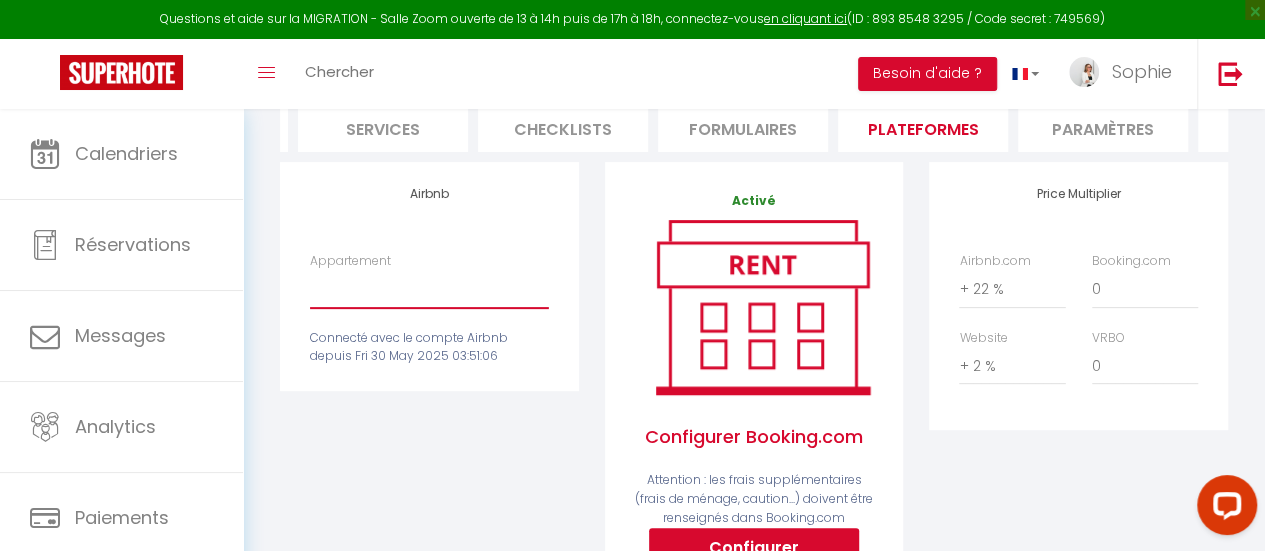 click on "[EMAIL]" at bounding box center (429, 289) 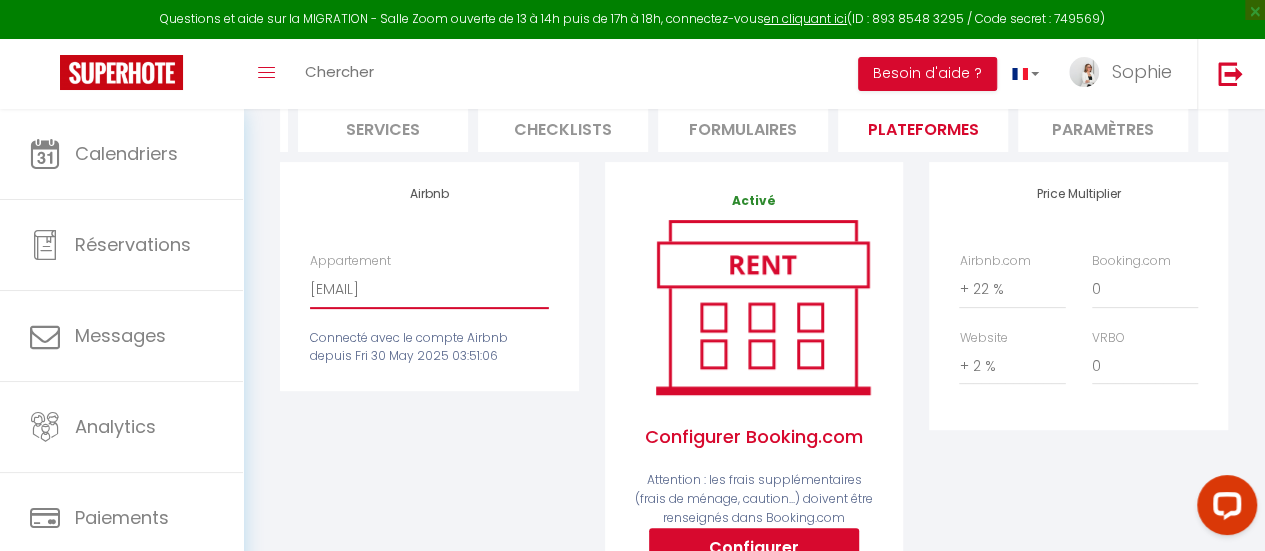 click on "[EMAIL]" at bounding box center [429, 289] 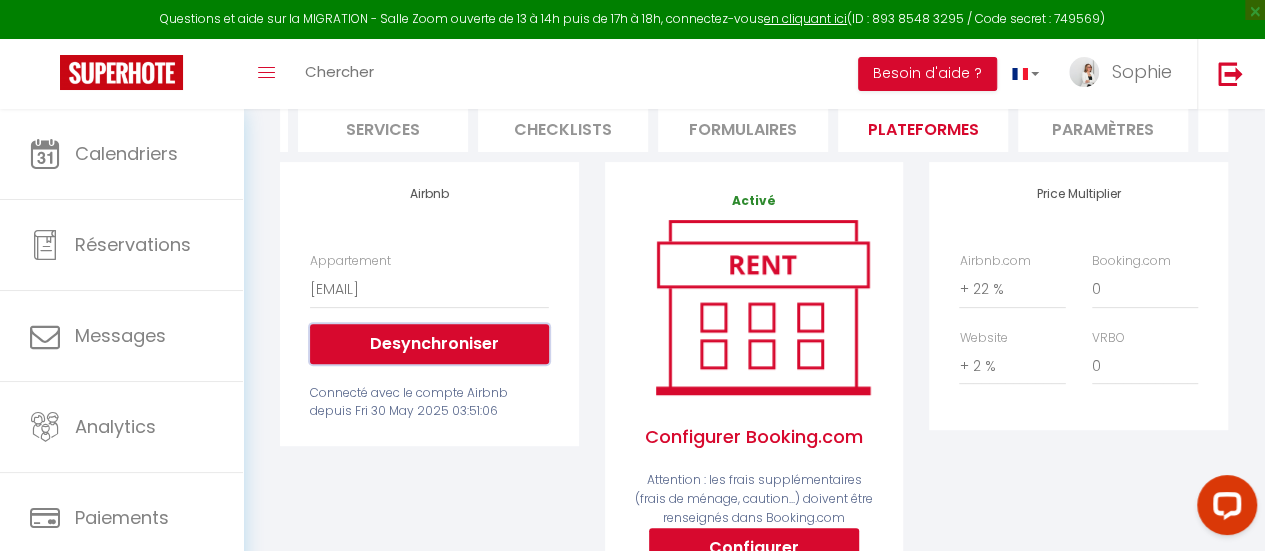 click on "Desynchroniser" at bounding box center (429, 344) 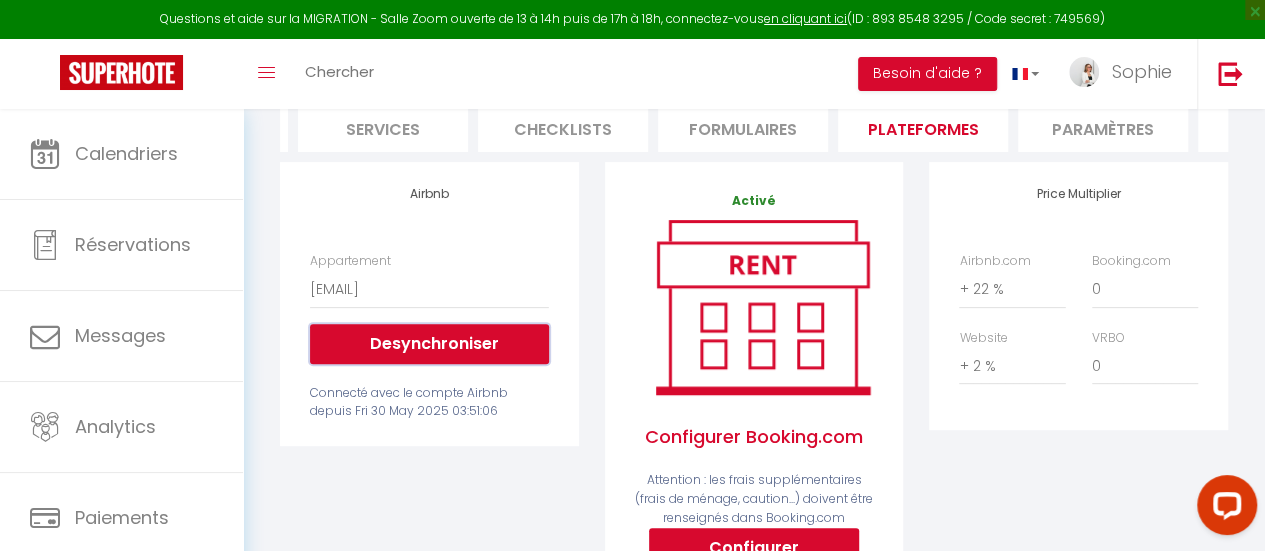 click on "Desynchroniser" at bounding box center [429, 344] 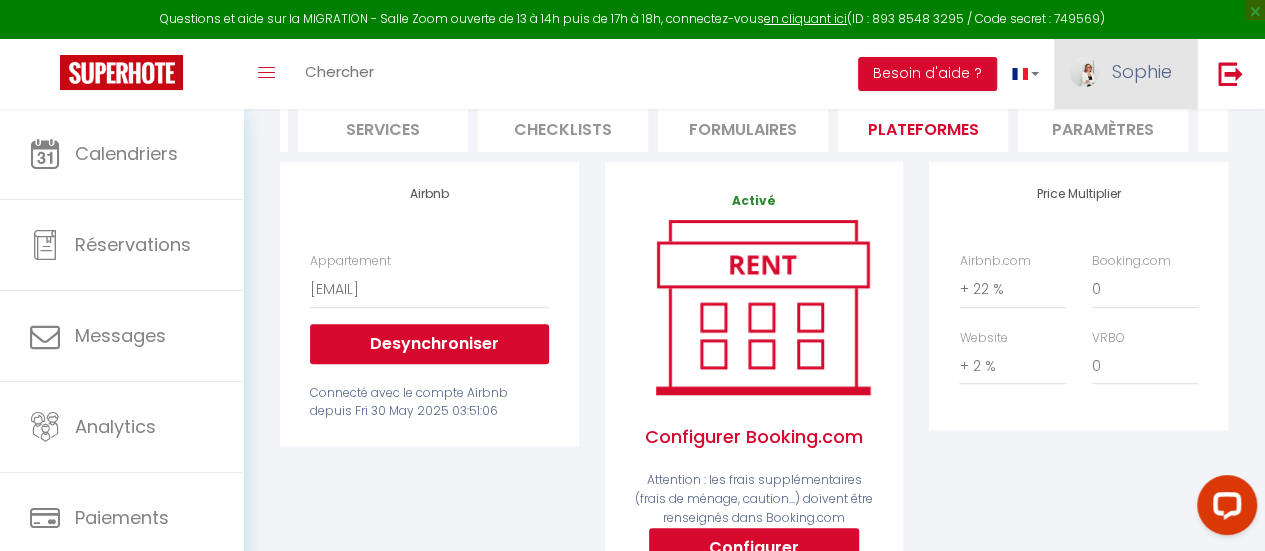 click on "Sophie" at bounding box center (1142, 71) 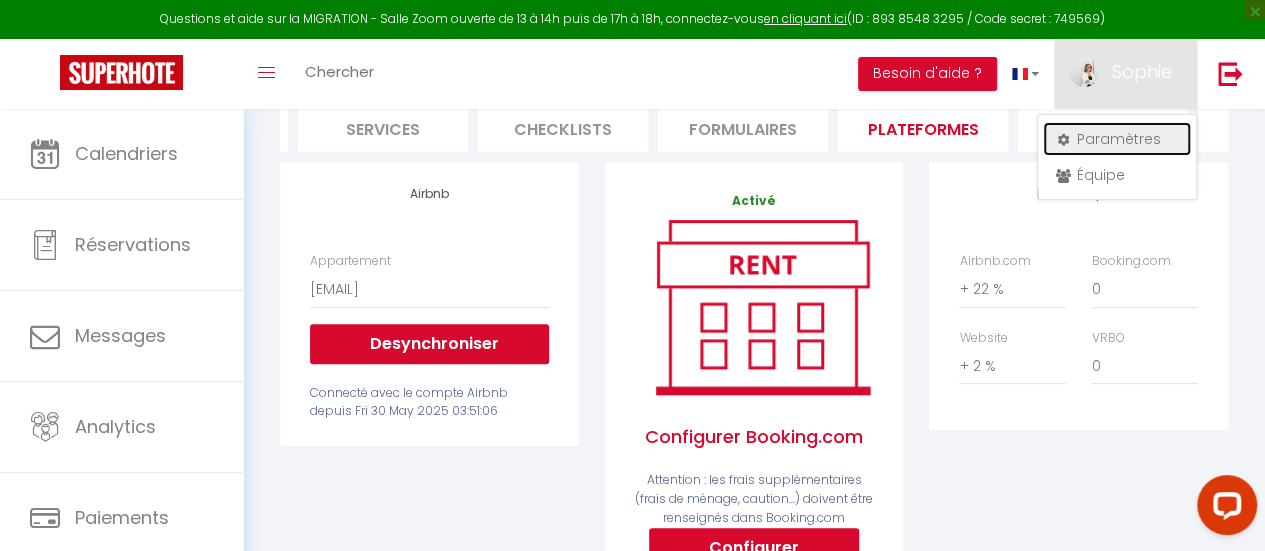 click on "Paramètres" at bounding box center (1117, 139) 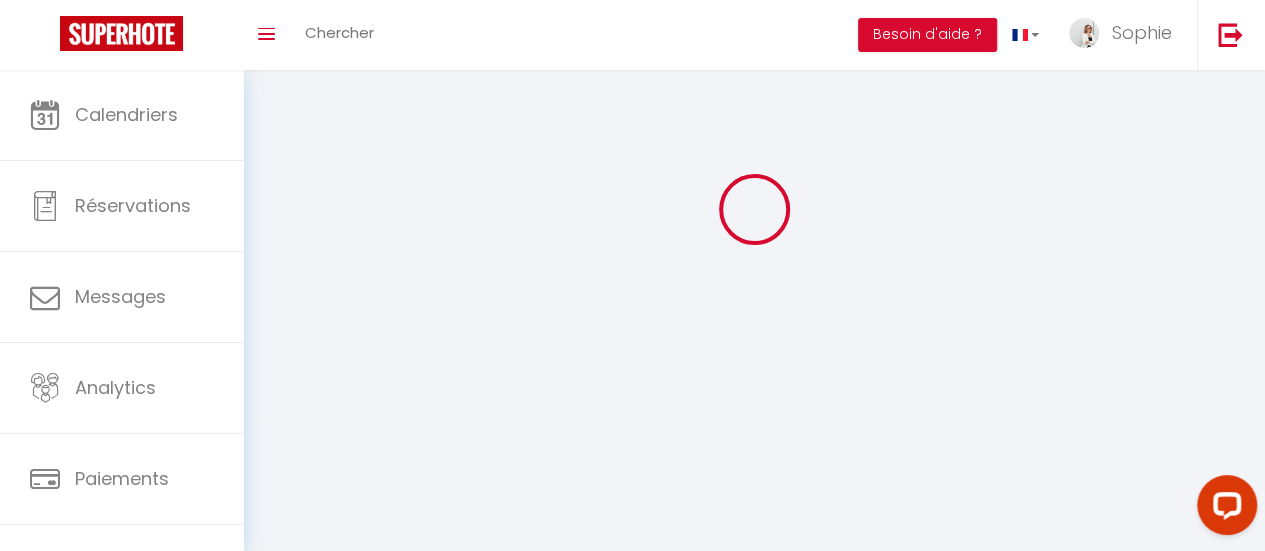 select 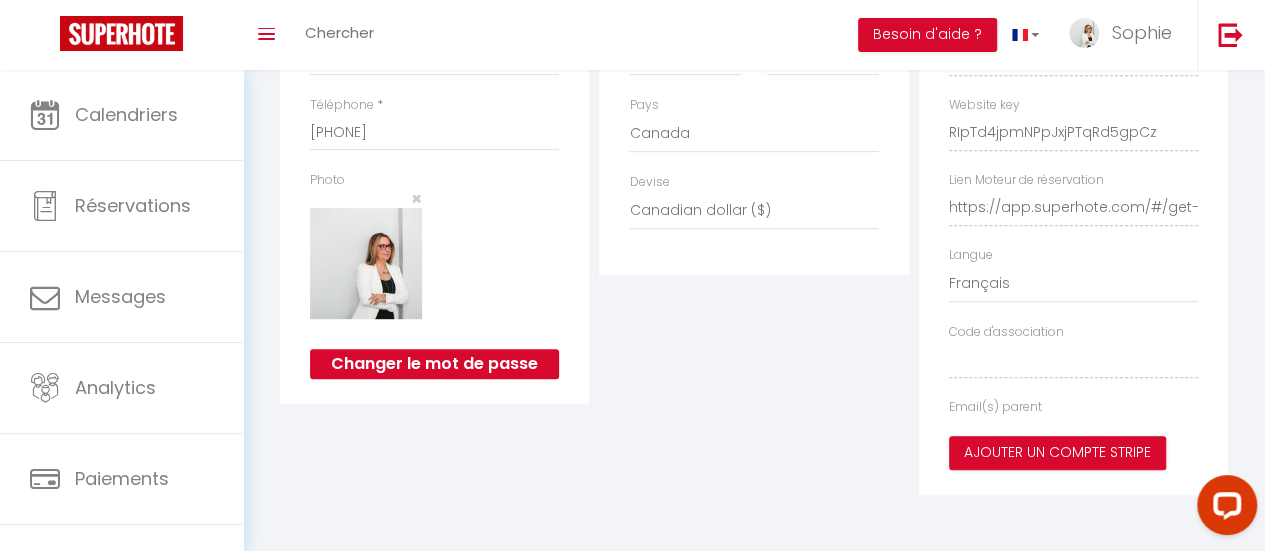 type on "CmwkZrTpbkx83F95zQZ1E4h2q" 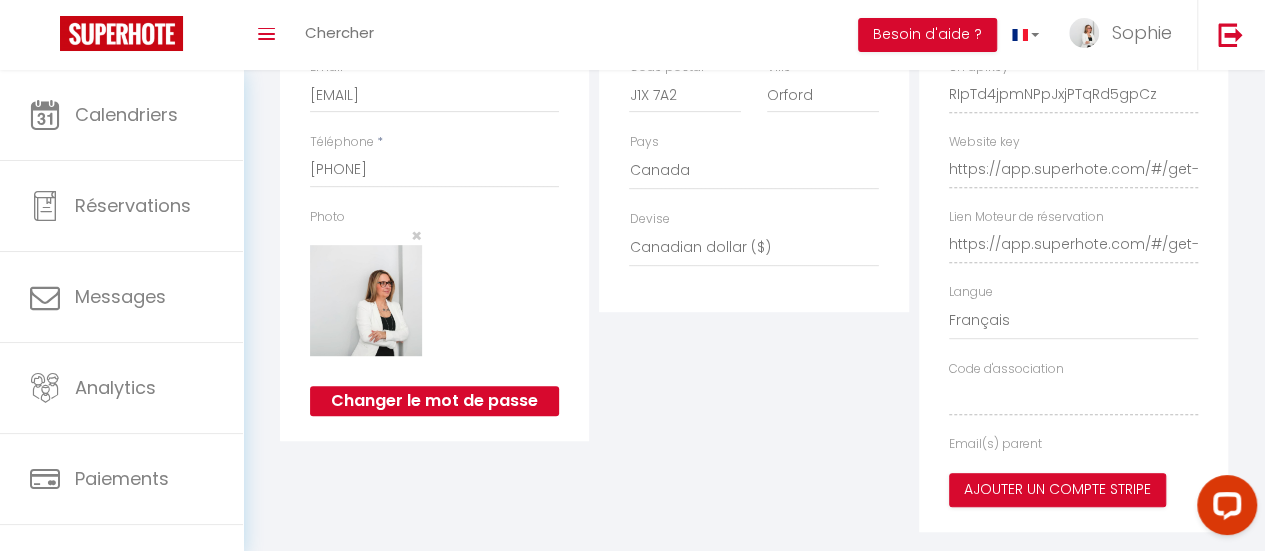 select on "fr" 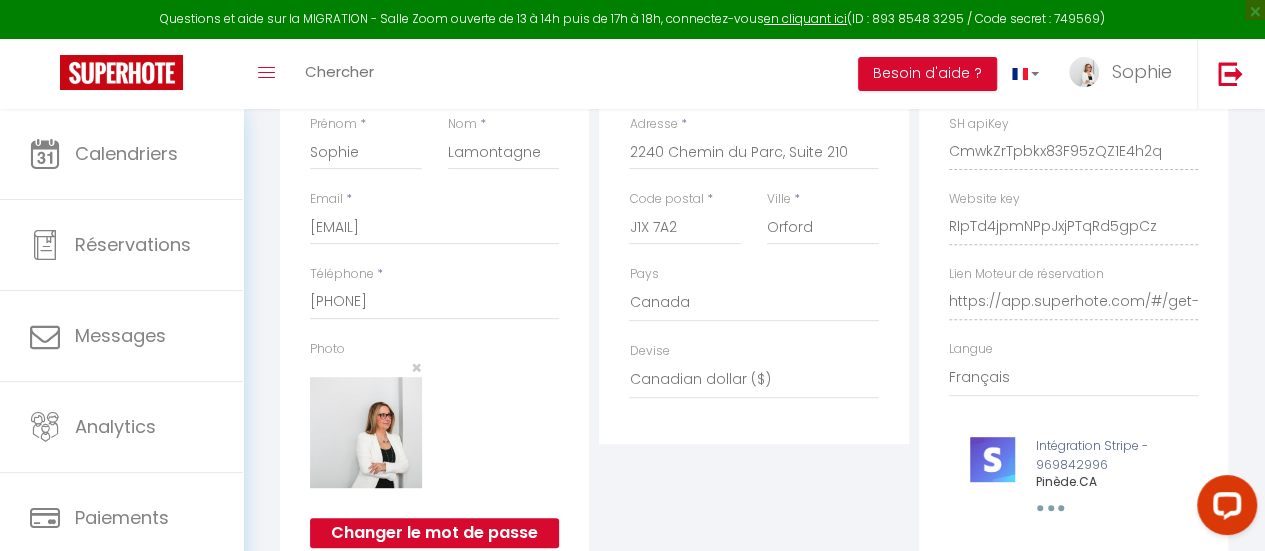 scroll, scrollTop: 74, scrollLeft: 0, axis: vertical 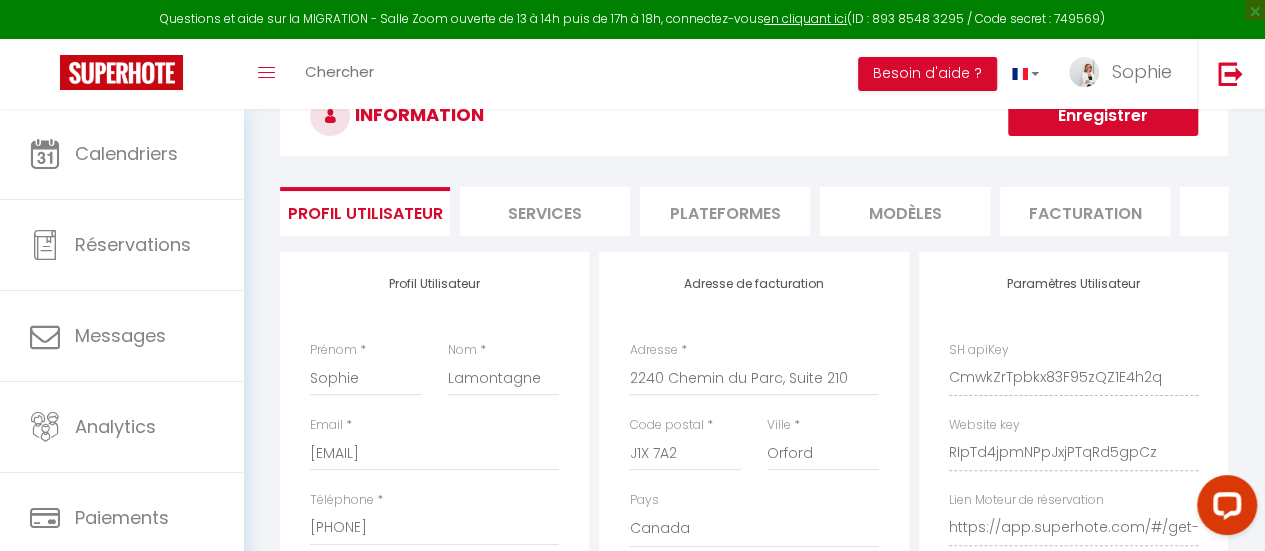 click on "Plateformes" at bounding box center [725, 211] 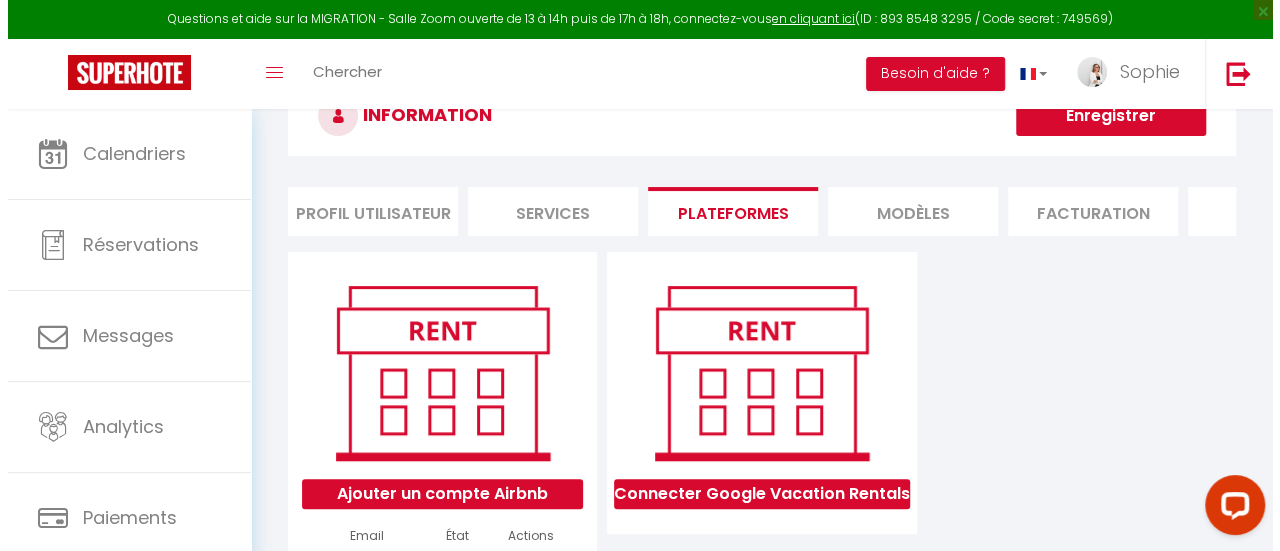scroll, scrollTop: 260, scrollLeft: 0, axis: vertical 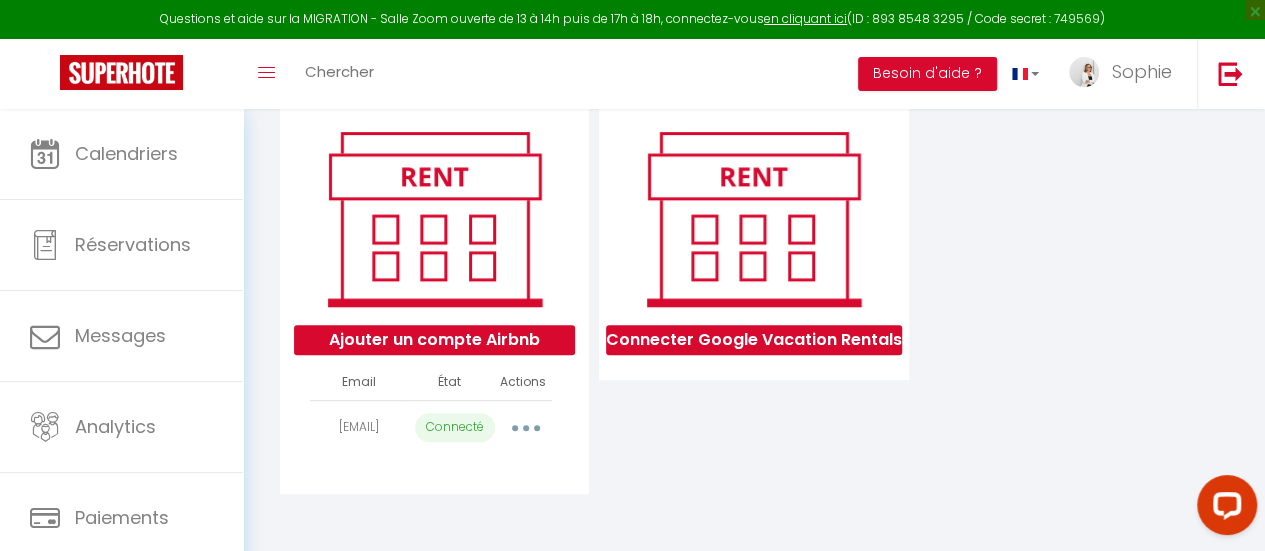 click at bounding box center (525, 428) 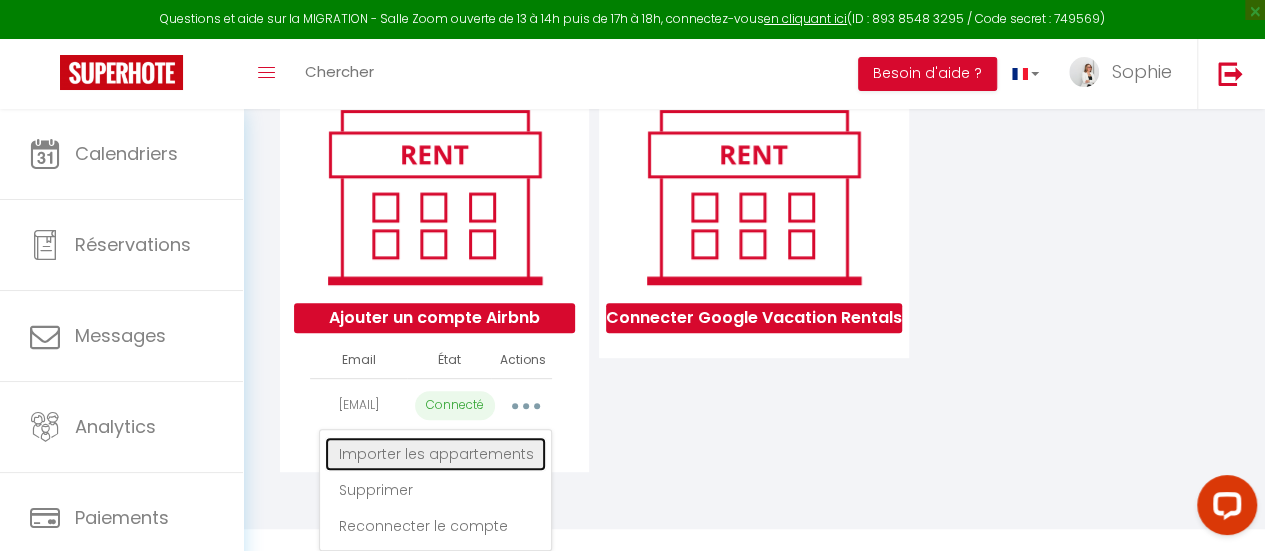 click on "Importer les appartements" at bounding box center (435, 454) 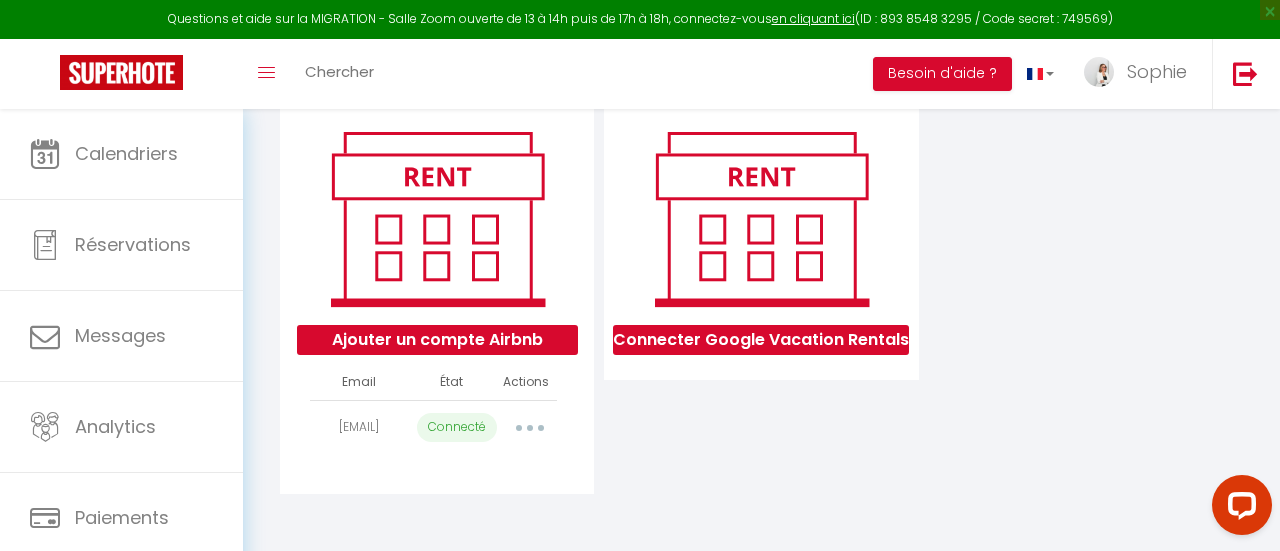 select on "68503" 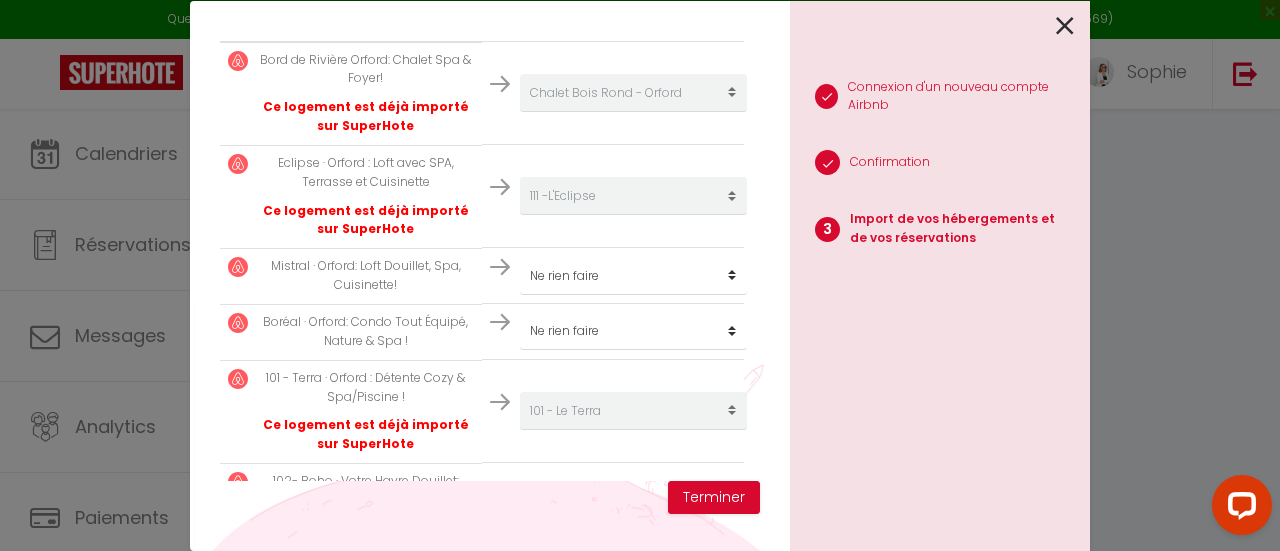 scroll, scrollTop: 500, scrollLeft: 0, axis: vertical 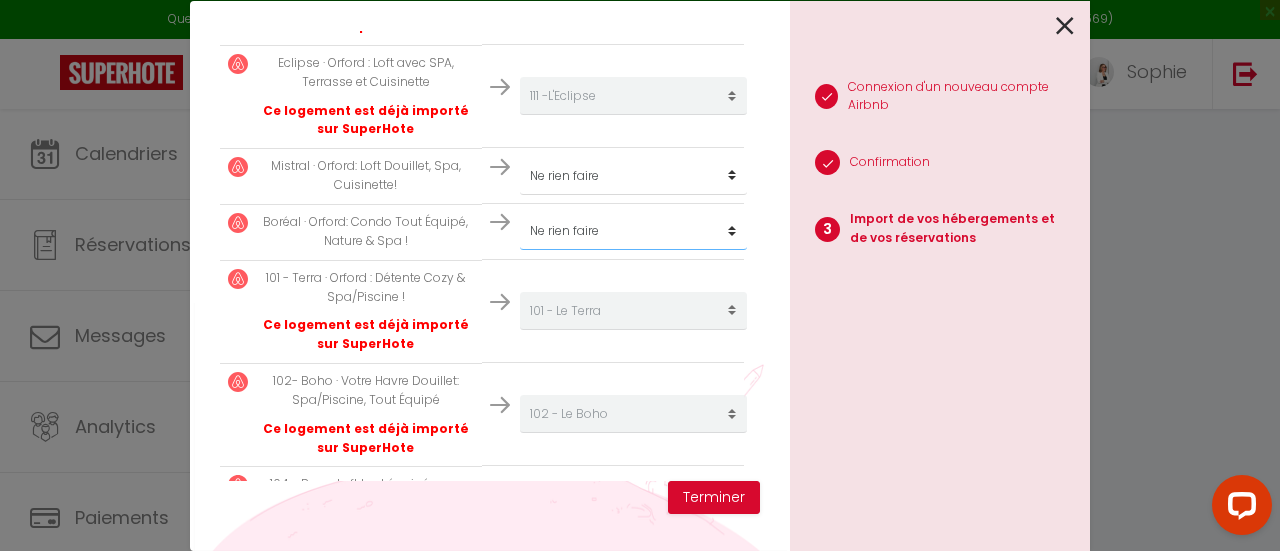 click on "Créer un nouveau hébergement
Ne rien faire
101 - Le Terra
102 - Le Boho
103 - Le Boréal
104 - Le Bora
111 -L'Eclipse
112 - Le Mistral
Chalet Bois Rond - Orford" at bounding box center (633, -7) 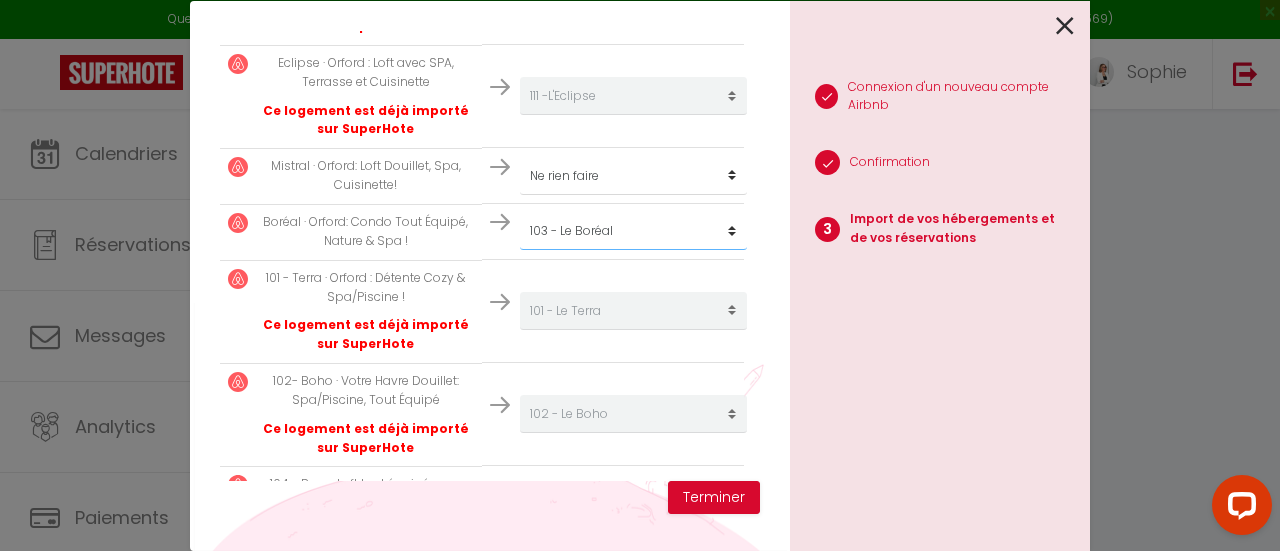 click on "Créer un nouveau hébergement
Ne rien faire
101 - Le Terra
102 - Le Boho
103 - Le Boréal
104 - Le Bora
111 -L'Eclipse
112 - Le Mistral
Chalet Bois Rond - Orford" at bounding box center [633, -7] 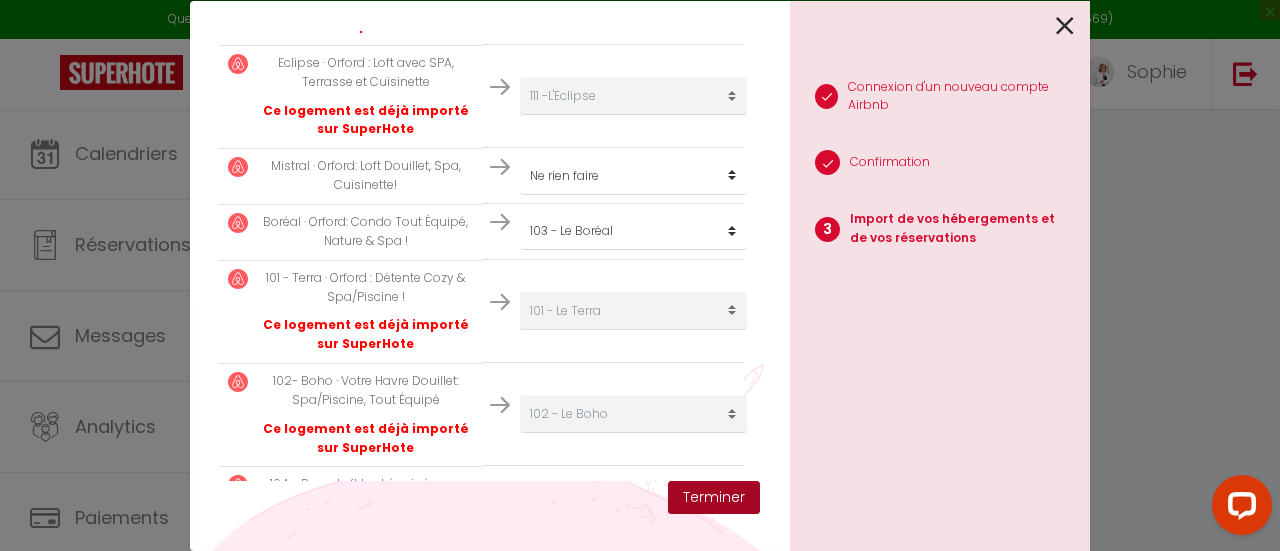 click on "Terminer" at bounding box center (714, 498) 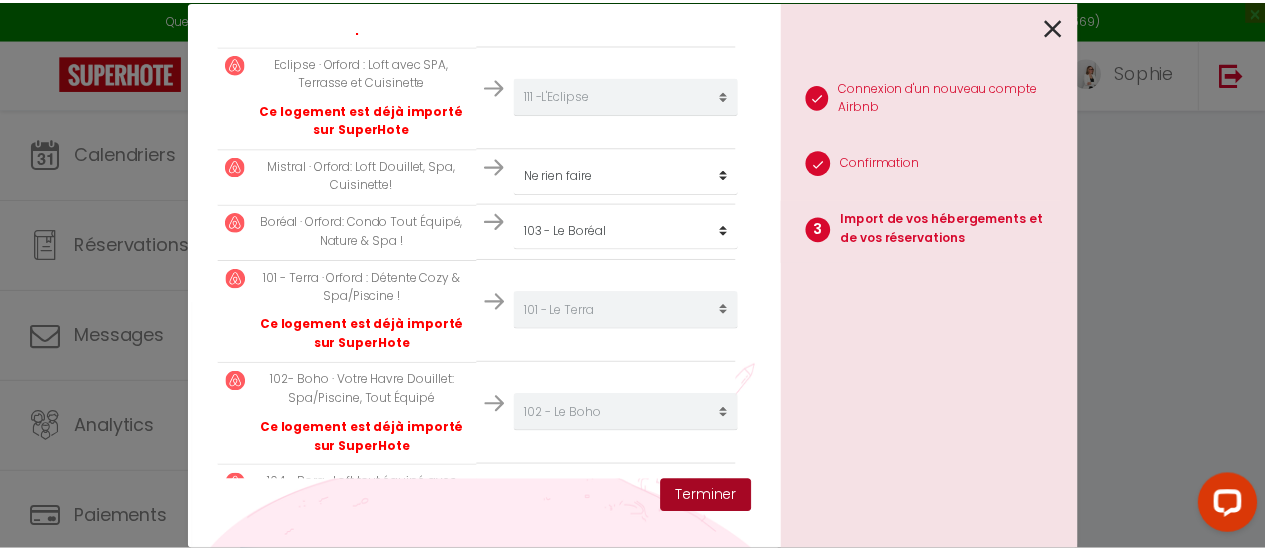 scroll, scrollTop: 550, scrollLeft: 0, axis: vertical 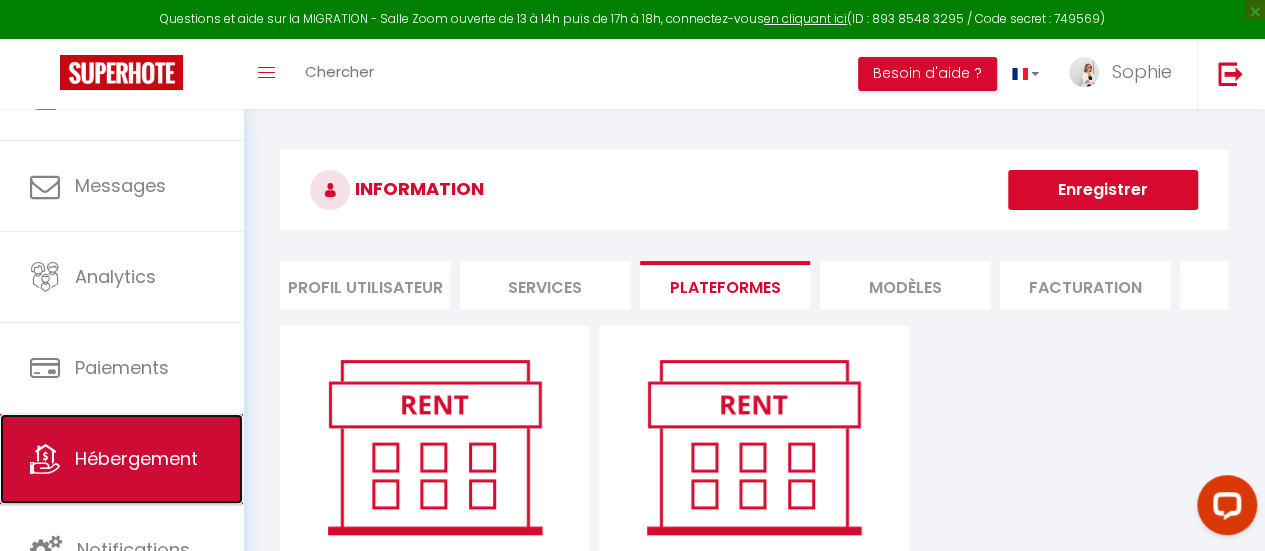 click on "Hébergement" at bounding box center (121, 459) 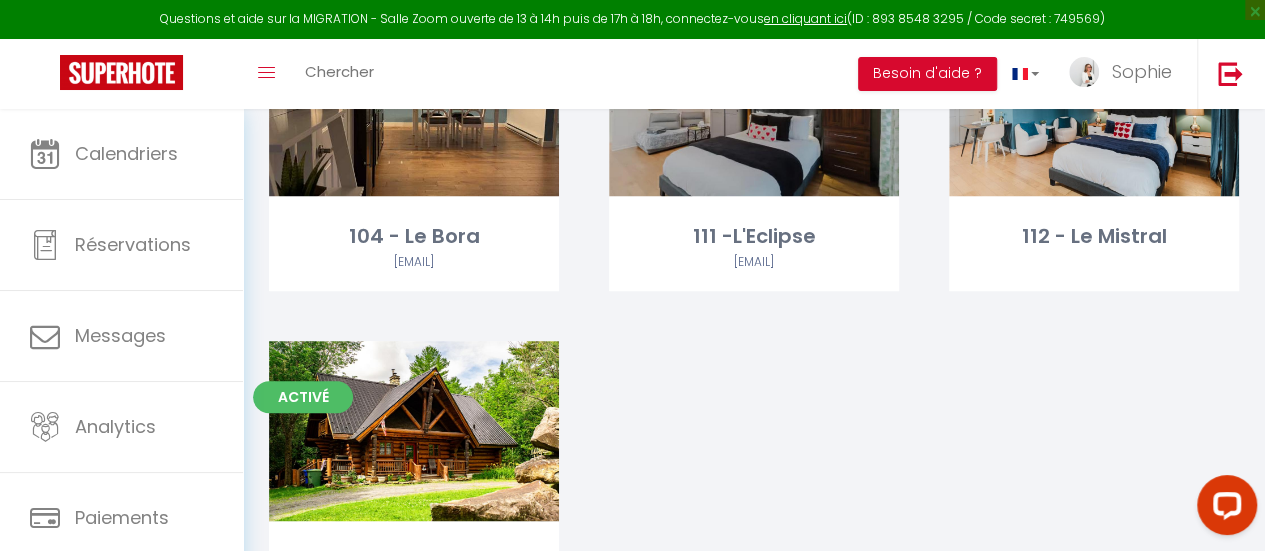 scroll, scrollTop: 600, scrollLeft: 0, axis: vertical 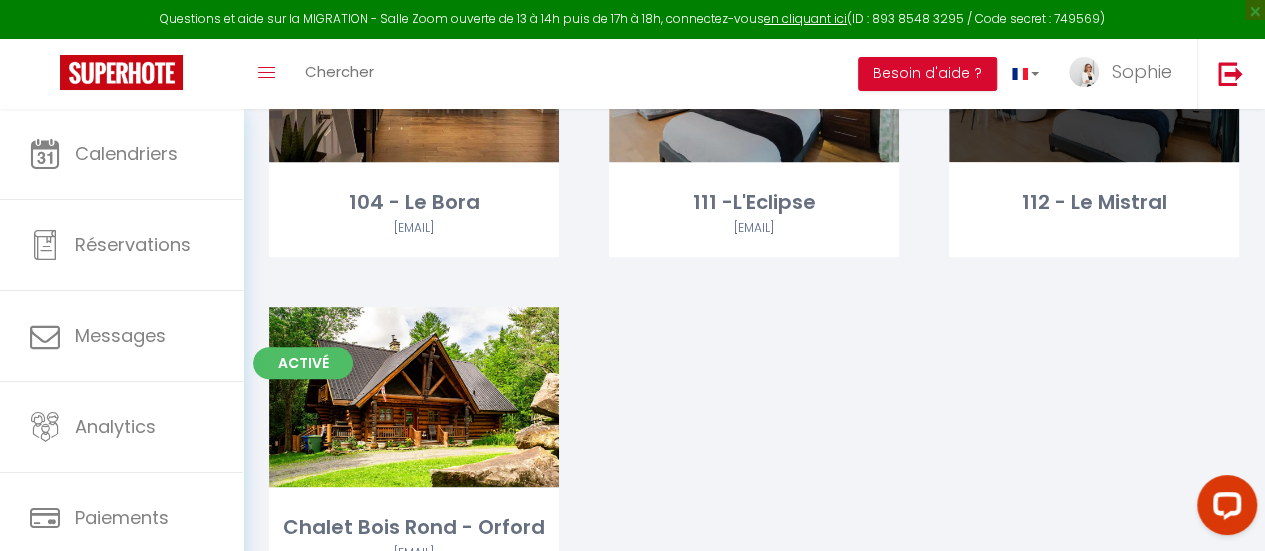 click on "Editer" at bounding box center [1094, 72] 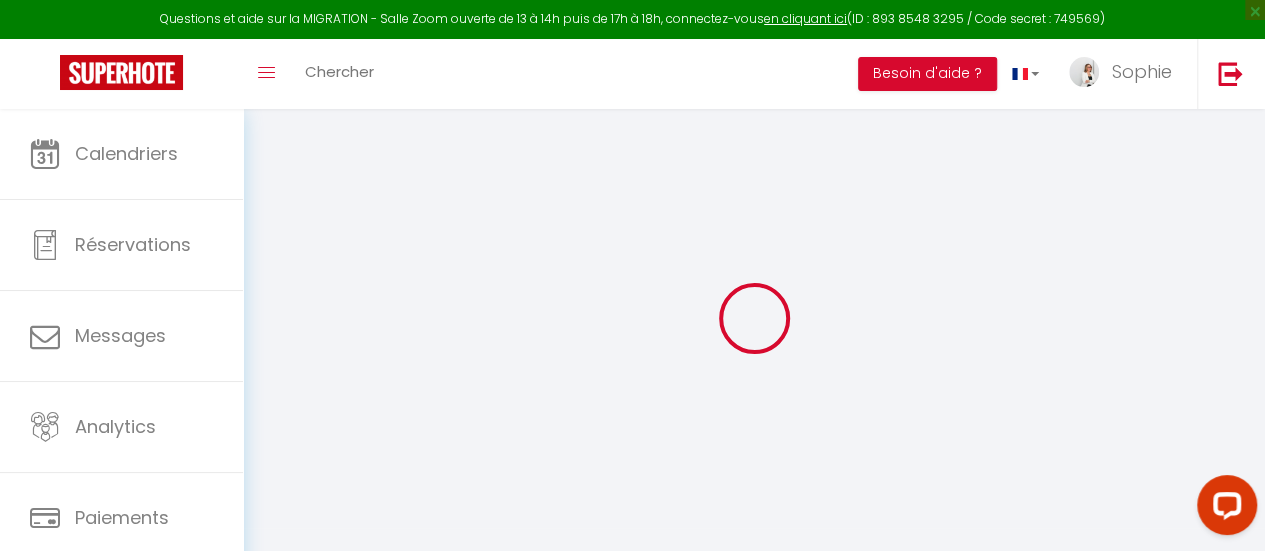 select on "+ 22 %" 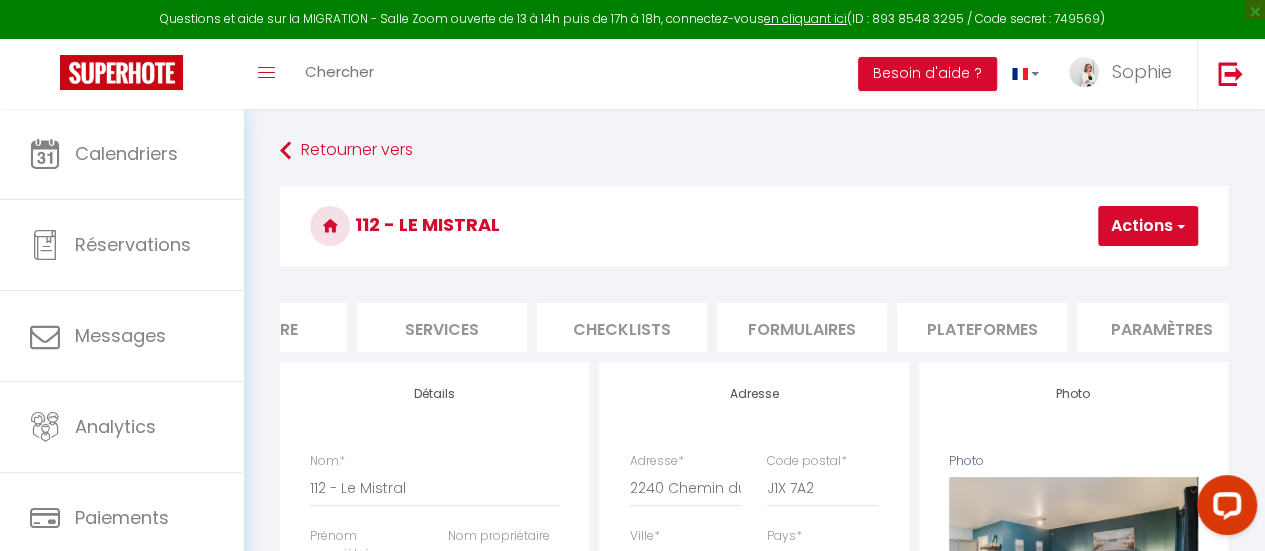 scroll, scrollTop: 0, scrollLeft: 484, axis: horizontal 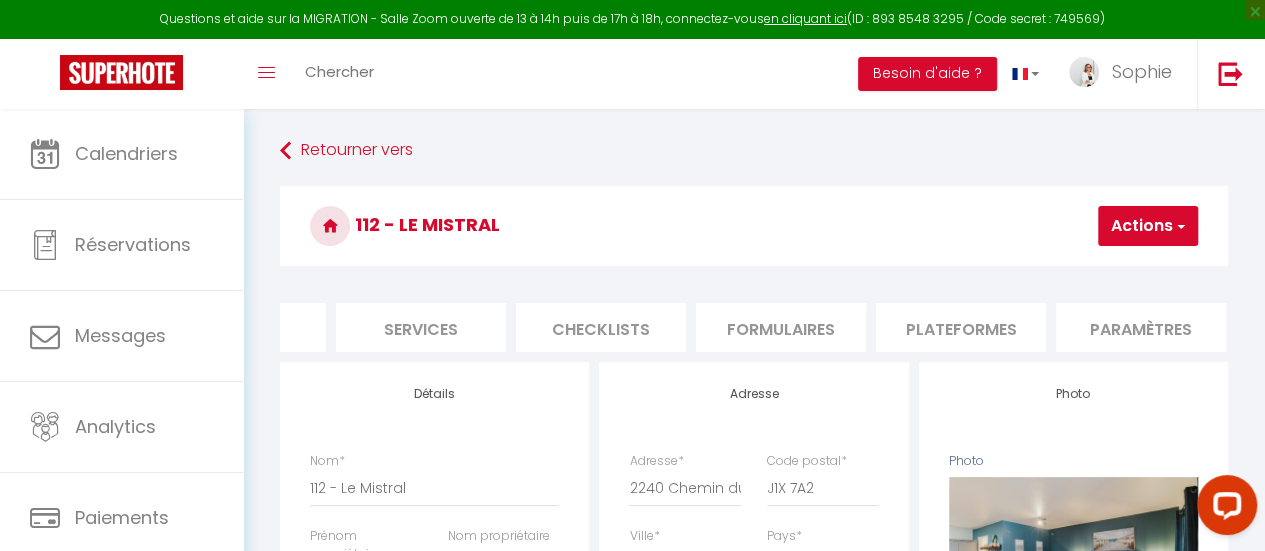 click on "Plateformes" at bounding box center (961, 327) 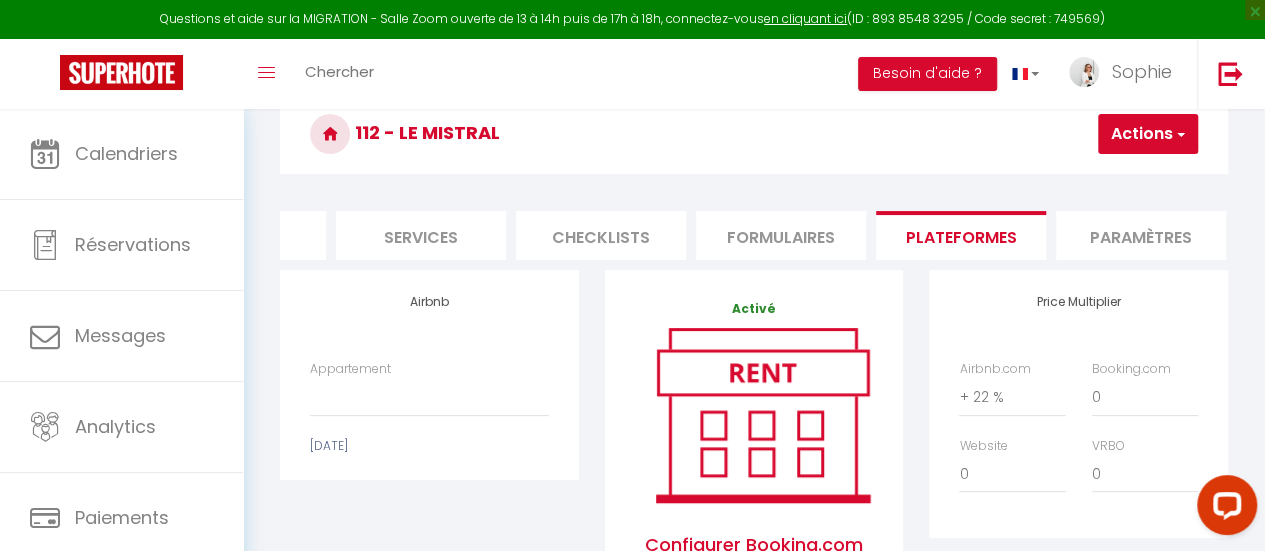 scroll, scrollTop: 200, scrollLeft: 0, axis: vertical 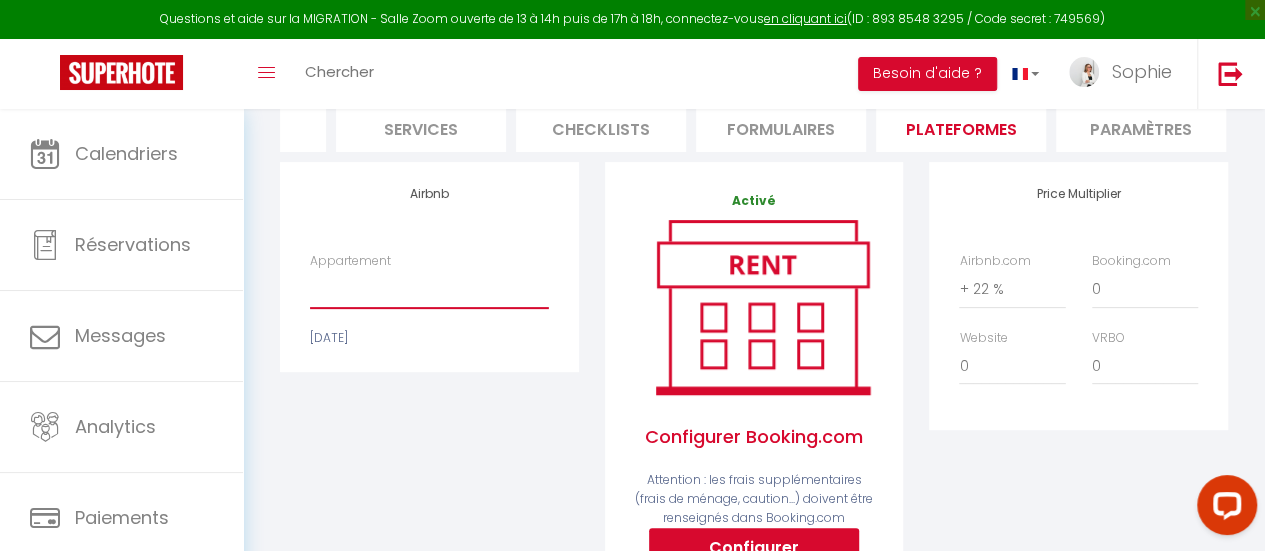 click on "[EMAIL]" at bounding box center (429, 289) 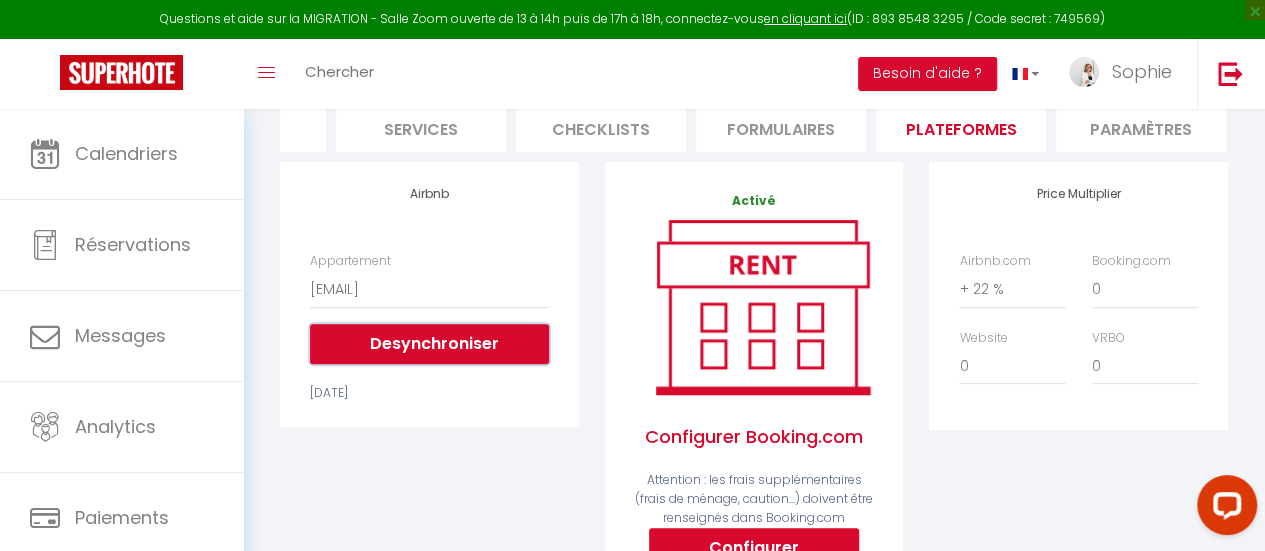 click on "Desynchroniser" at bounding box center [429, 344] 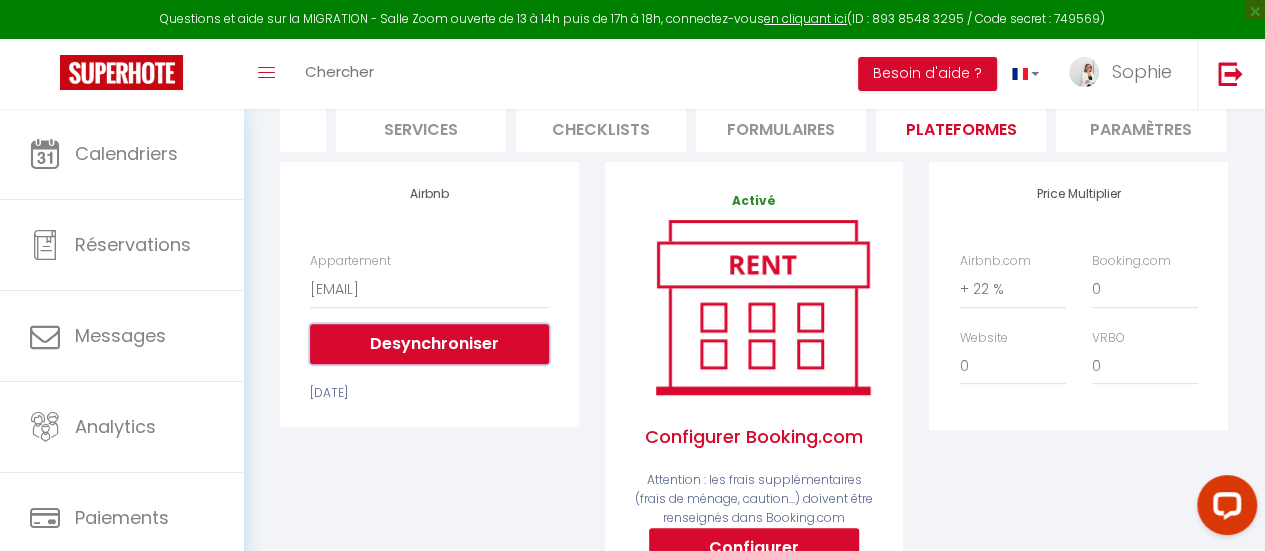 click on "Desynchroniser" at bounding box center [429, 344] 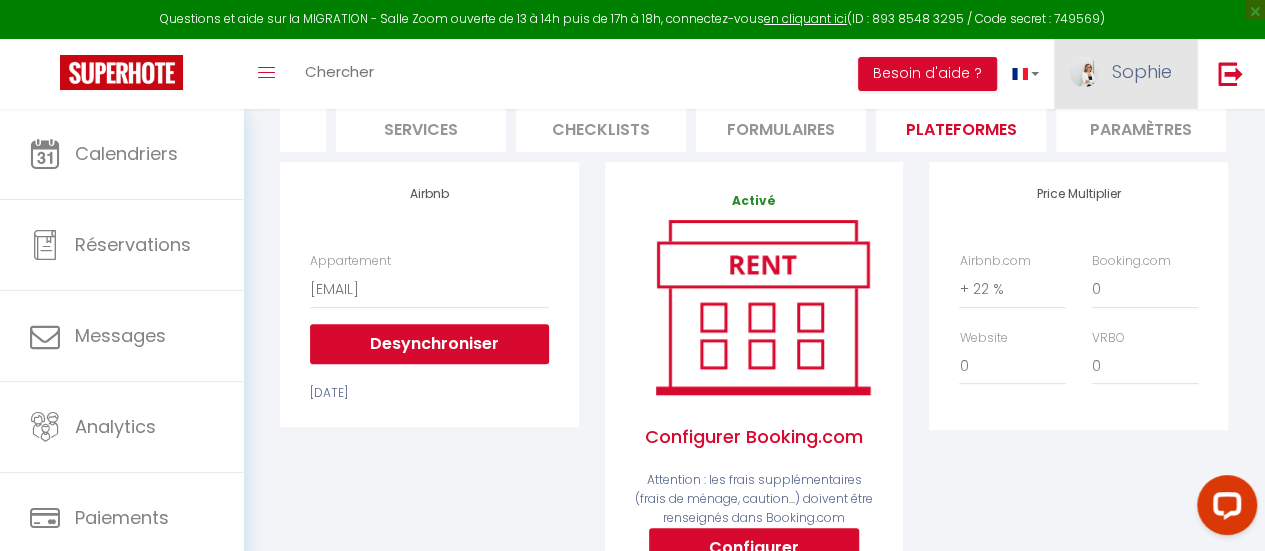 click at bounding box center (1084, 72) 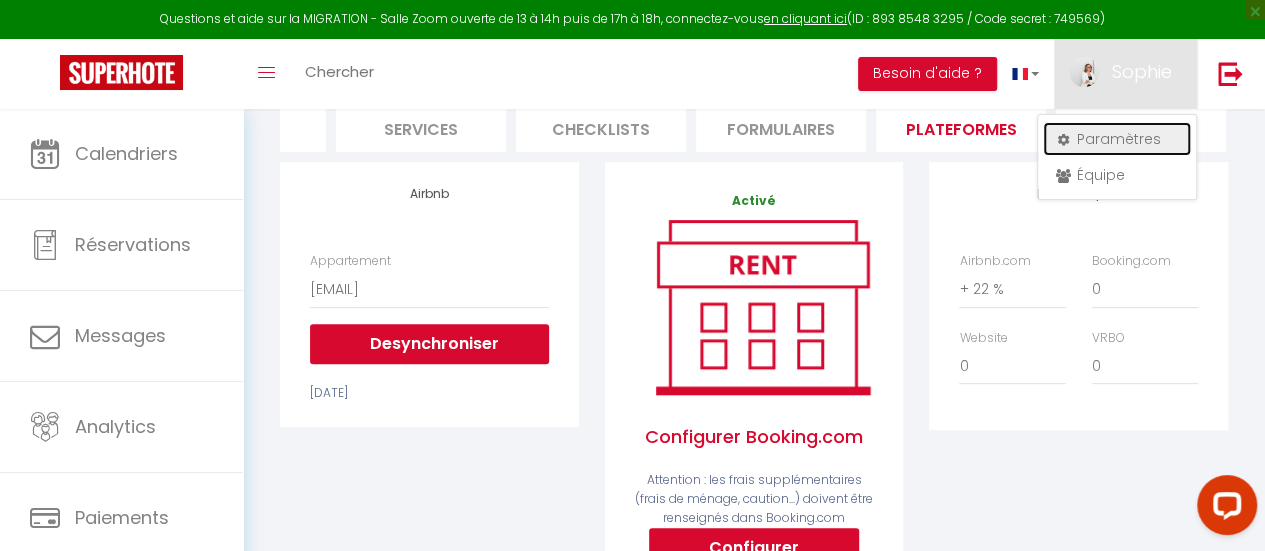 click on "Paramètres" at bounding box center (1117, 139) 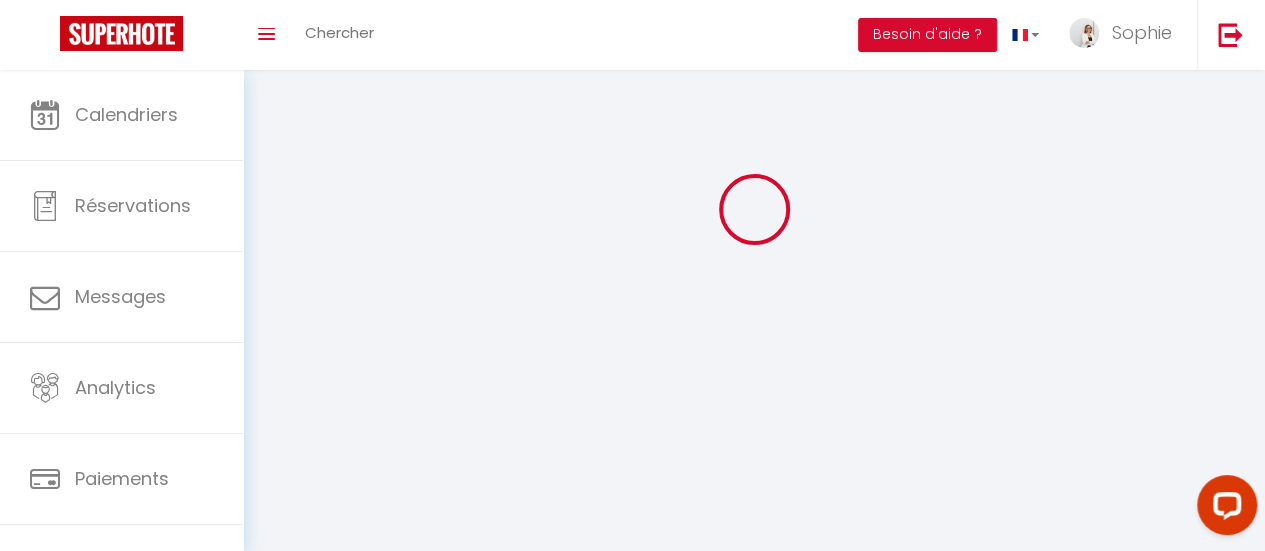 select 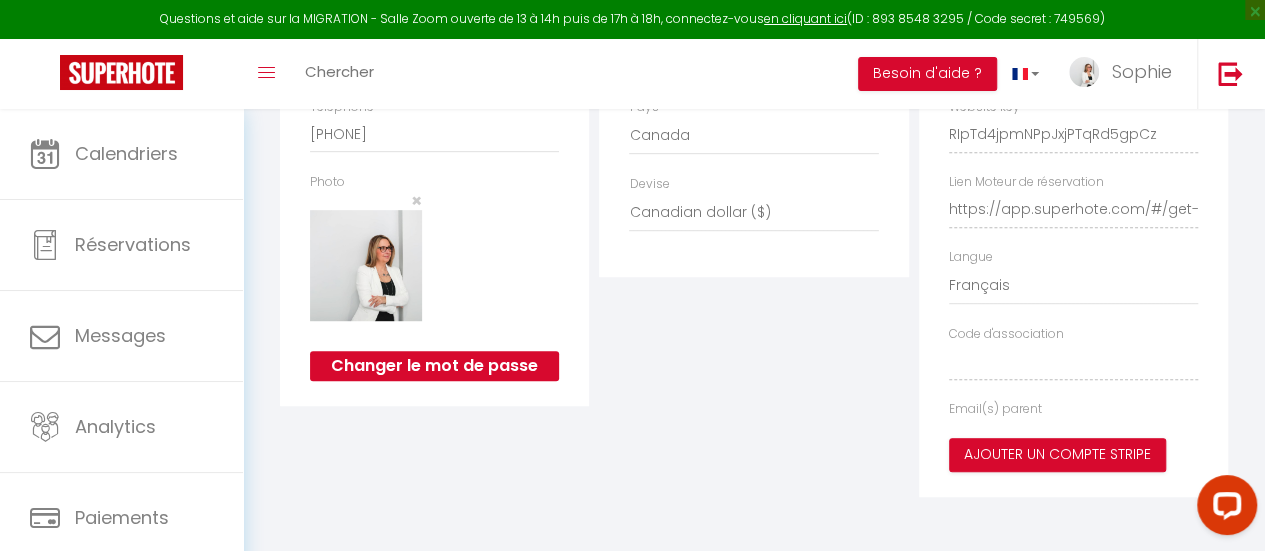 type on "CmwkZrTpbkx83F95zQZ1E4h2q" 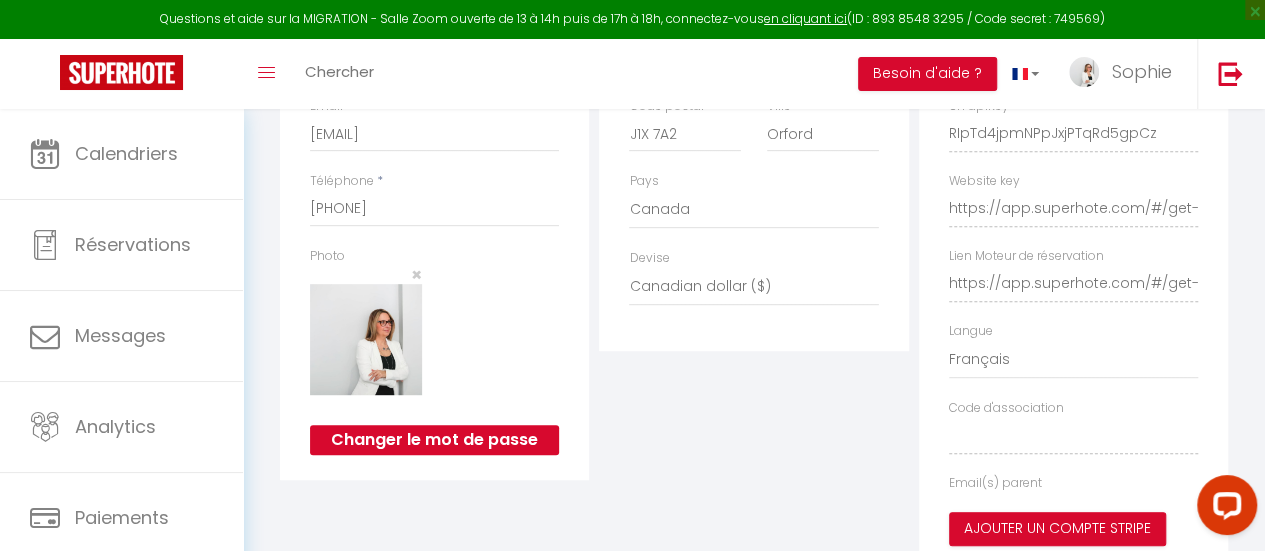 select on "fr" 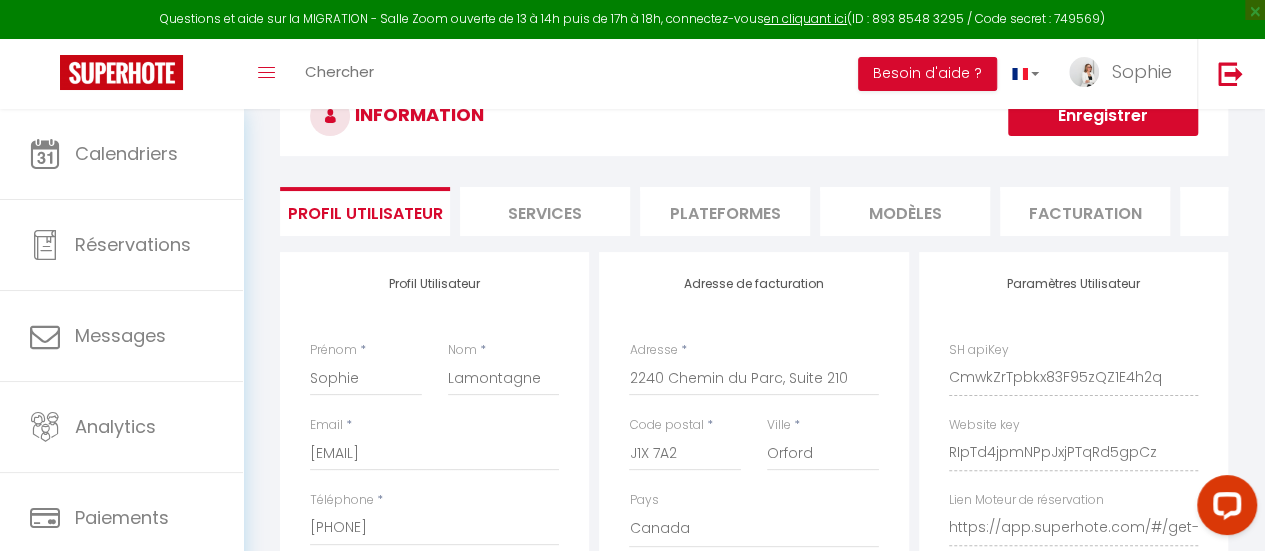 scroll, scrollTop: 0, scrollLeft: 0, axis: both 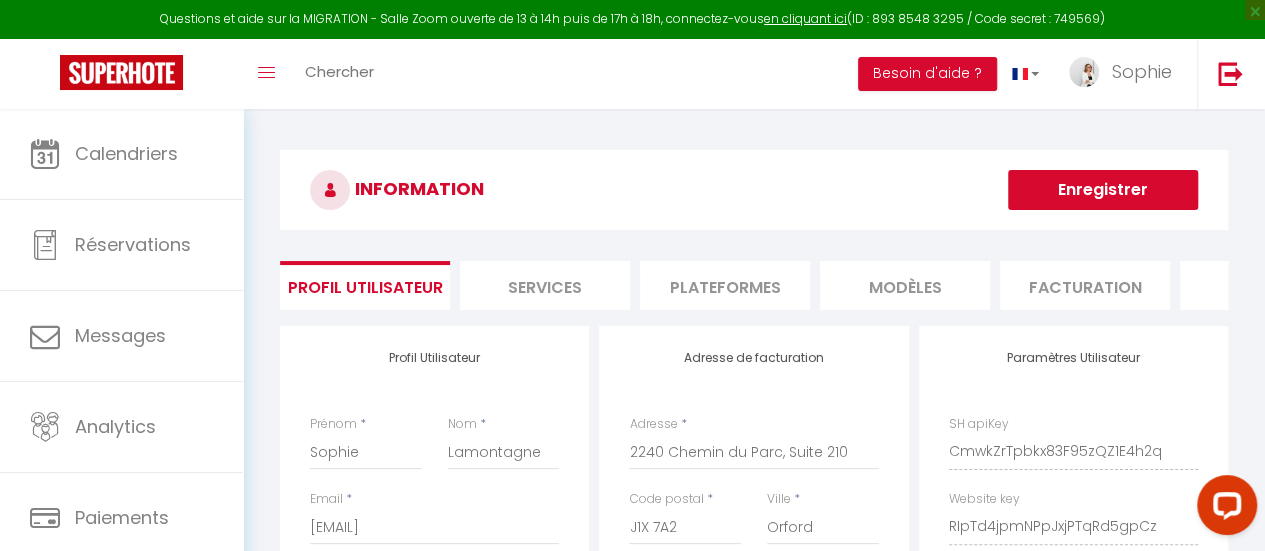 click on "Facturation" at bounding box center (1085, 285) 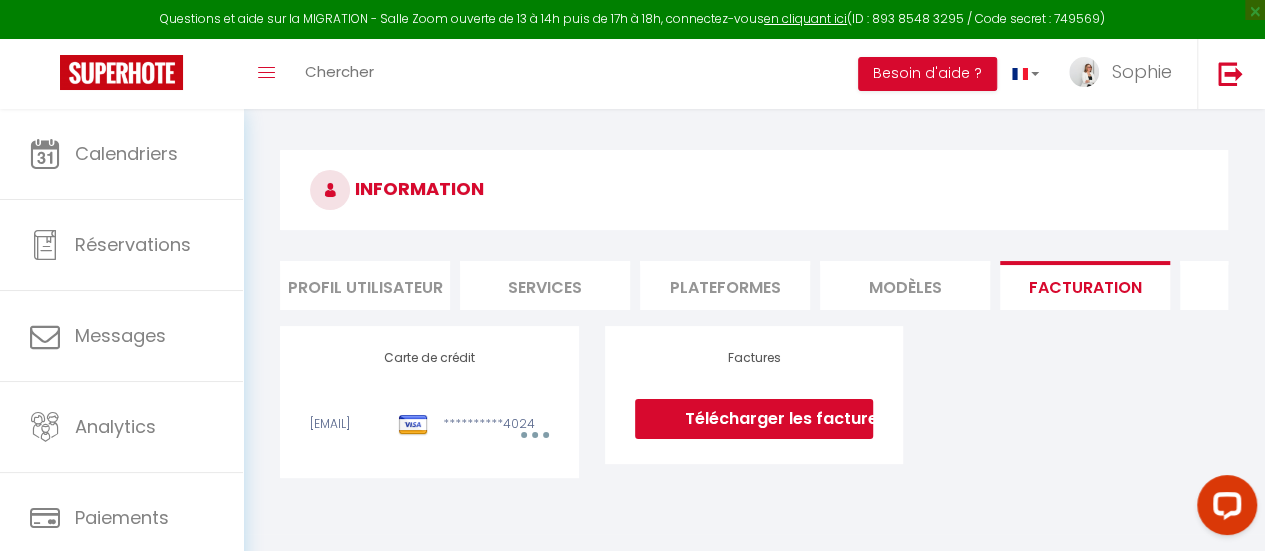 click on "Plateformes" at bounding box center [725, 285] 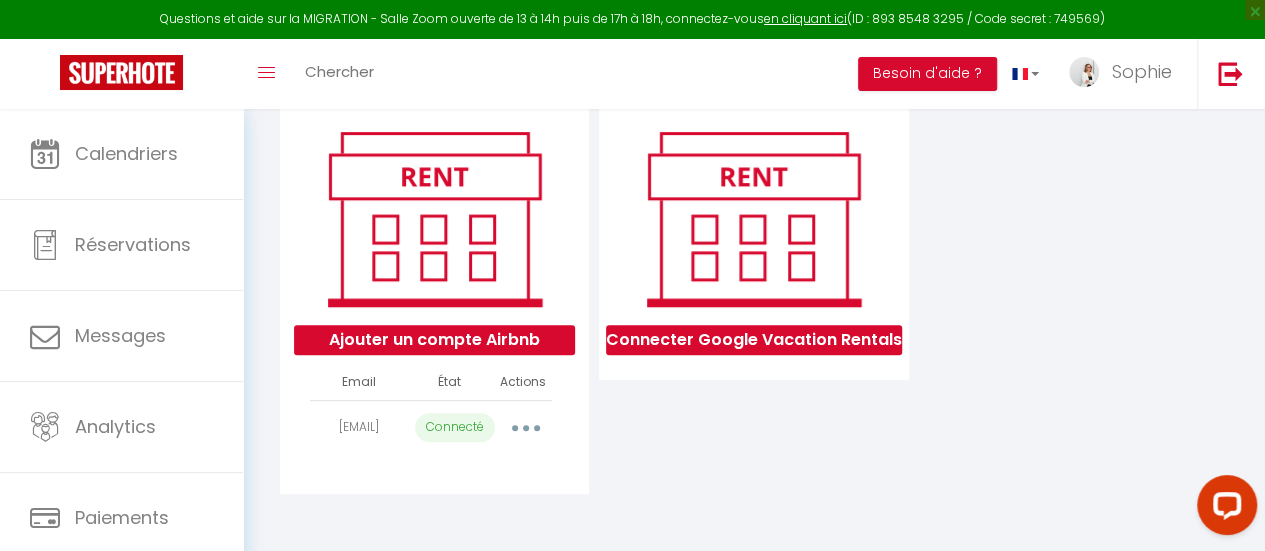scroll, scrollTop: 260, scrollLeft: 0, axis: vertical 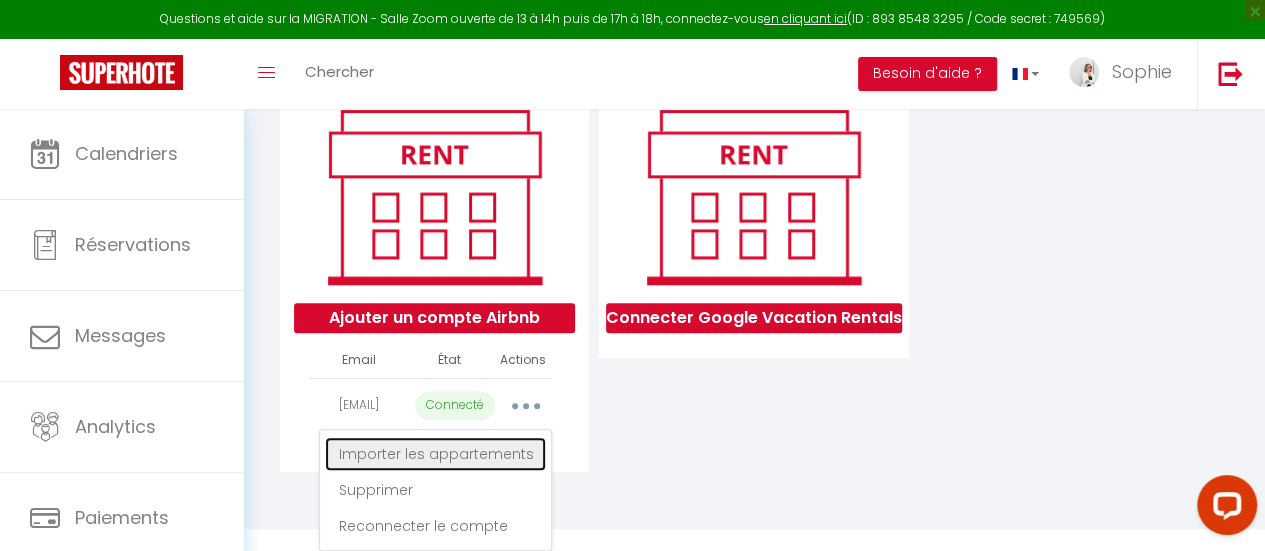 click on "Importer les appartements" at bounding box center (435, 454) 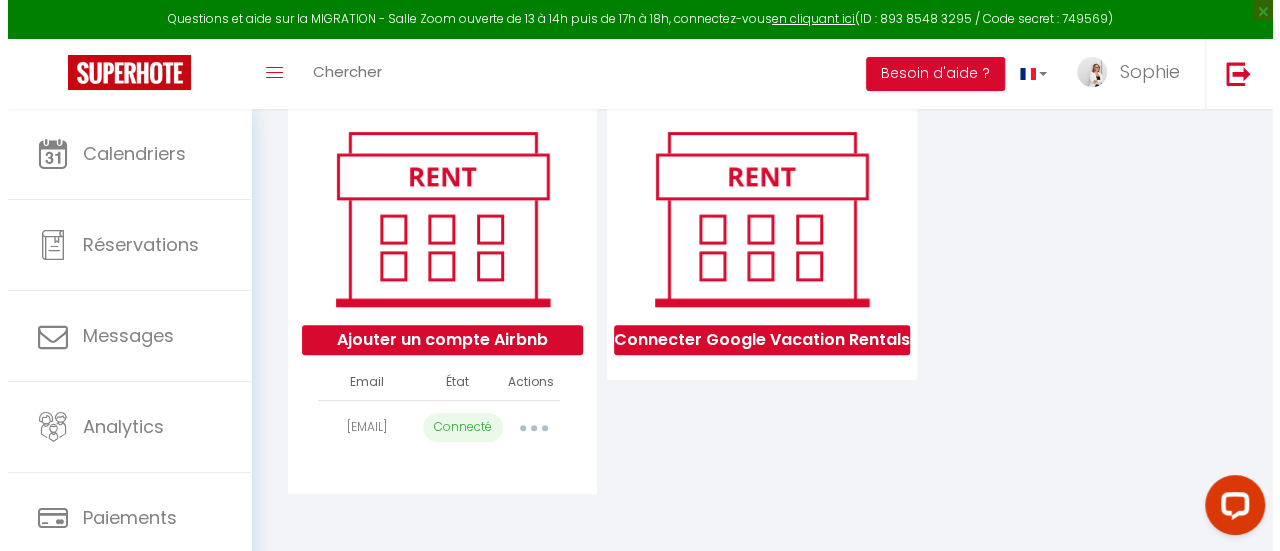 scroll, scrollTop: 260, scrollLeft: 0, axis: vertical 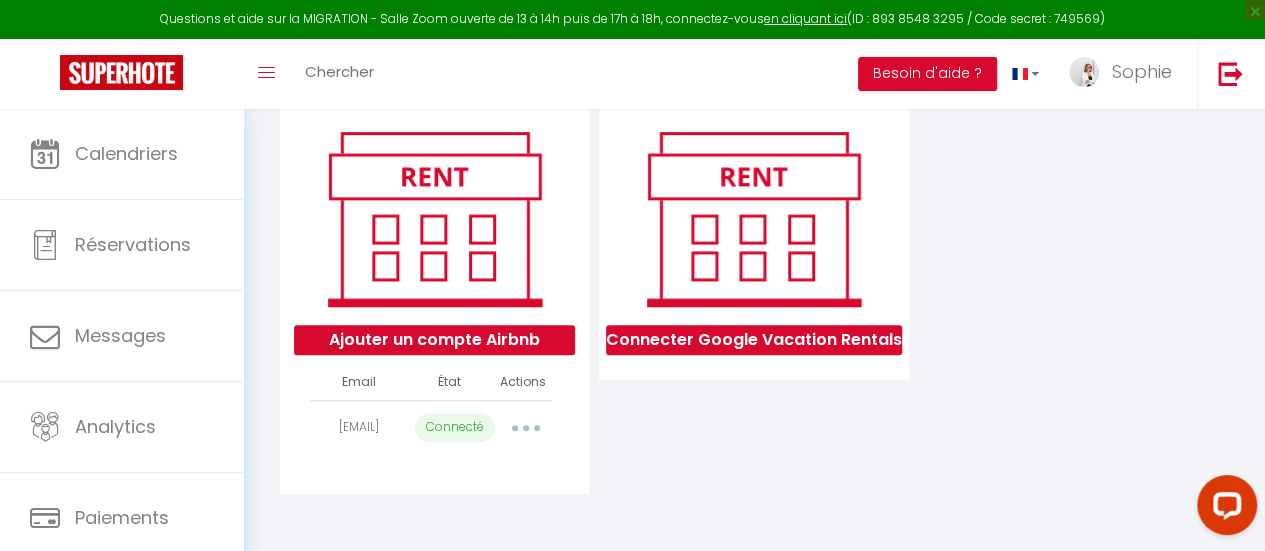 select on "68503" 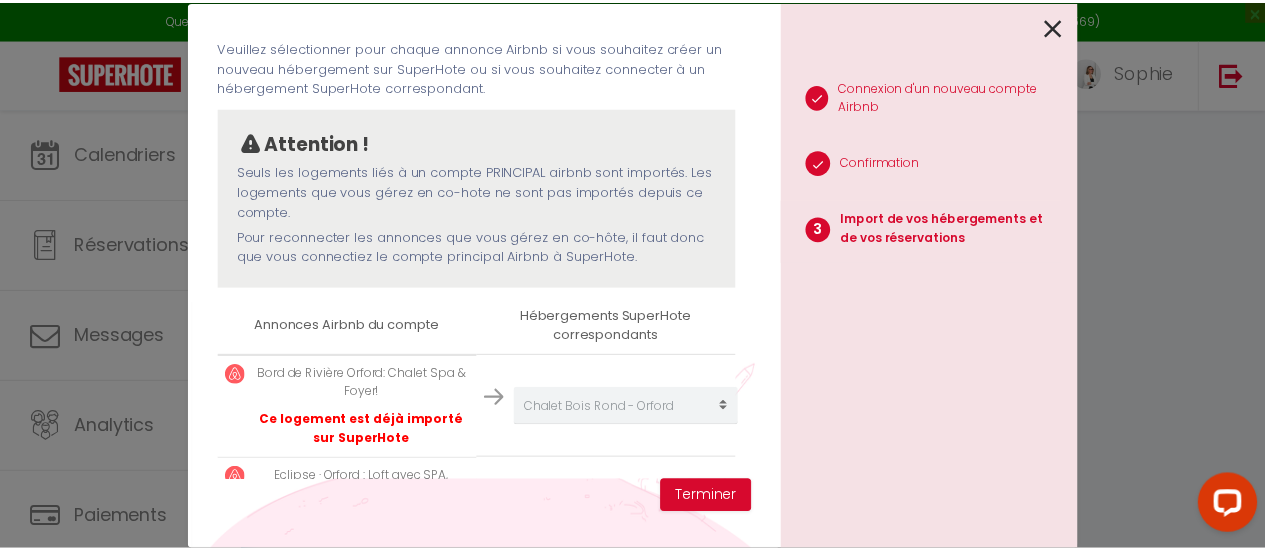 scroll, scrollTop: 300, scrollLeft: 0, axis: vertical 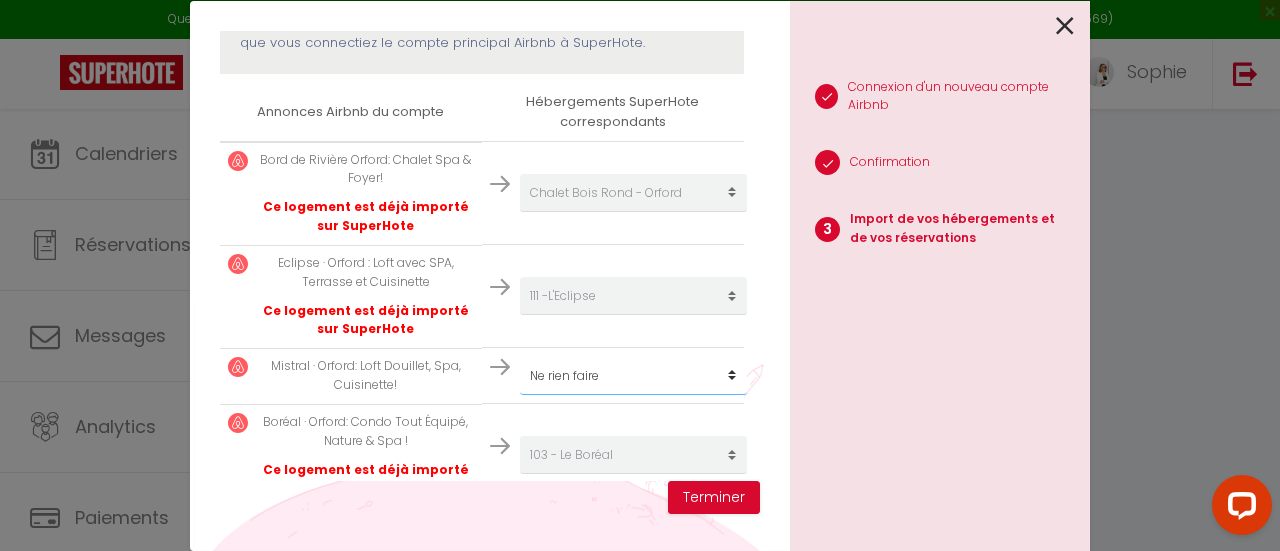 click on "Créer un nouveau hébergement
Ne rien faire
101 - Le Terra
102 - Le Boho
103 - Le Boréal
104 - Le Bora
111 -L'Eclipse
112 - Le Mistral
Chalet Bois Rond - Orford" at bounding box center [633, 193] 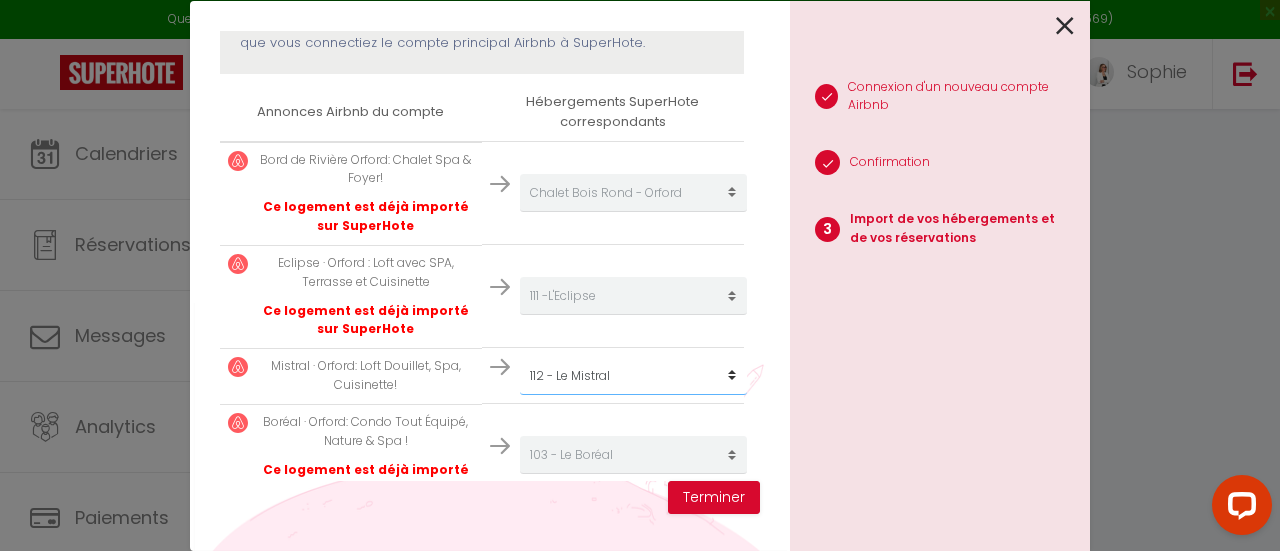 click on "Créer un nouveau hébergement
Ne rien faire
101 - Le Terra
102 - Le Boho
103 - Le Boréal
104 - Le Bora
111 -L'Eclipse
112 - Le Mistral
Chalet Bois Rond - Orford" at bounding box center (633, 193) 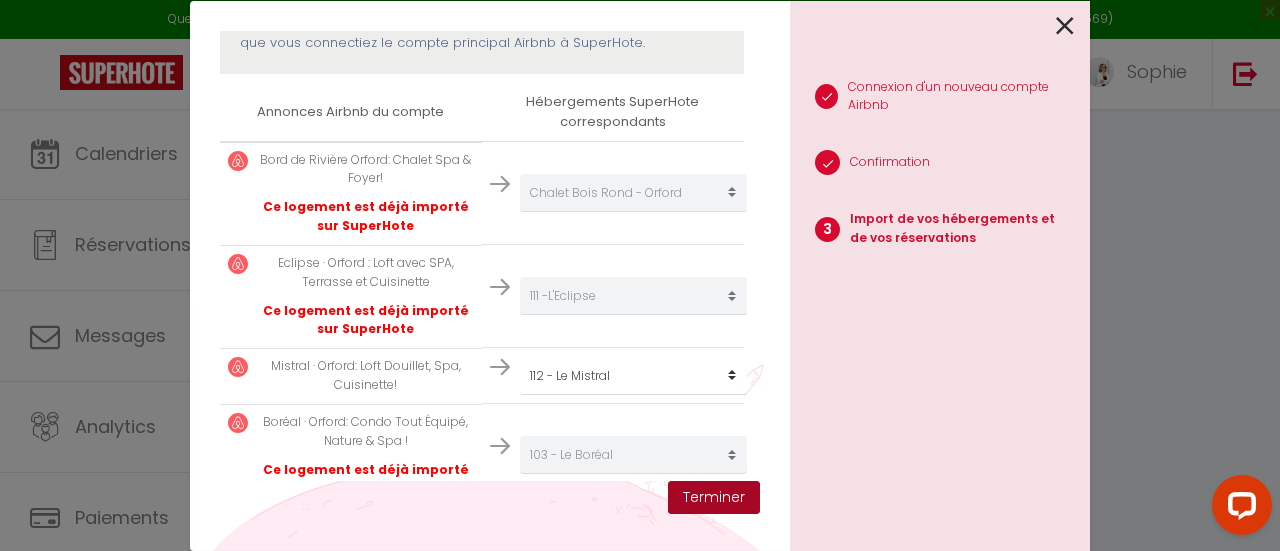 click on "Terminer" at bounding box center (714, 498) 